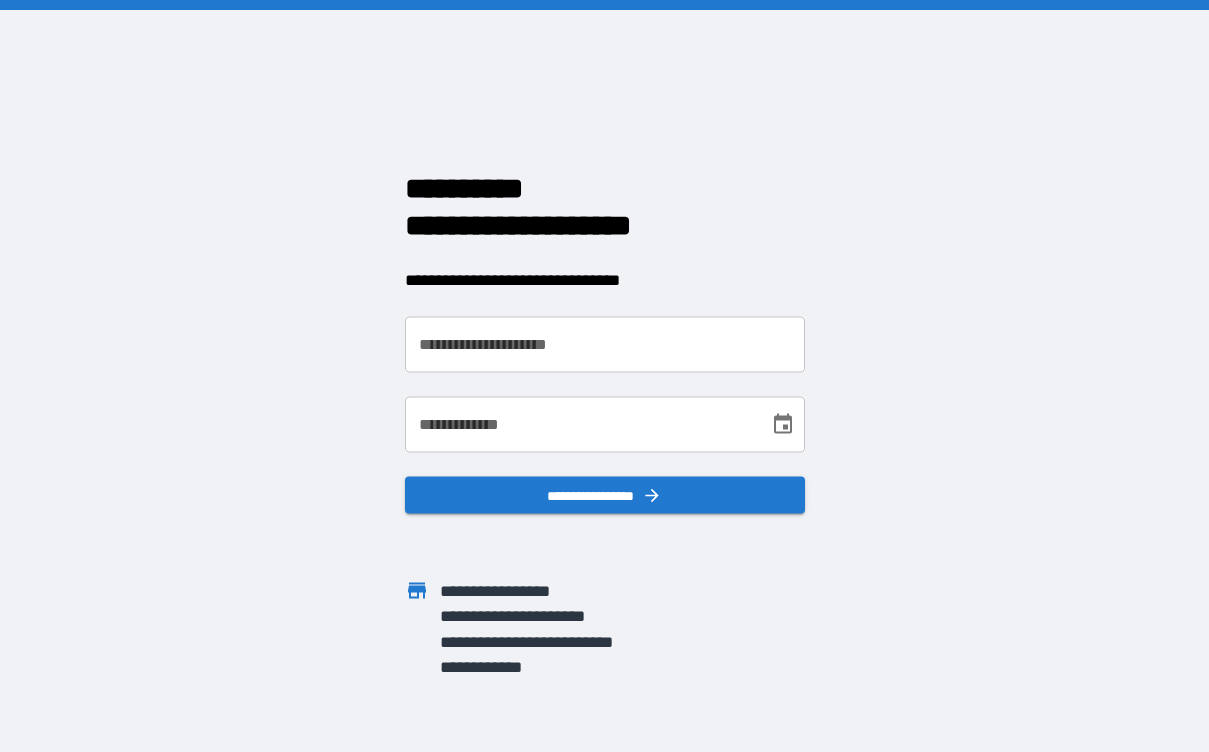 scroll, scrollTop: 0, scrollLeft: 0, axis: both 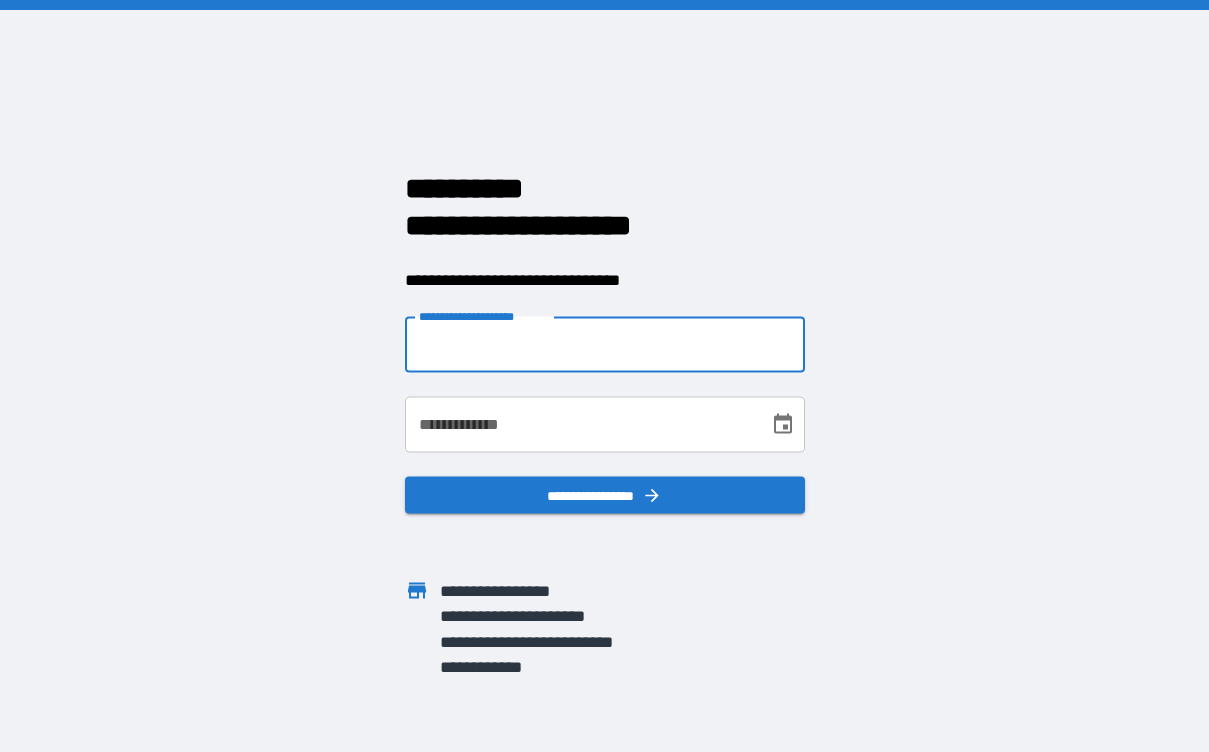 type on "**********" 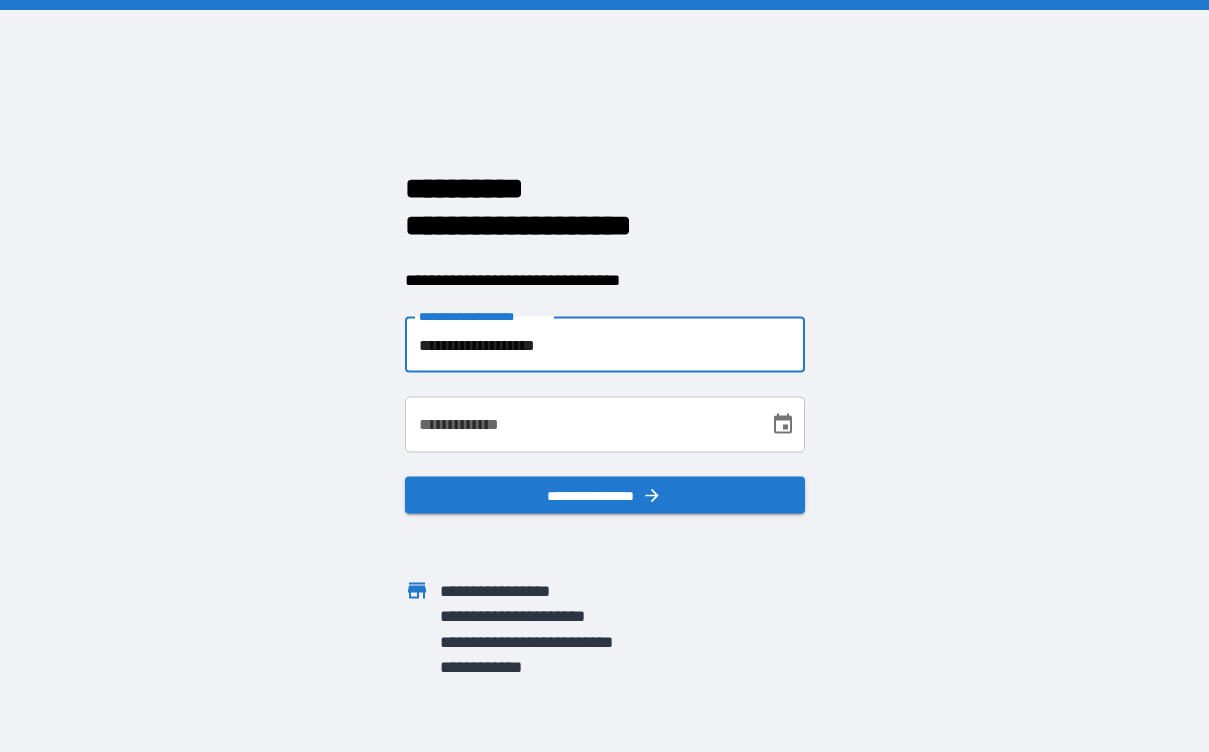 click 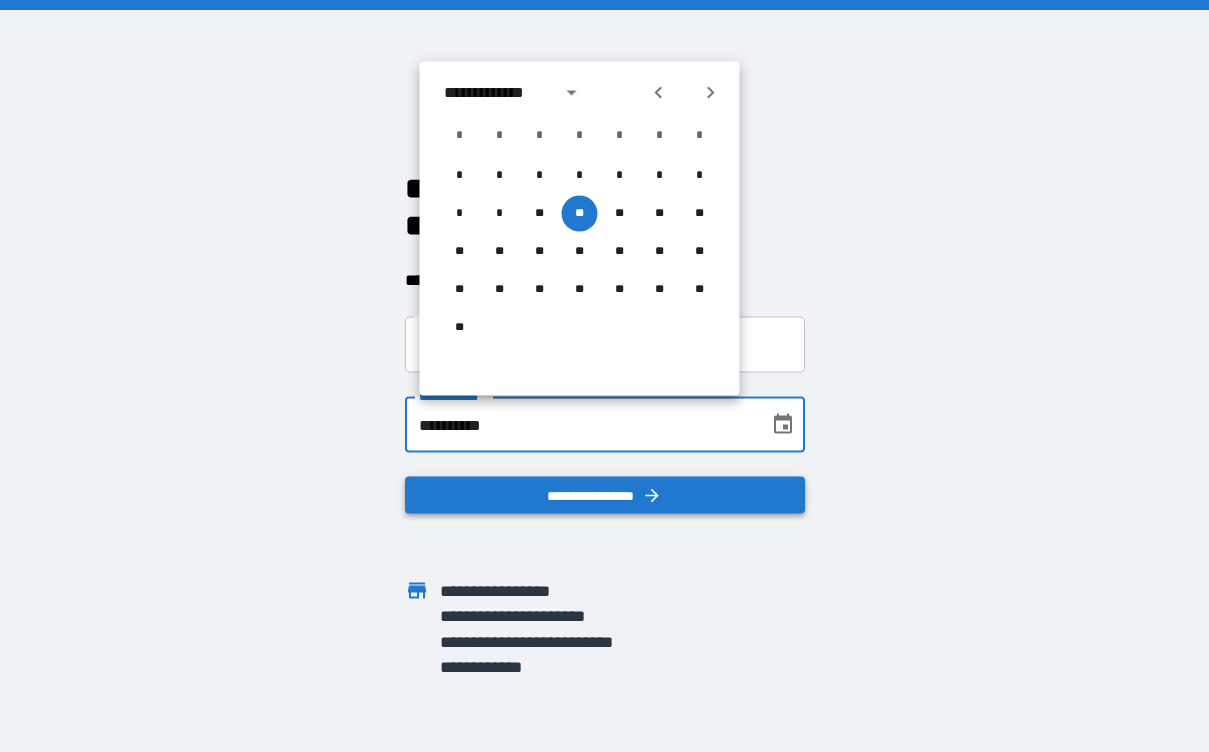 type on "**********" 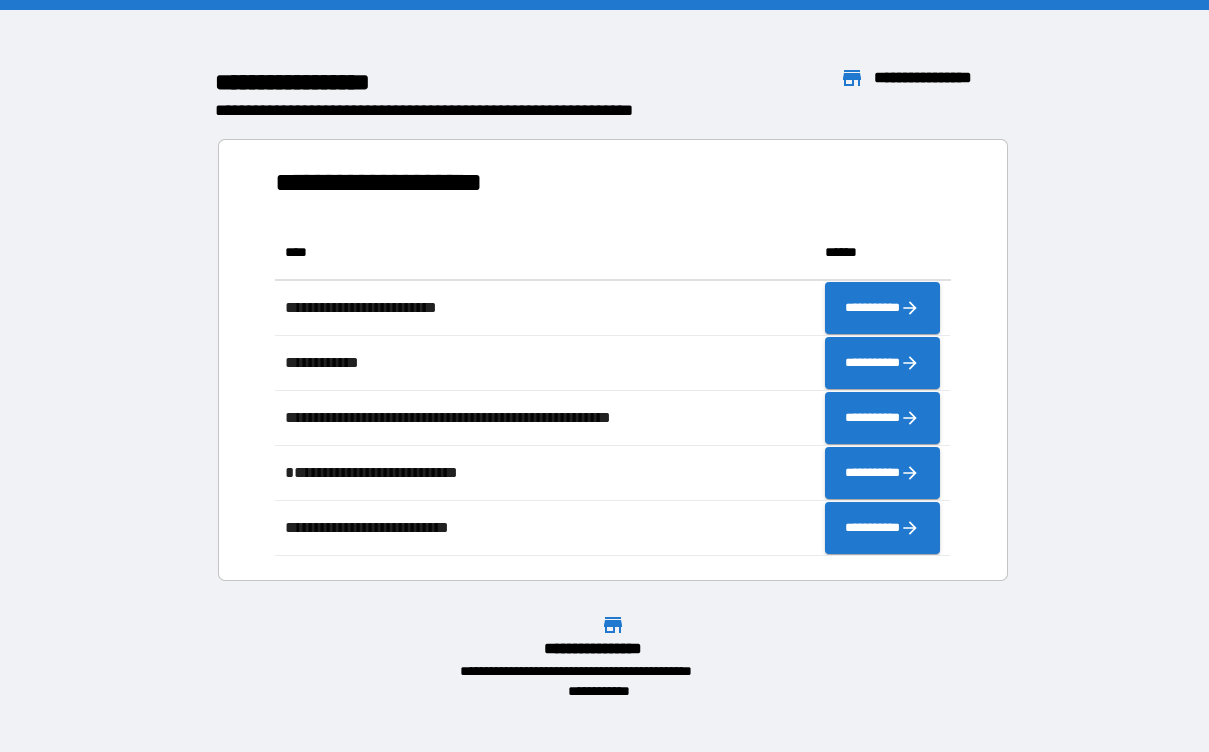 scroll, scrollTop: 1, scrollLeft: 1, axis: both 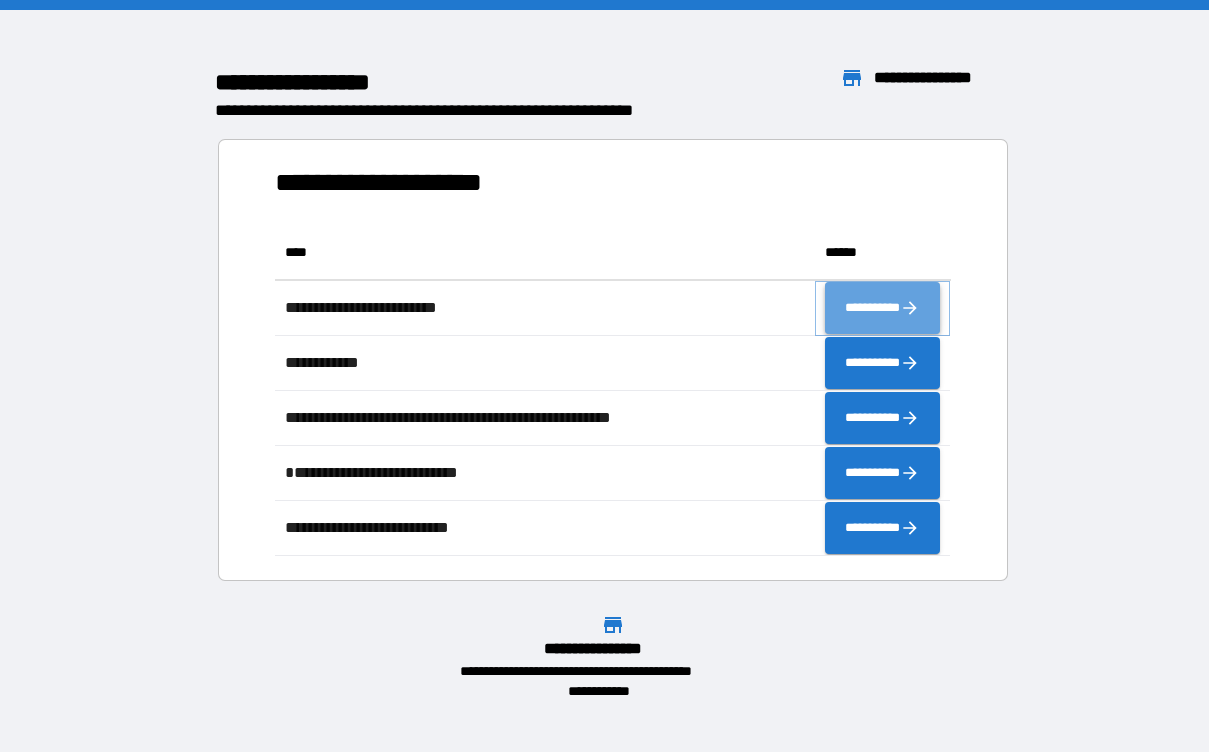 click on "**********" at bounding box center [882, 308] 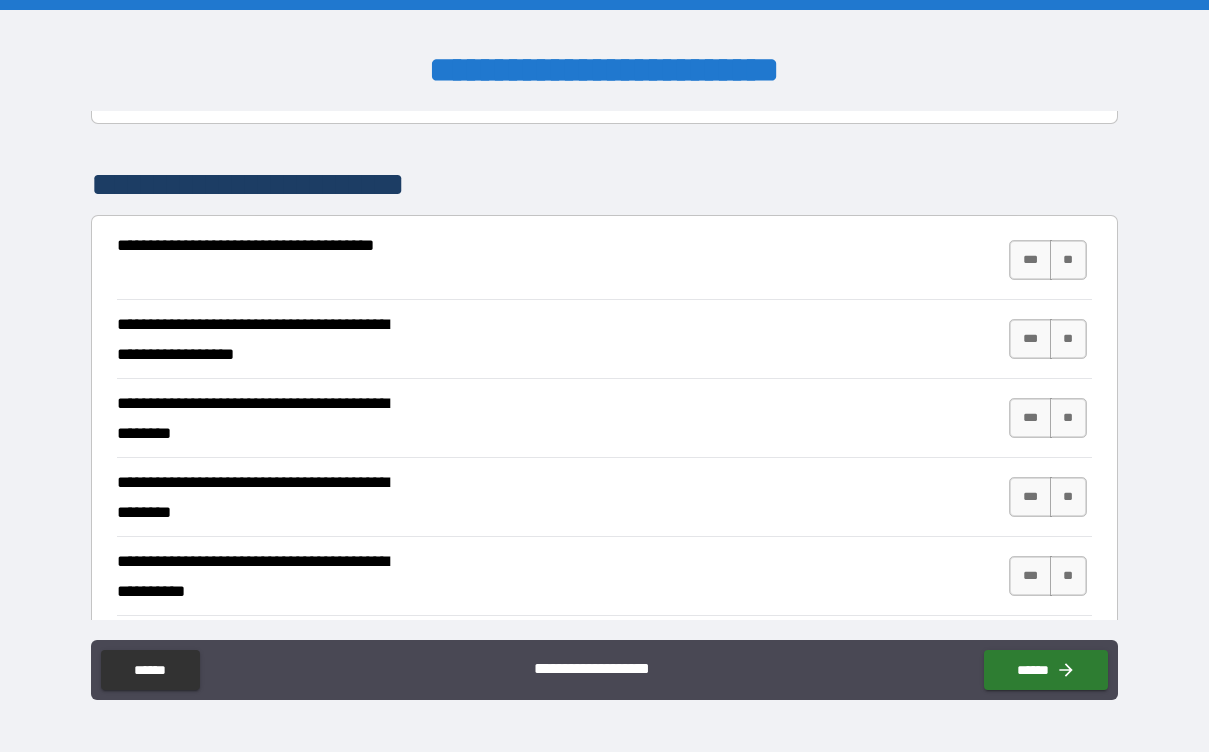 scroll, scrollTop: 307, scrollLeft: 0, axis: vertical 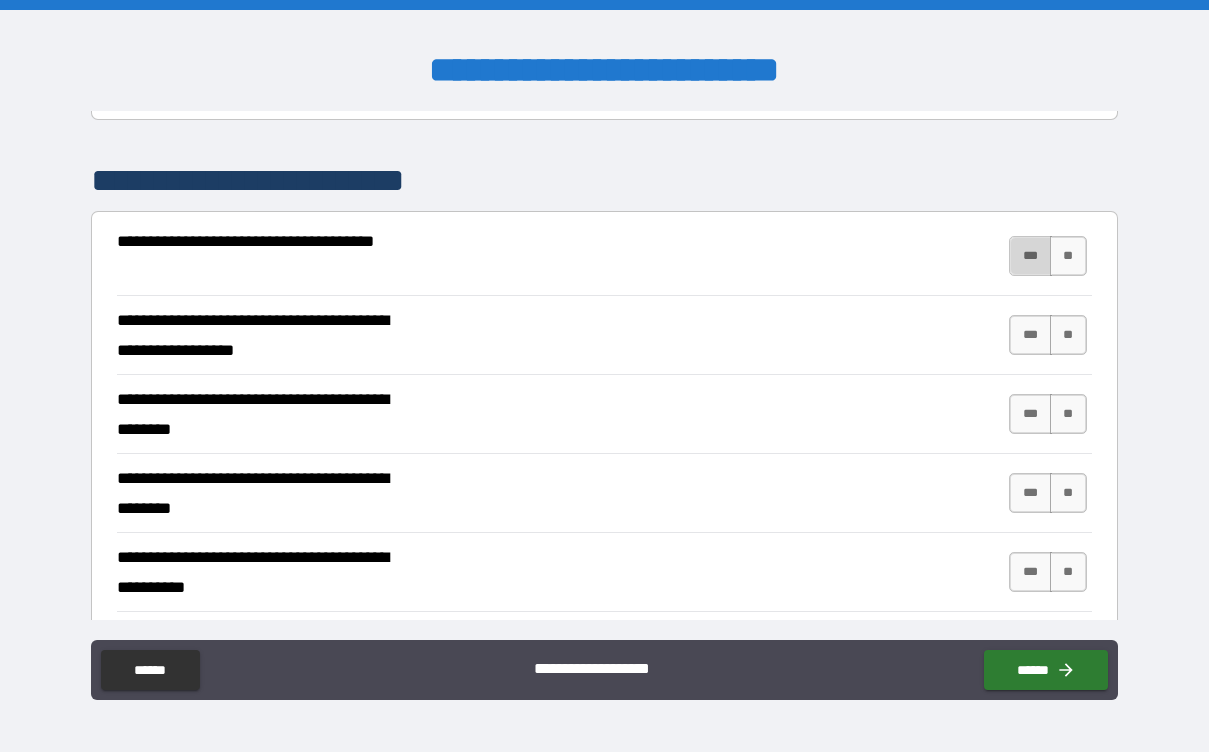 click on "***" at bounding box center (1030, 256) 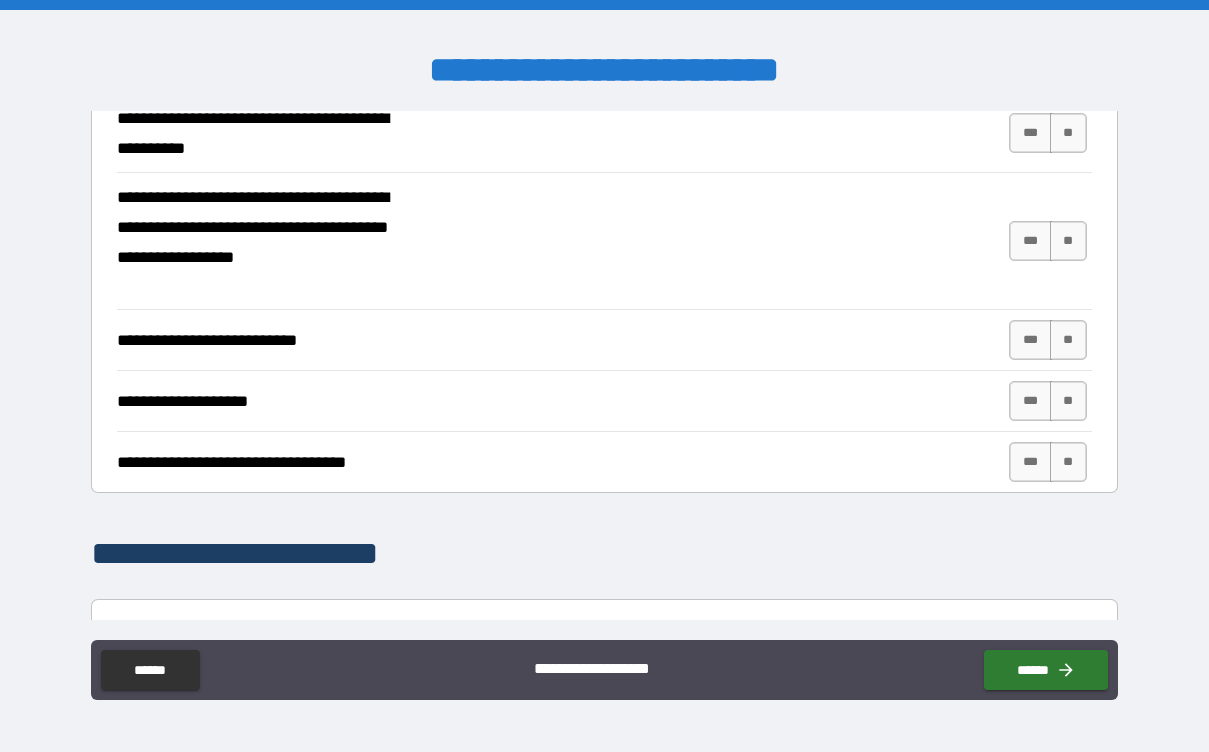 scroll, scrollTop: 752, scrollLeft: 0, axis: vertical 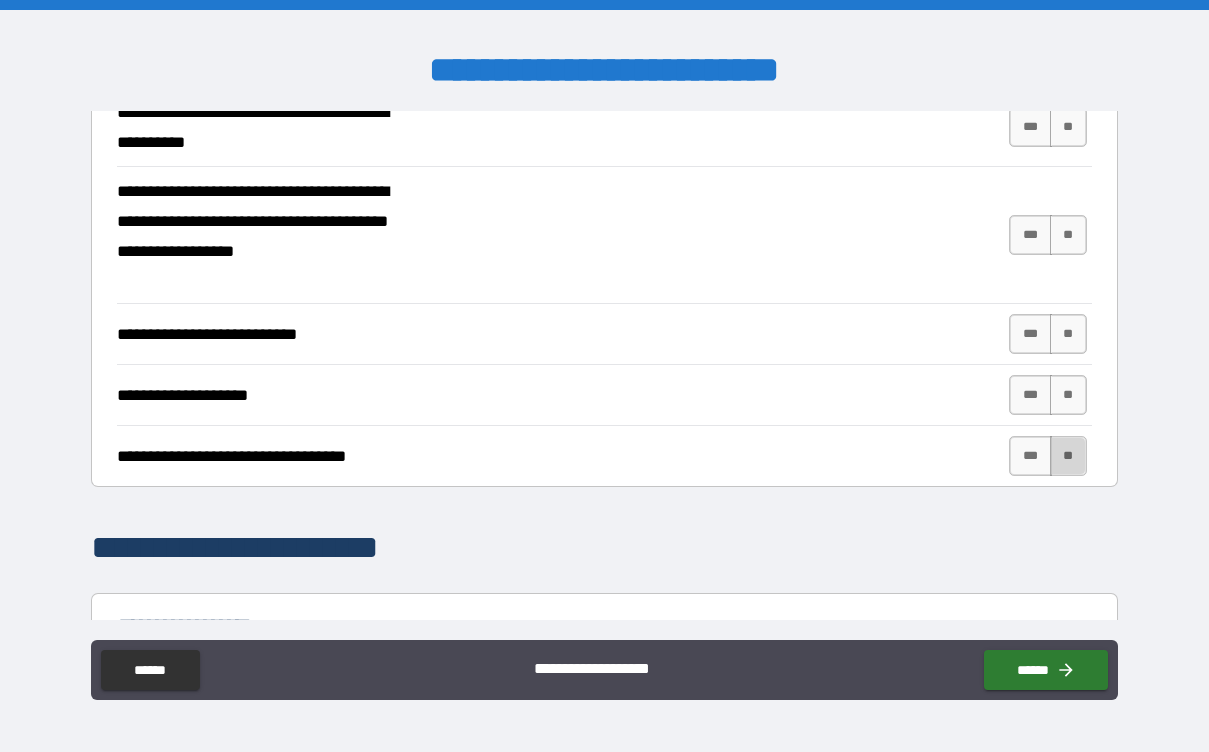 click on "**" at bounding box center (1068, 456) 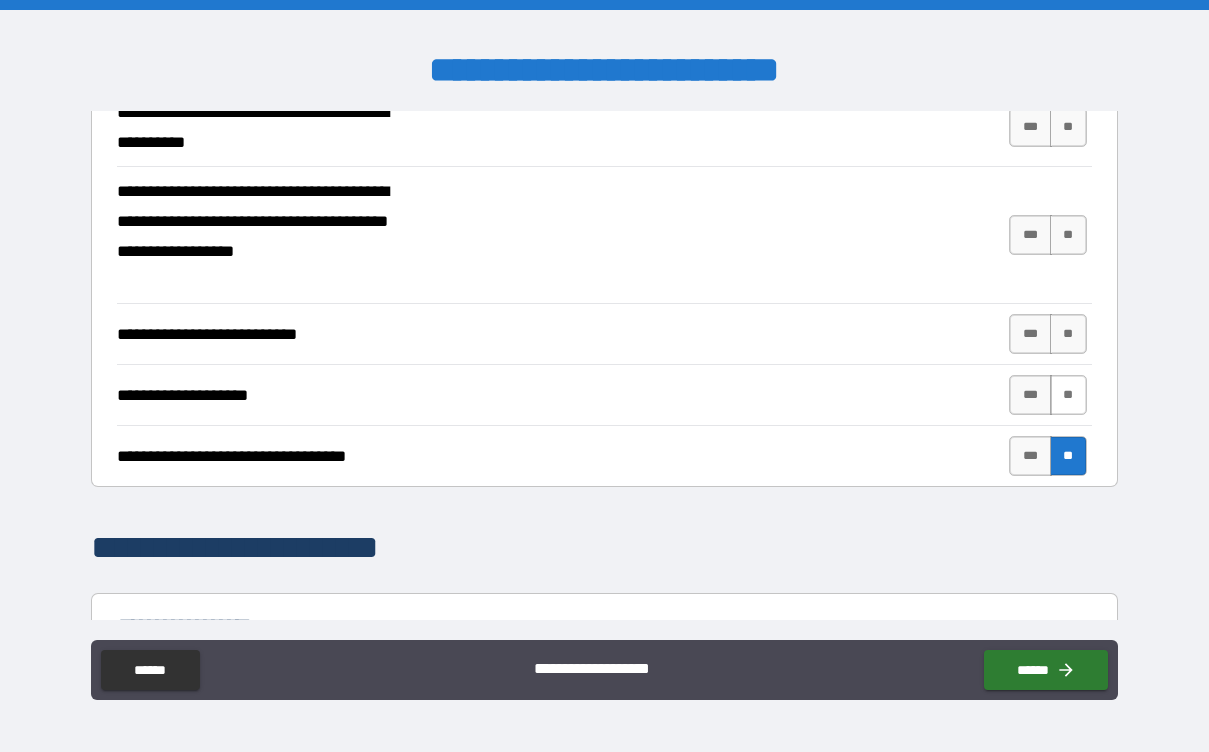 click on "**" at bounding box center [1068, 395] 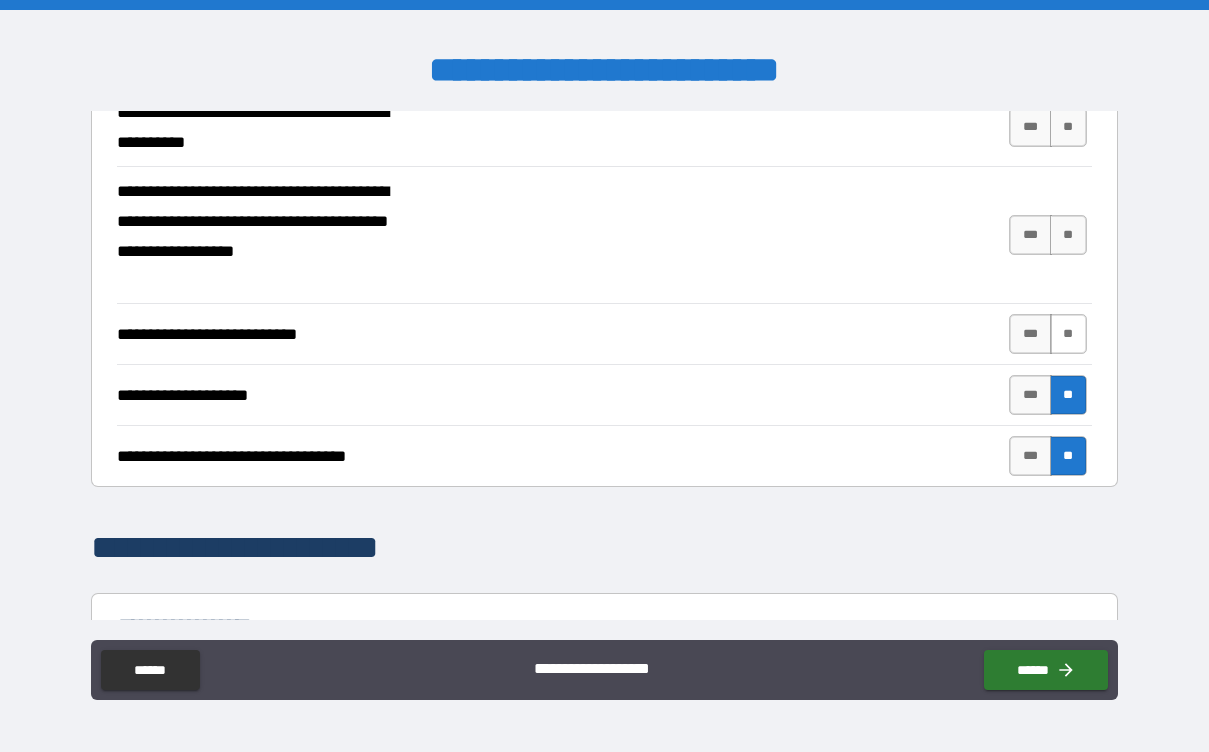 click on "**" at bounding box center (1068, 334) 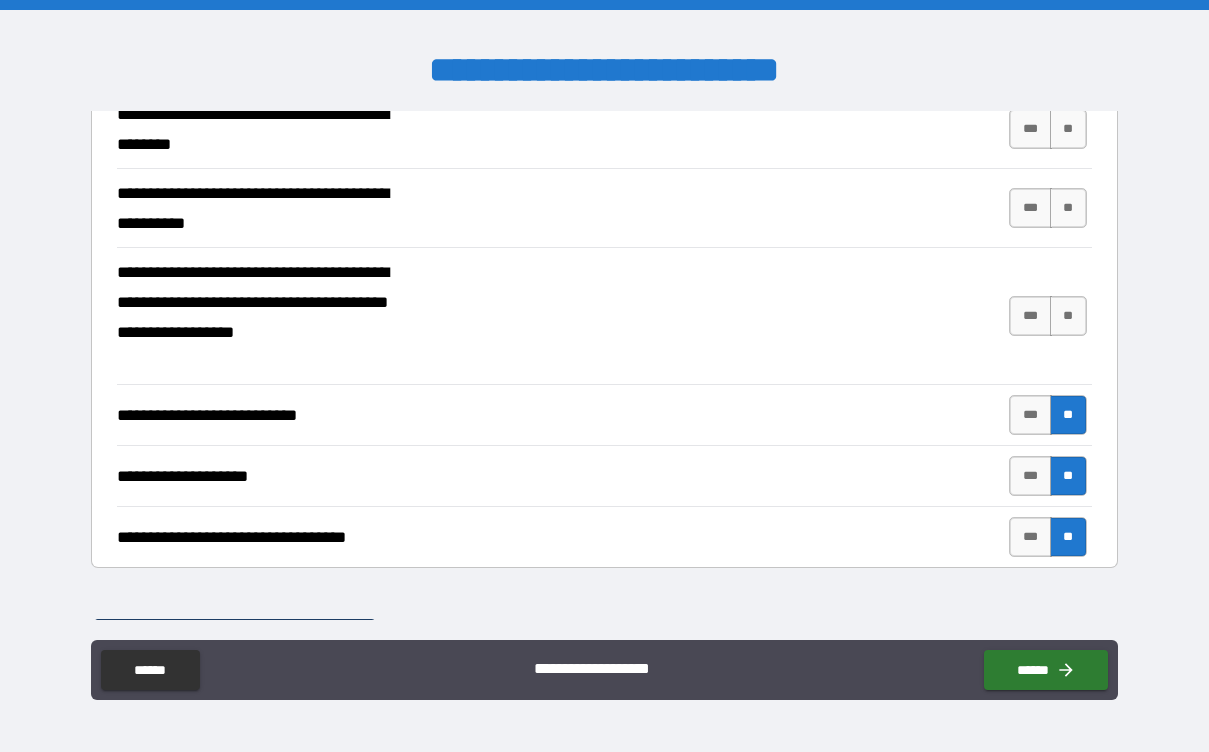 scroll, scrollTop: 667, scrollLeft: 0, axis: vertical 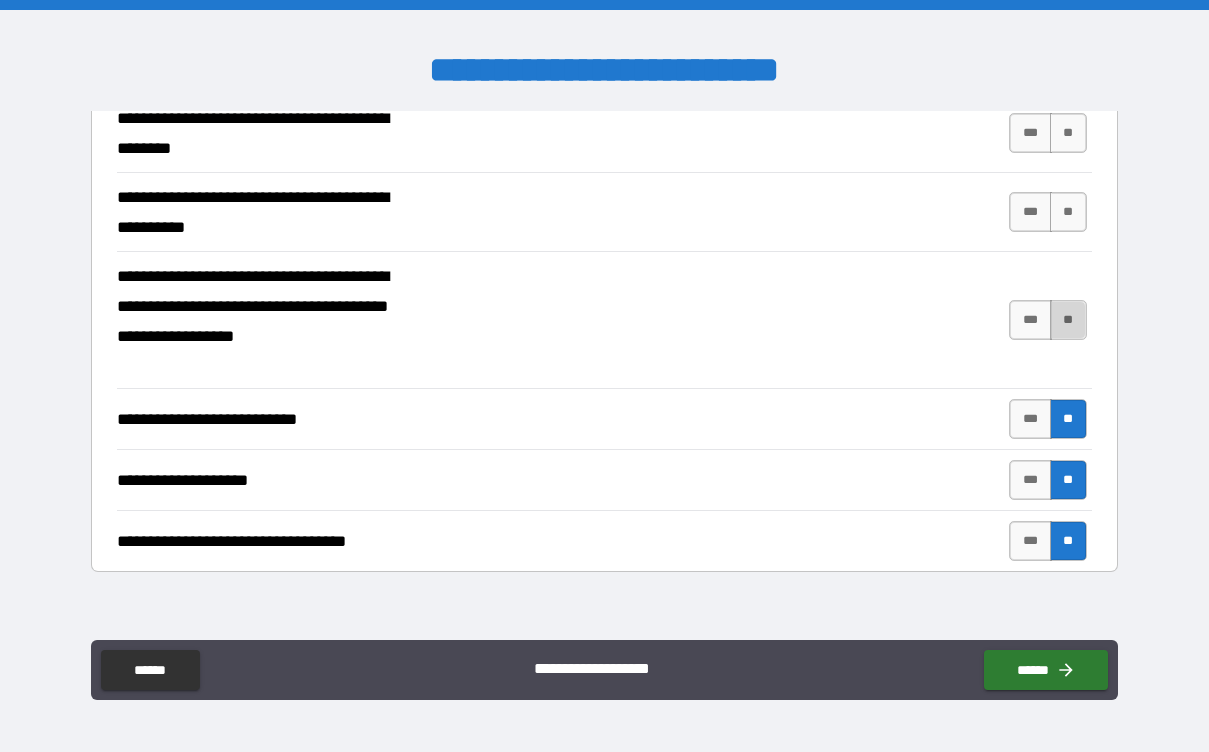 click on "**" at bounding box center (1068, 320) 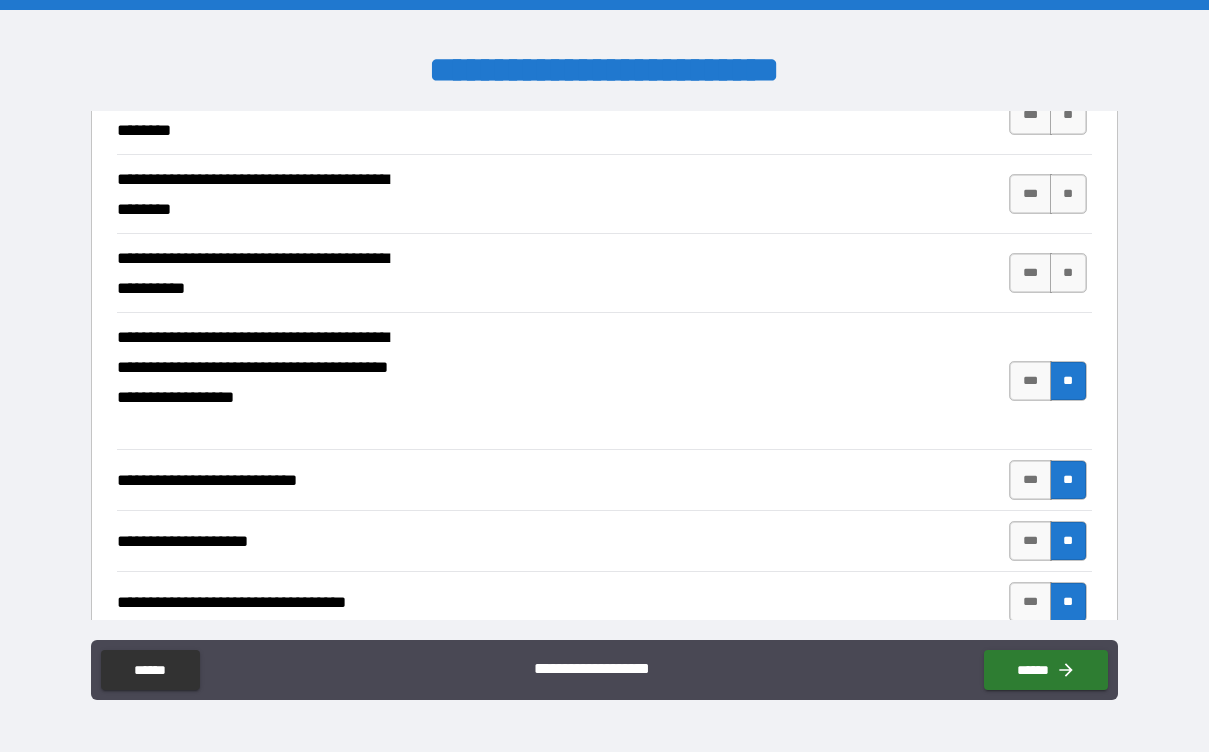 scroll, scrollTop: 602, scrollLeft: 0, axis: vertical 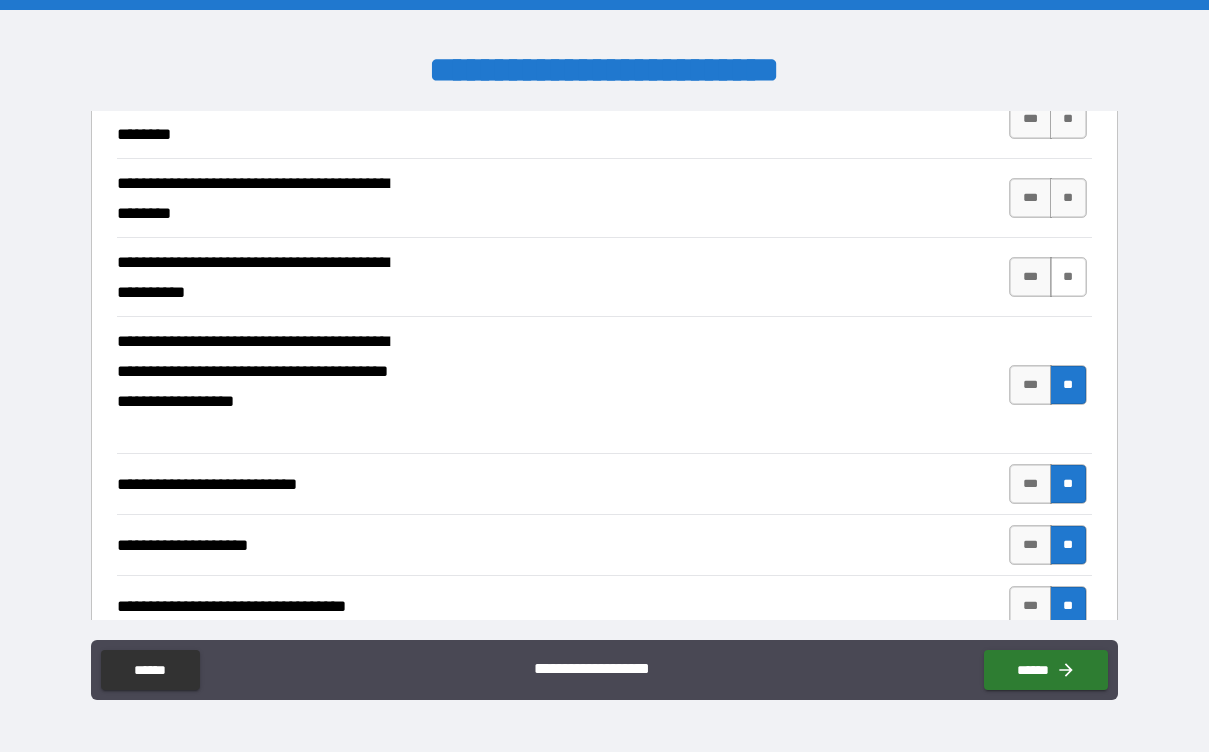 click on "**" at bounding box center [1068, 277] 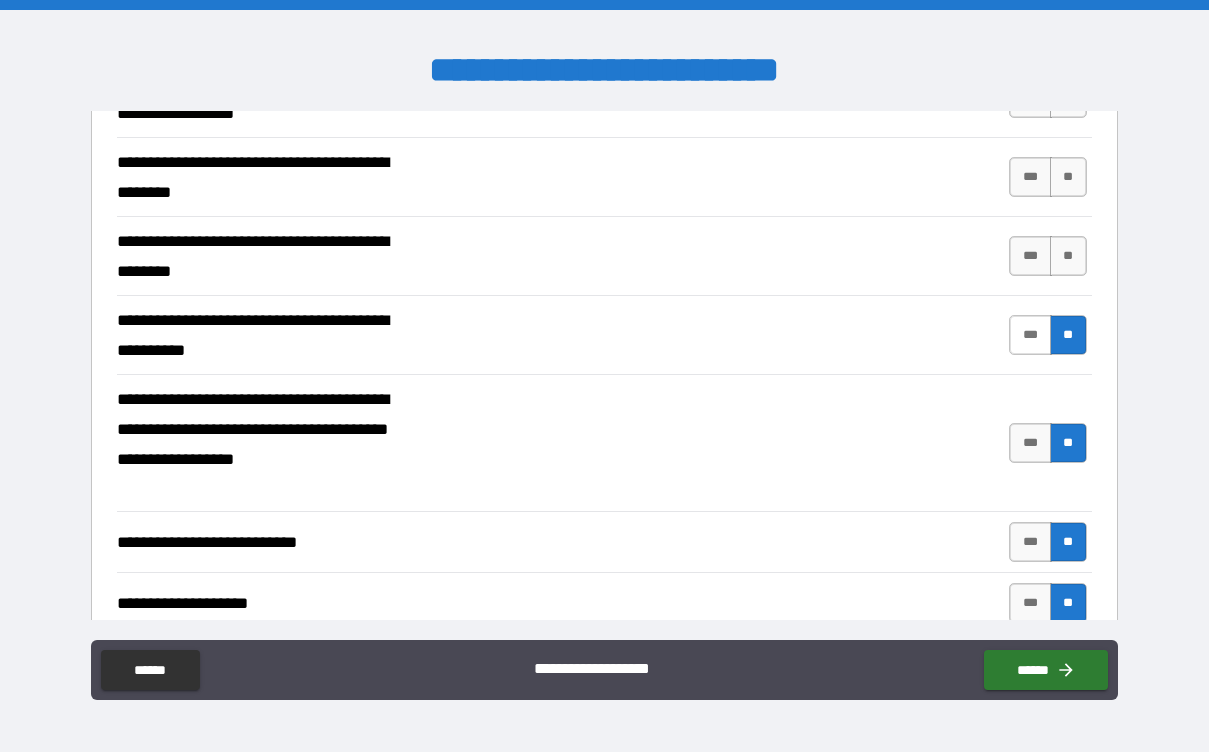 scroll, scrollTop: 526, scrollLeft: 0, axis: vertical 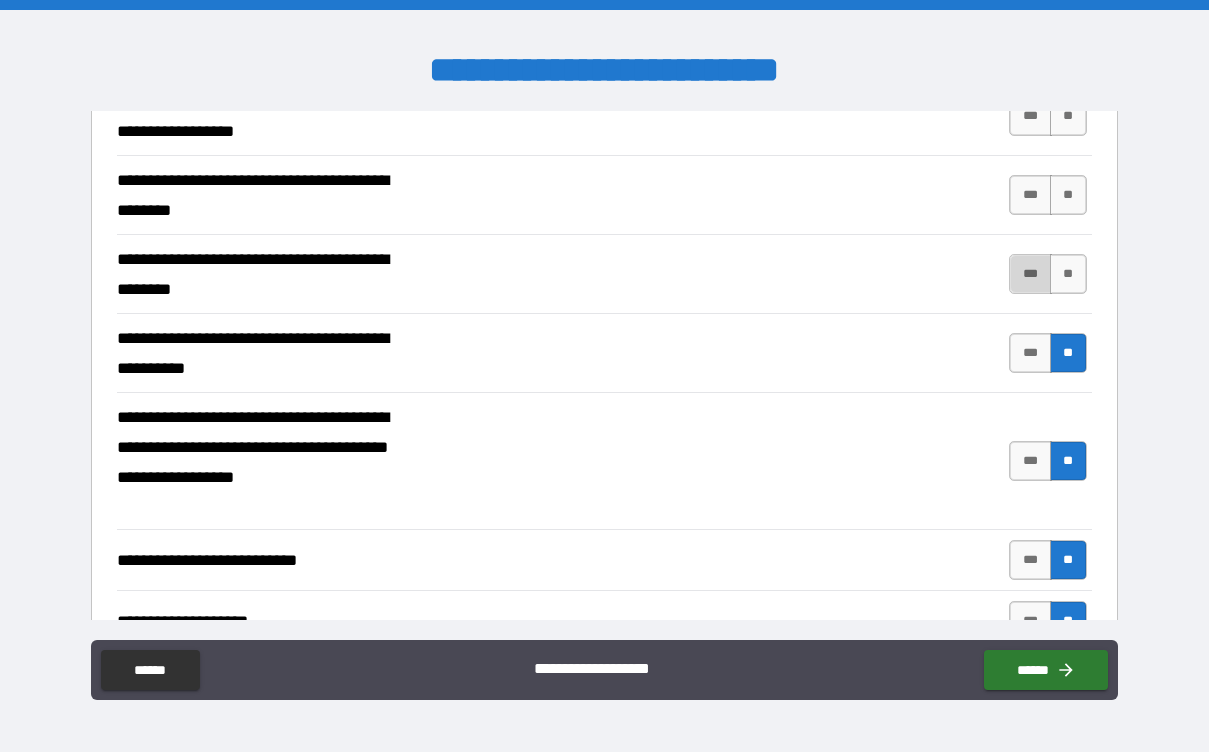 click on "***" at bounding box center [1030, 274] 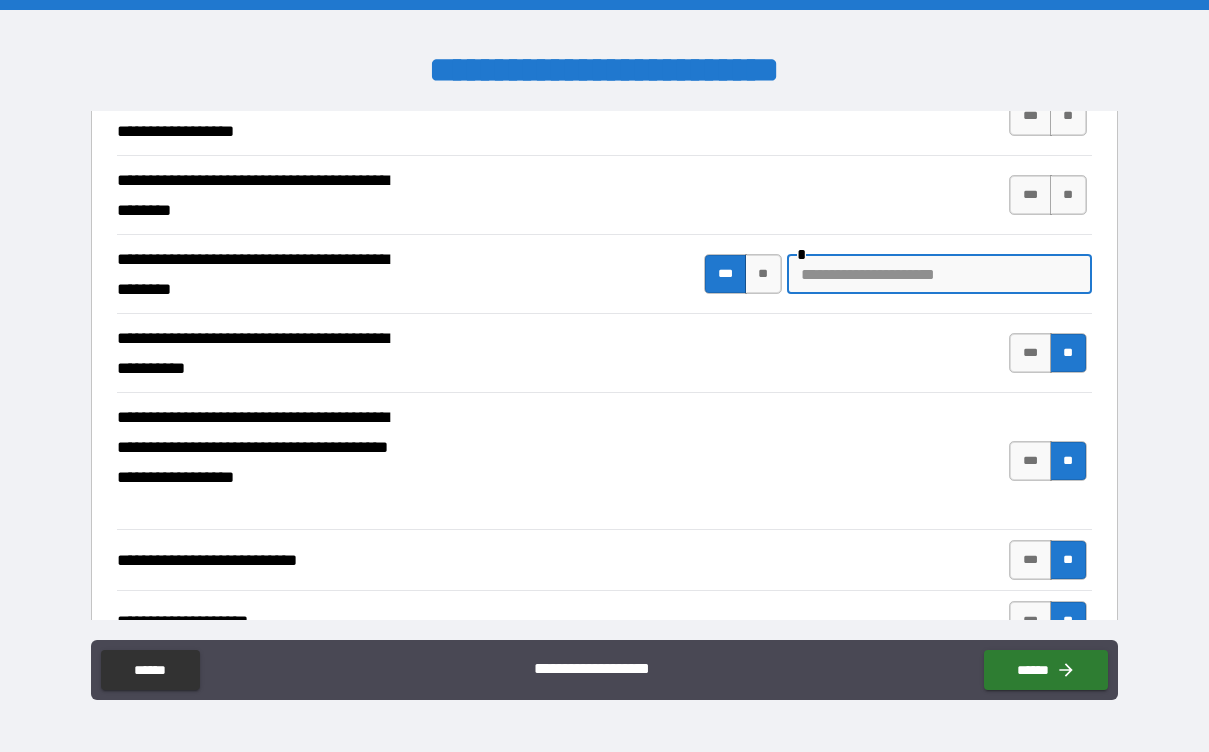 click at bounding box center (939, 274) 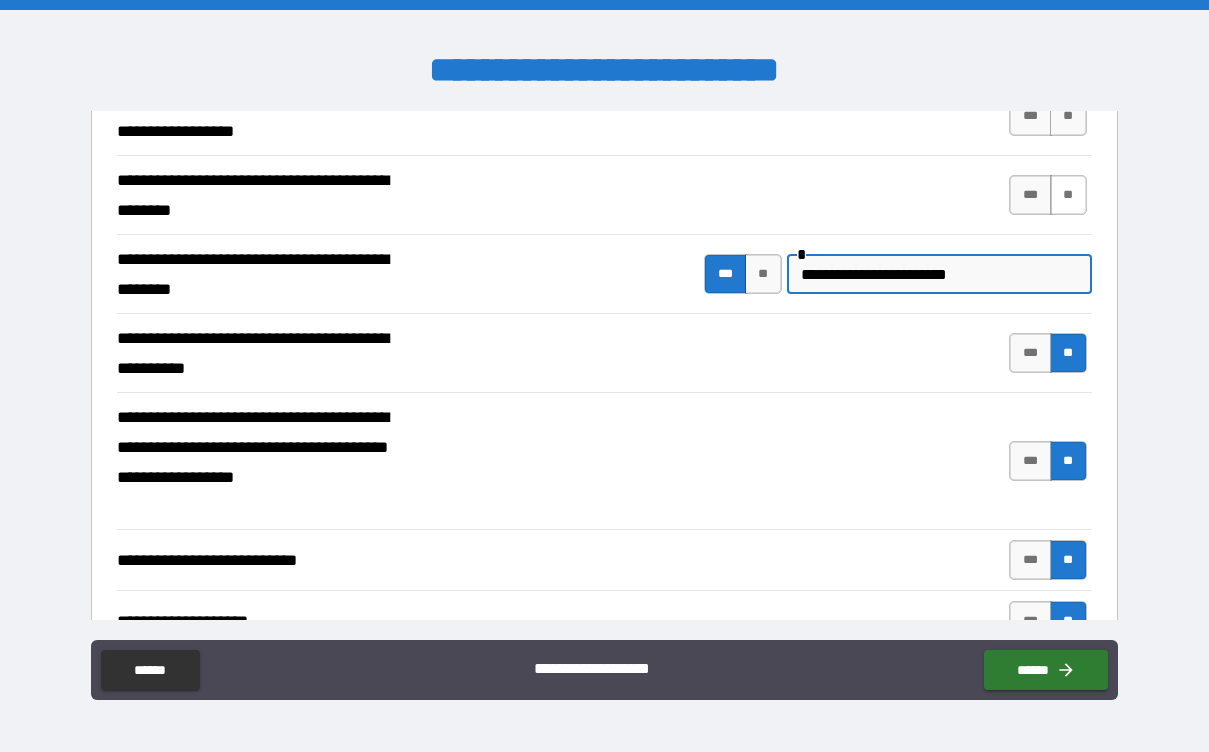 type on "**********" 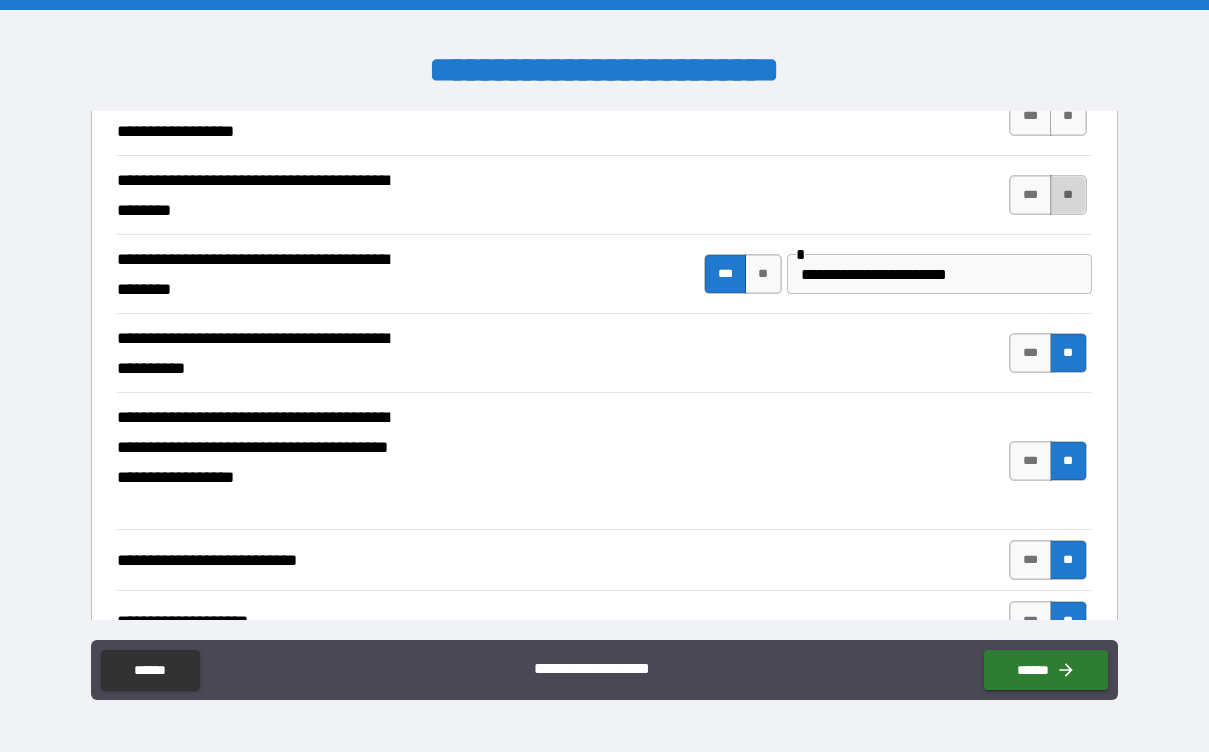 click on "**" at bounding box center [1068, 195] 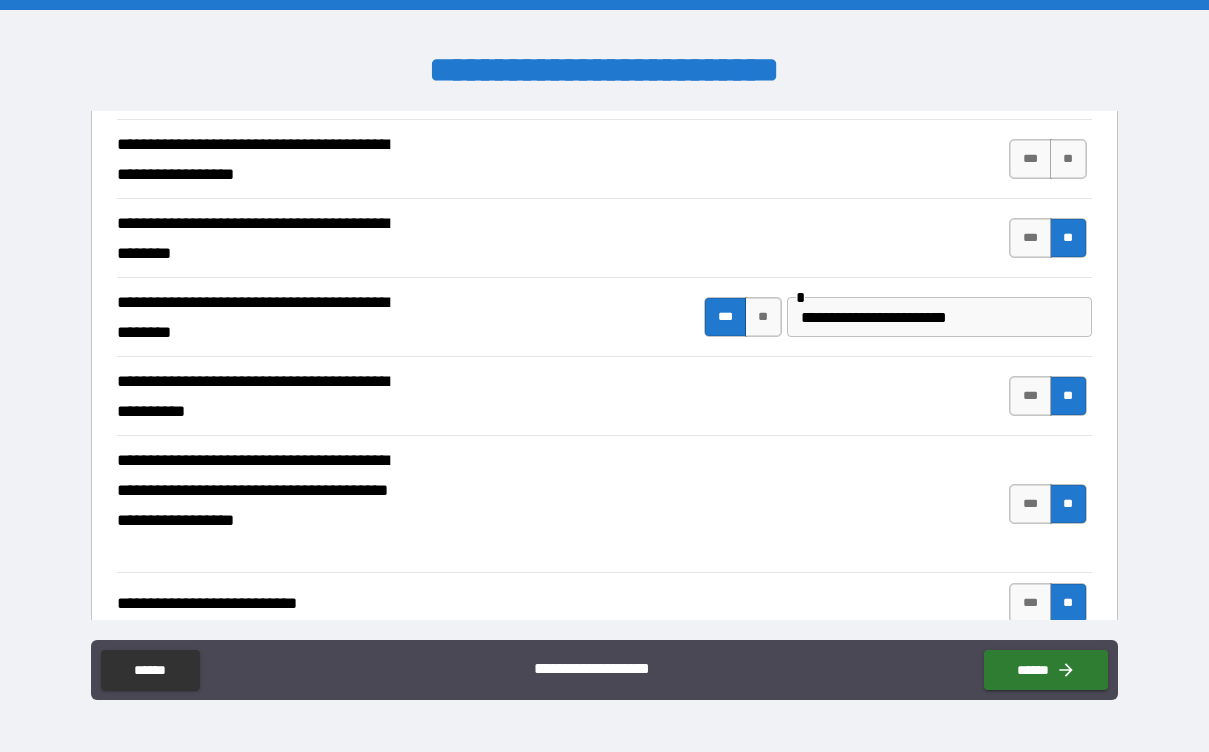 scroll, scrollTop: 478, scrollLeft: 0, axis: vertical 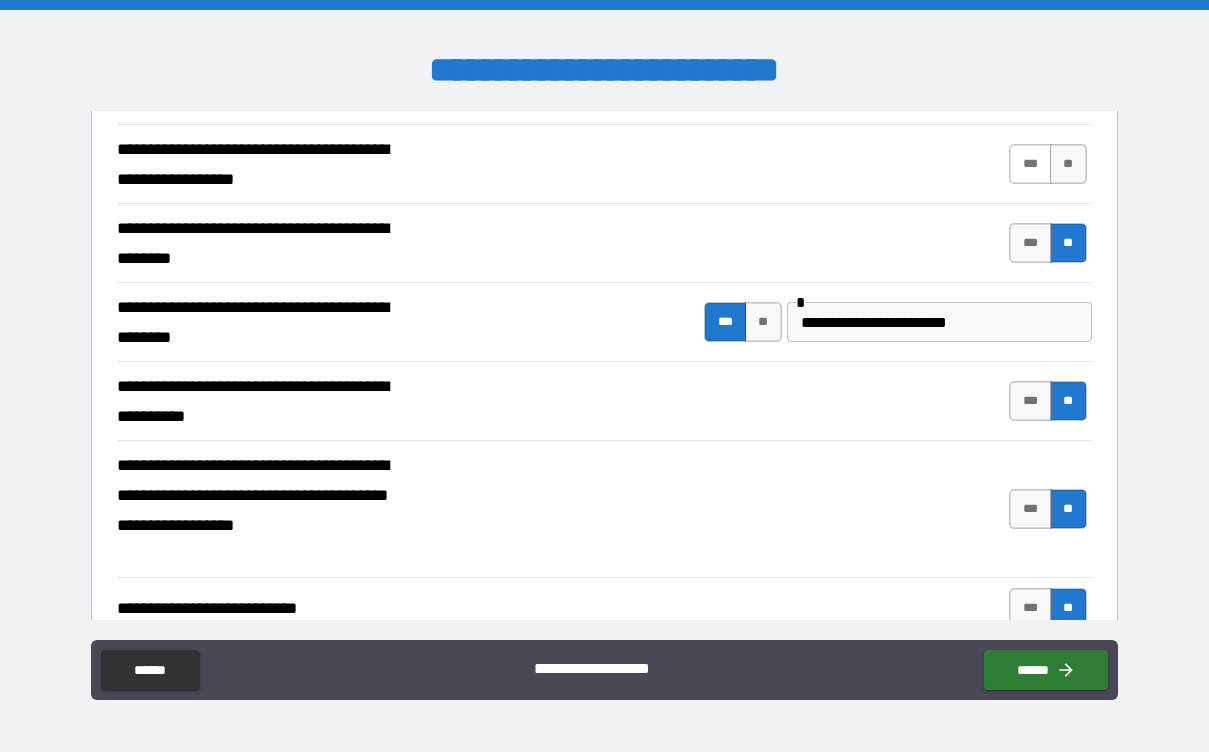 click on "***" at bounding box center [1030, 164] 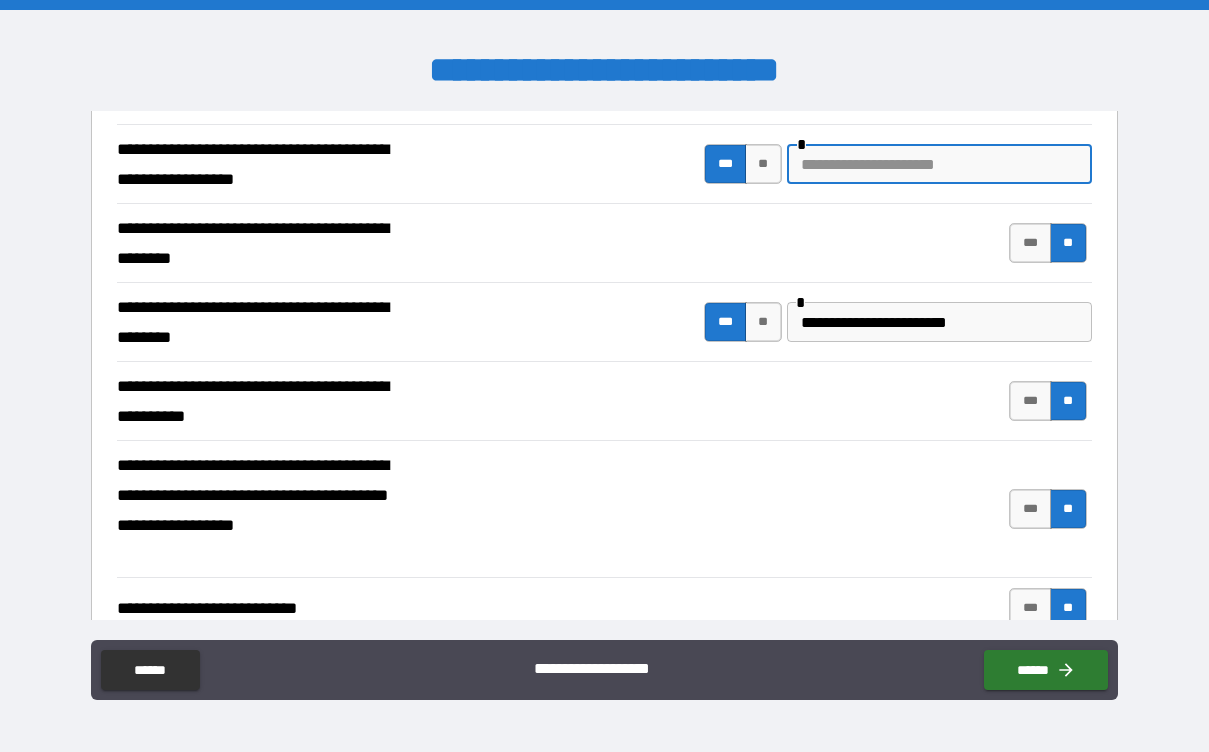 click at bounding box center [939, 164] 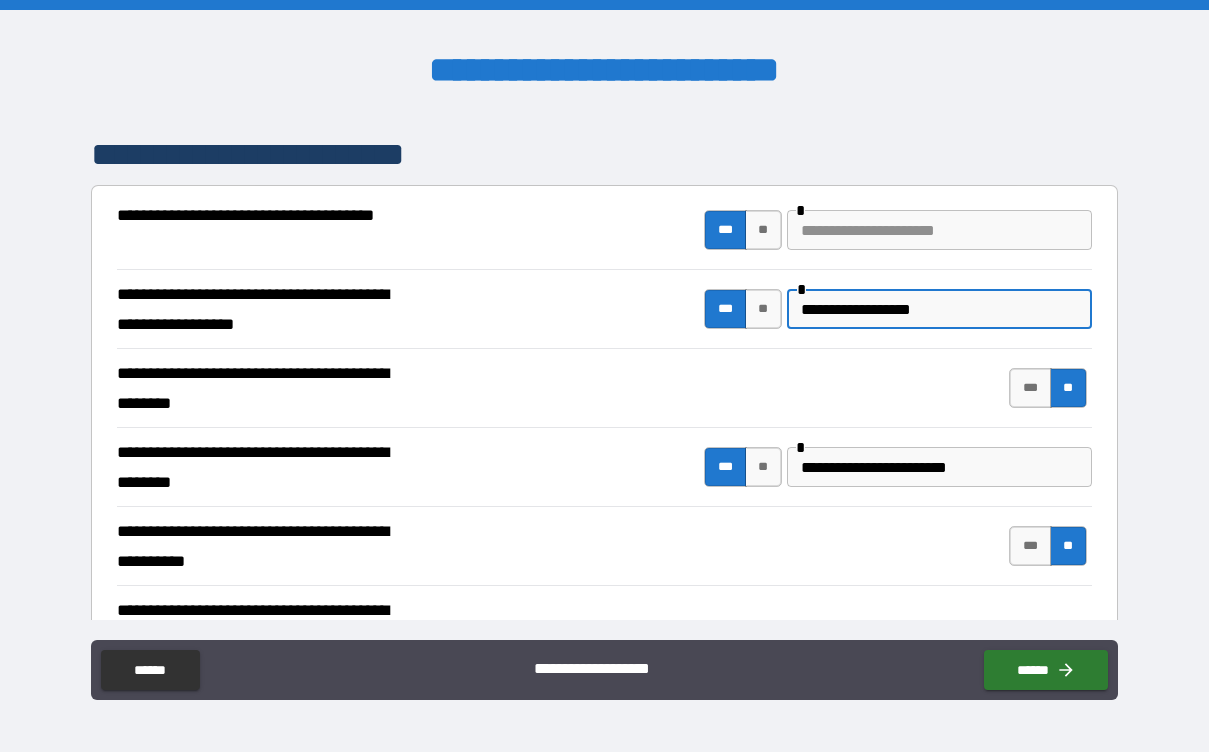 scroll, scrollTop: 330, scrollLeft: 0, axis: vertical 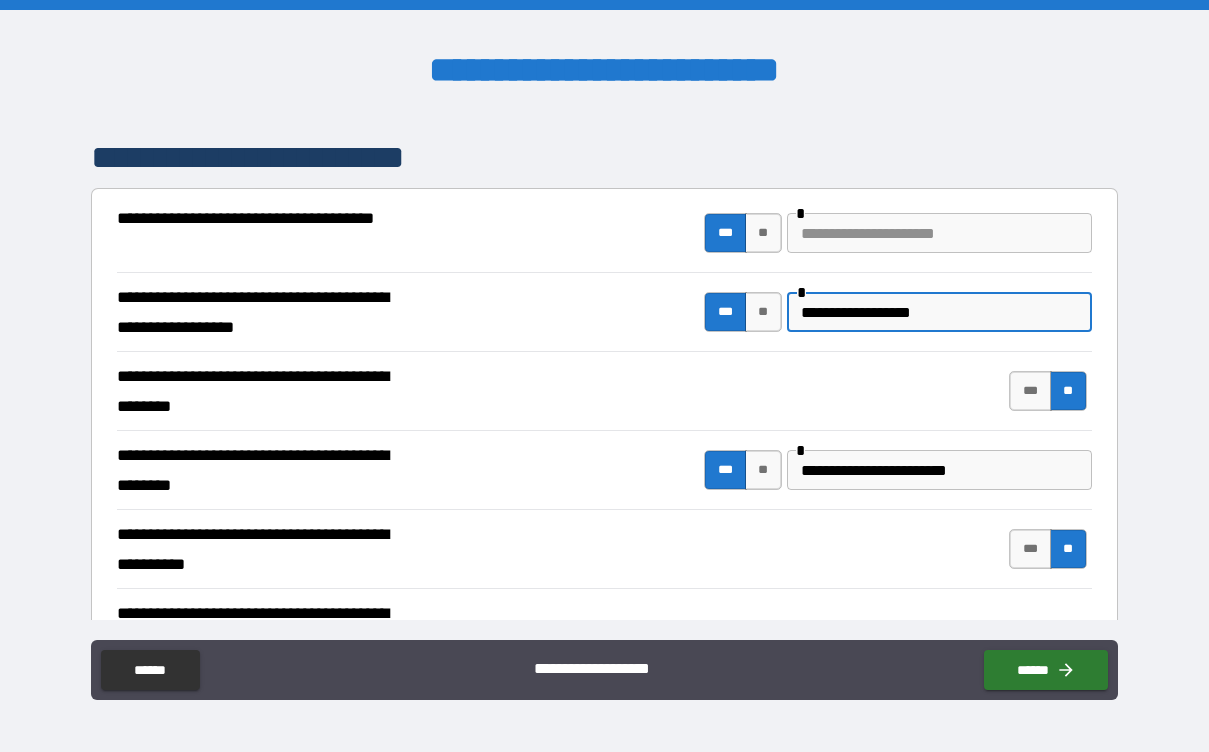 type on "**********" 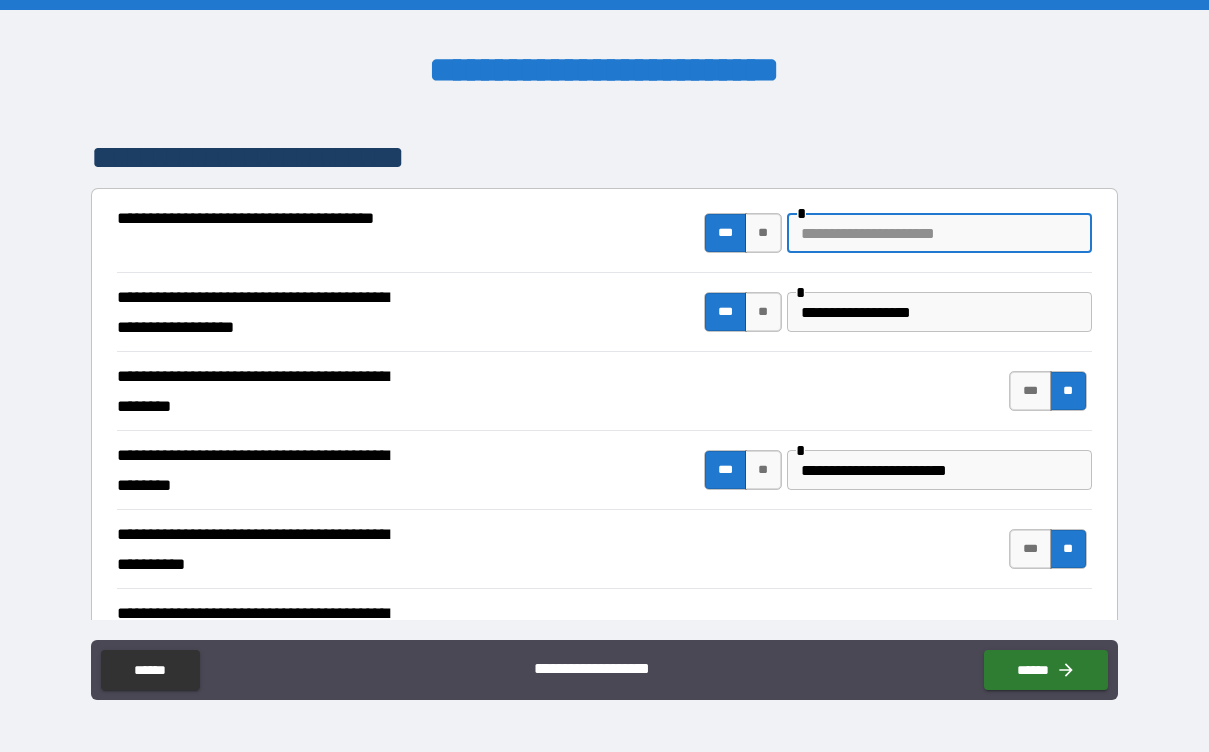 click at bounding box center (939, 233) 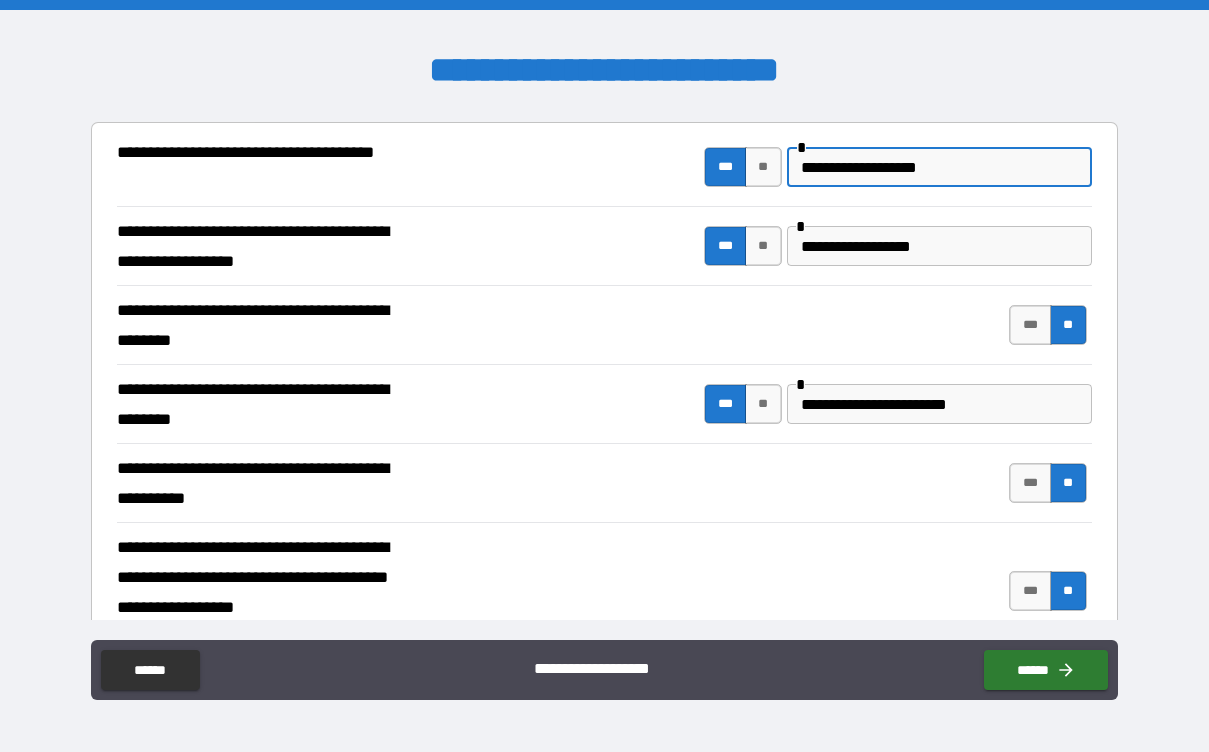 scroll, scrollTop: 399, scrollLeft: 0, axis: vertical 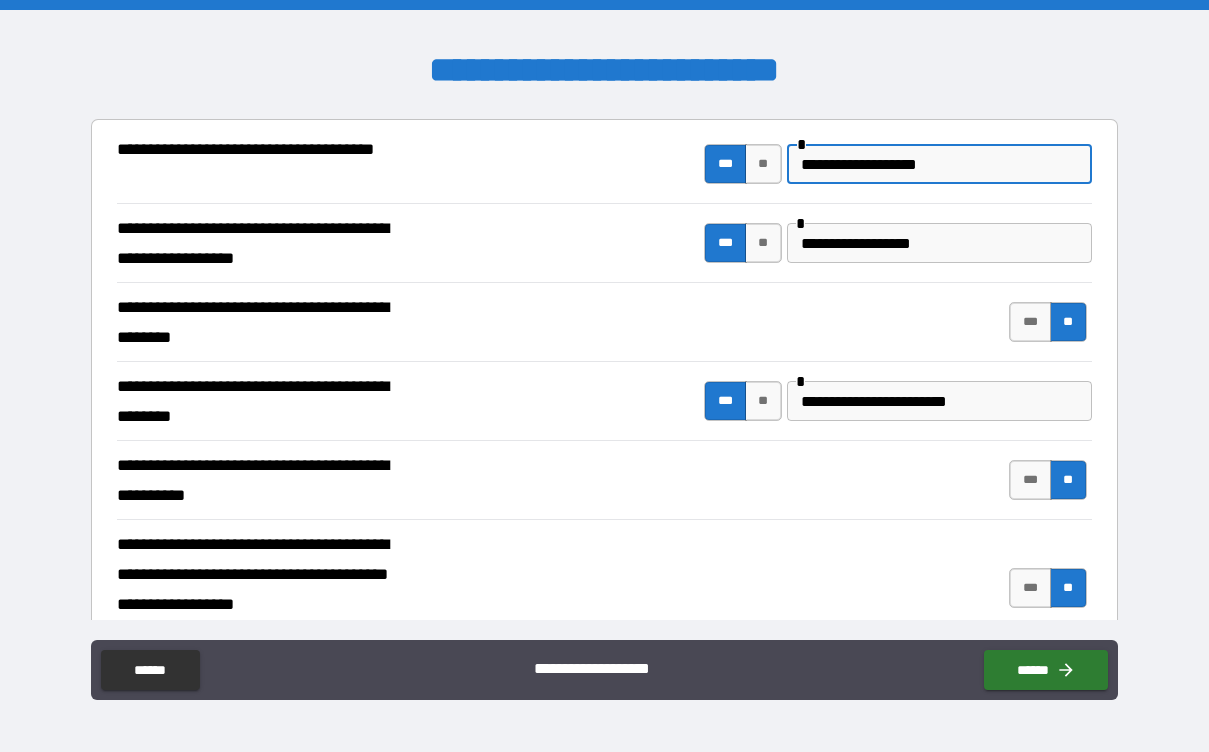 type on "**********" 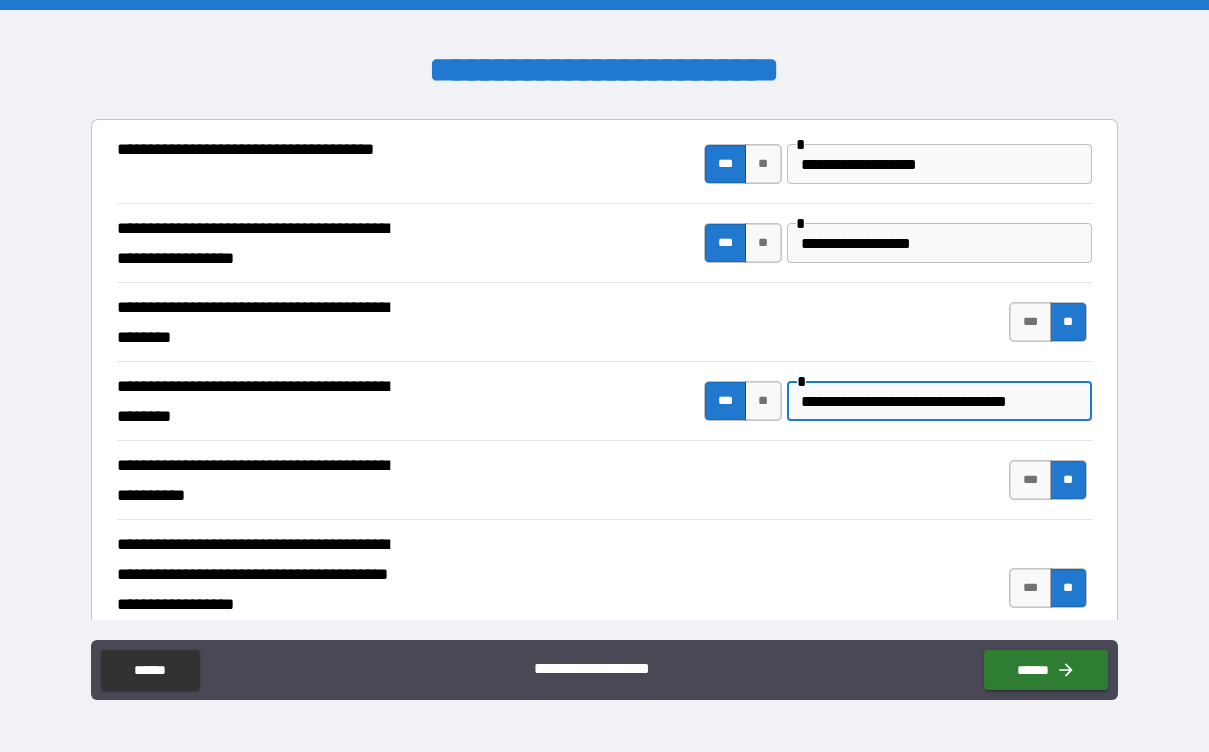 type on "**********" 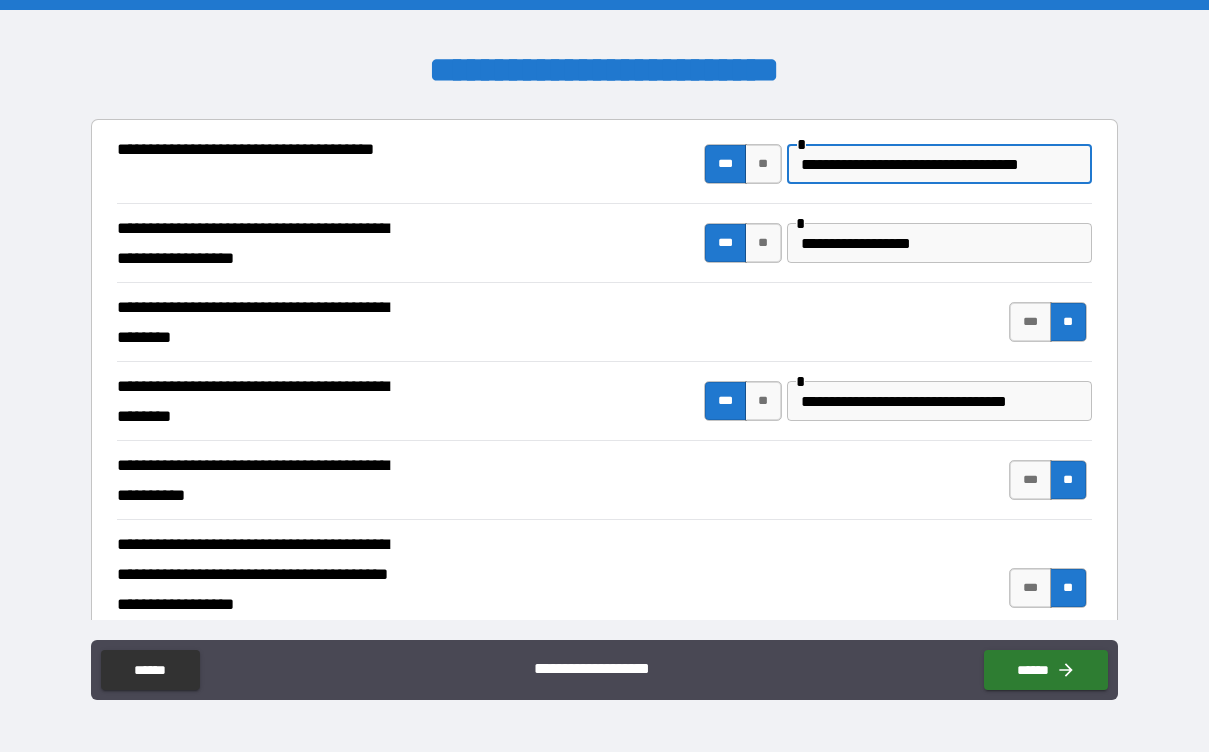 type on "**********" 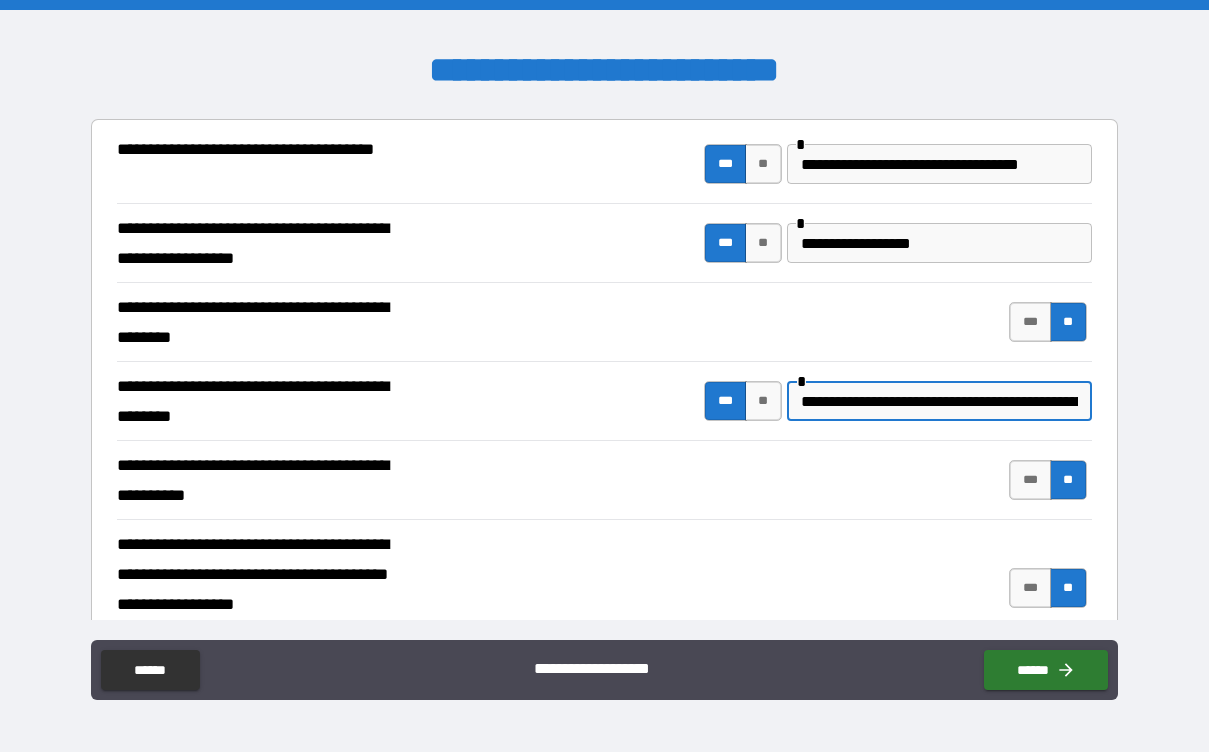 type on "**********" 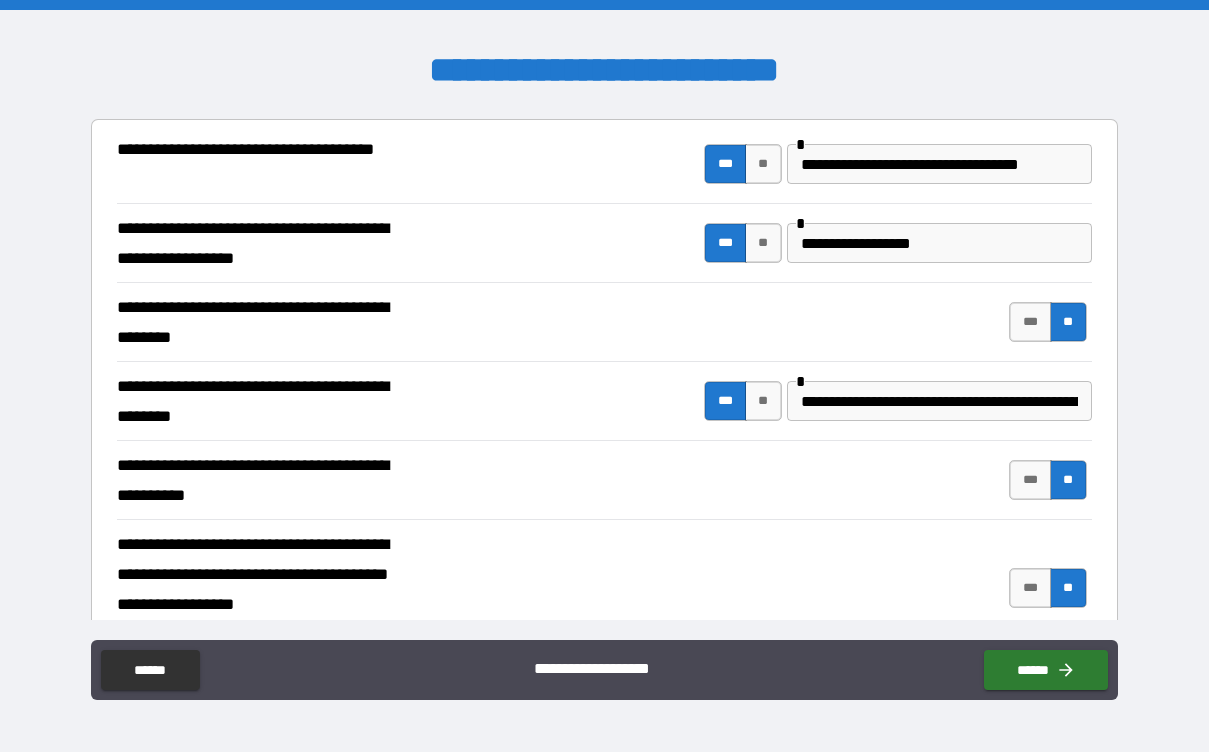 click on "**********" at bounding box center [604, 401] 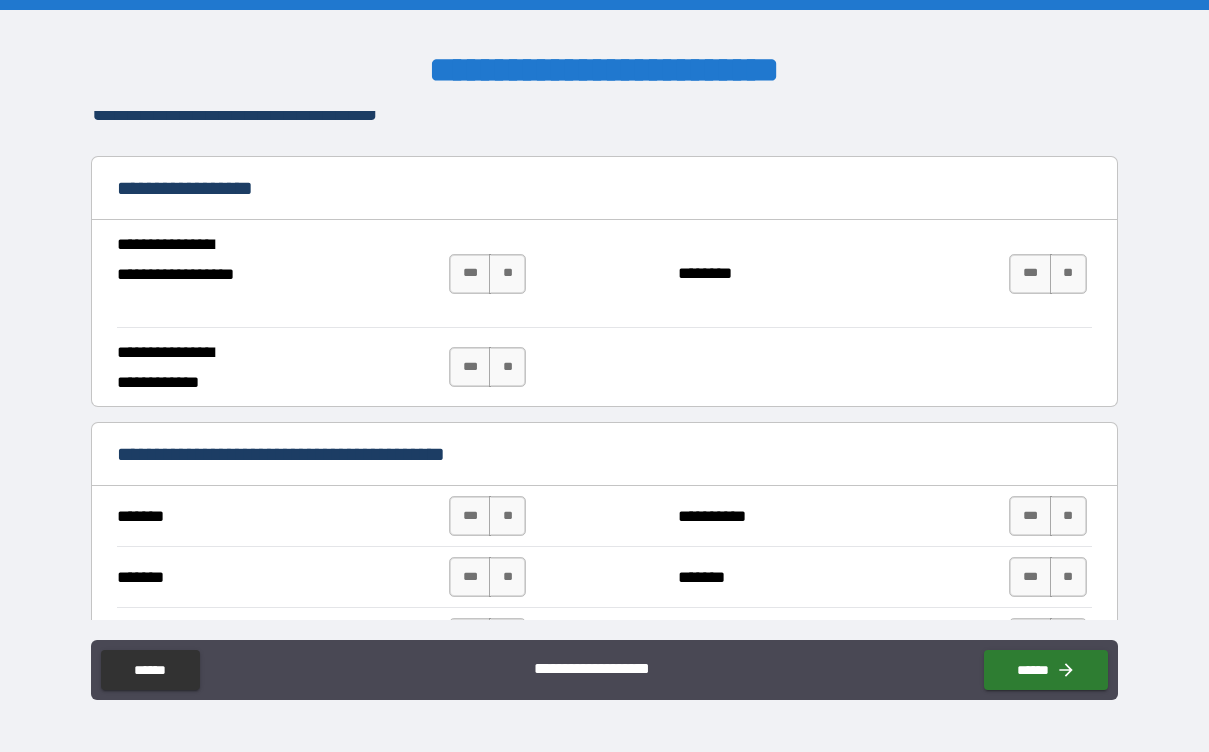 scroll, scrollTop: 1191, scrollLeft: 0, axis: vertical 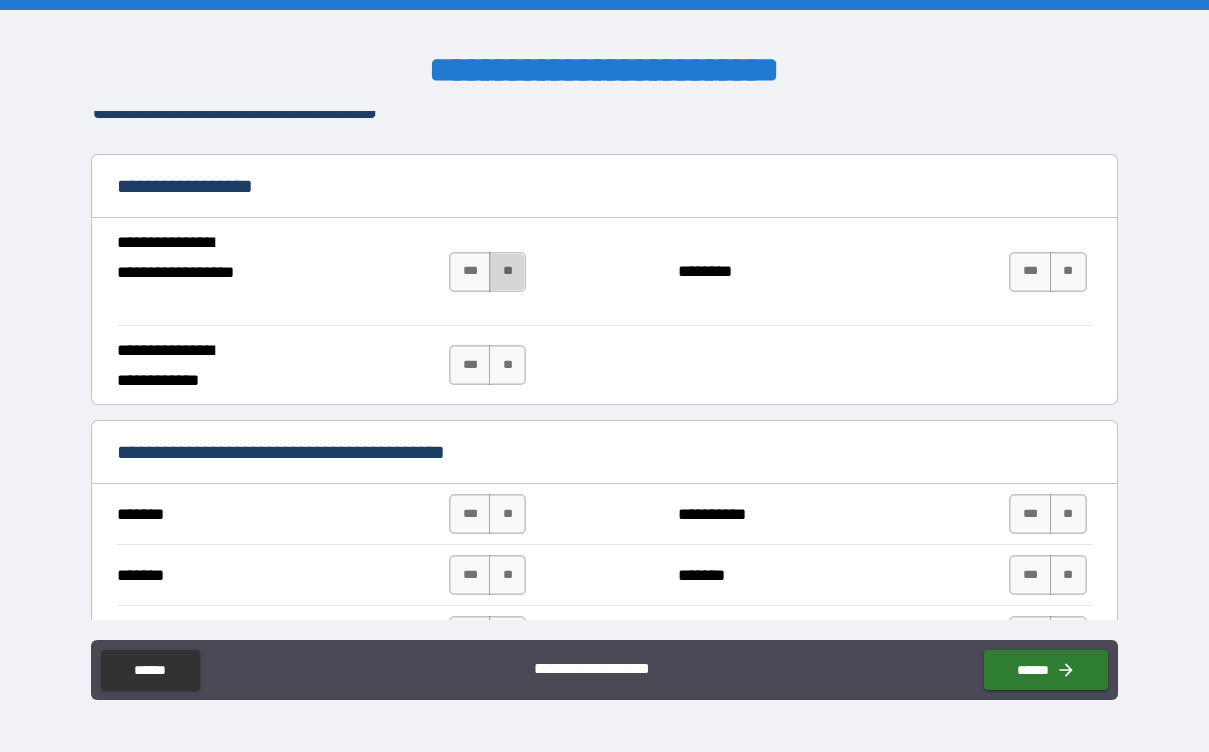 click on "**" at bounding box center [507, 272] 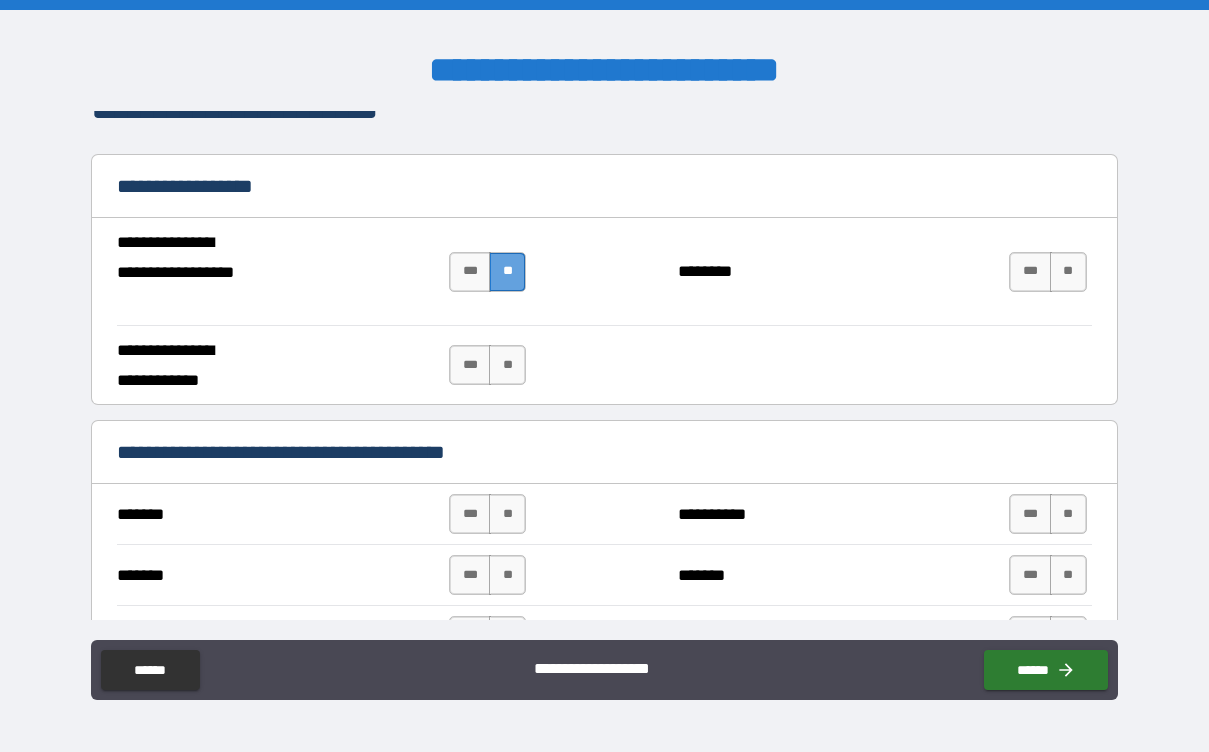 click on "**" at bounding box center [507, 272] 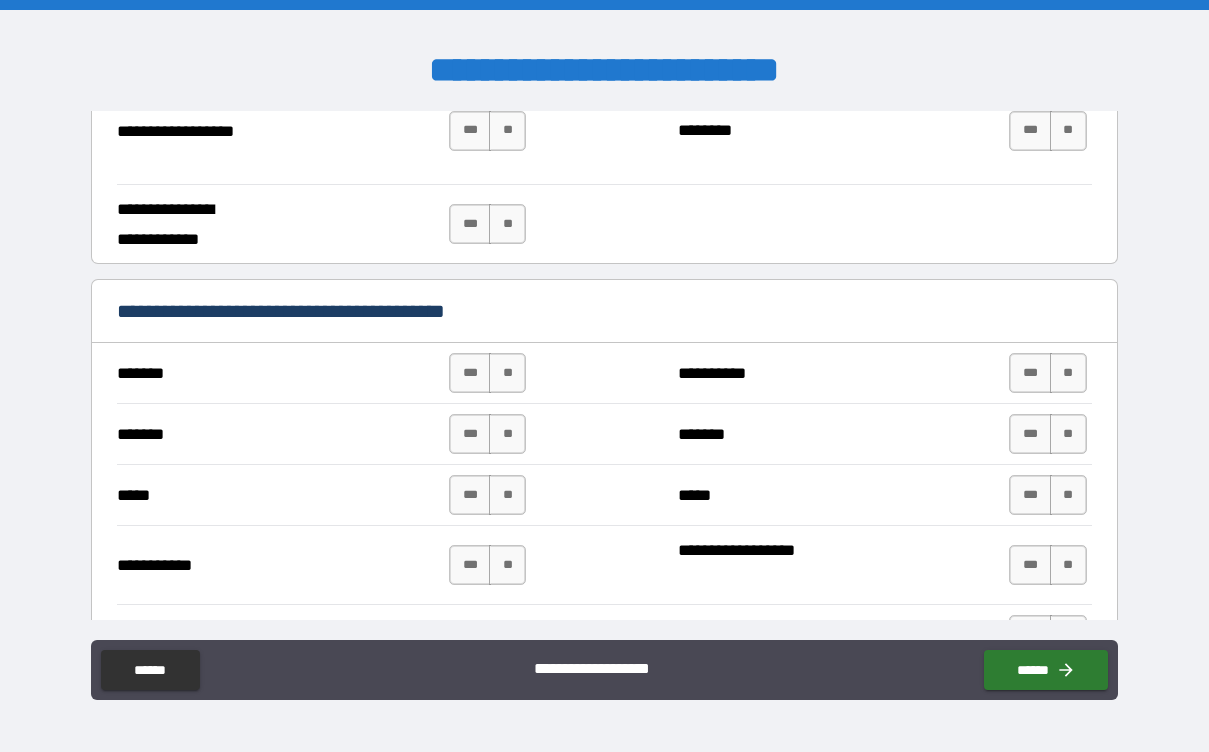 scroll, scrollTop: 1351, scrollLeft: 0, axis: vertical 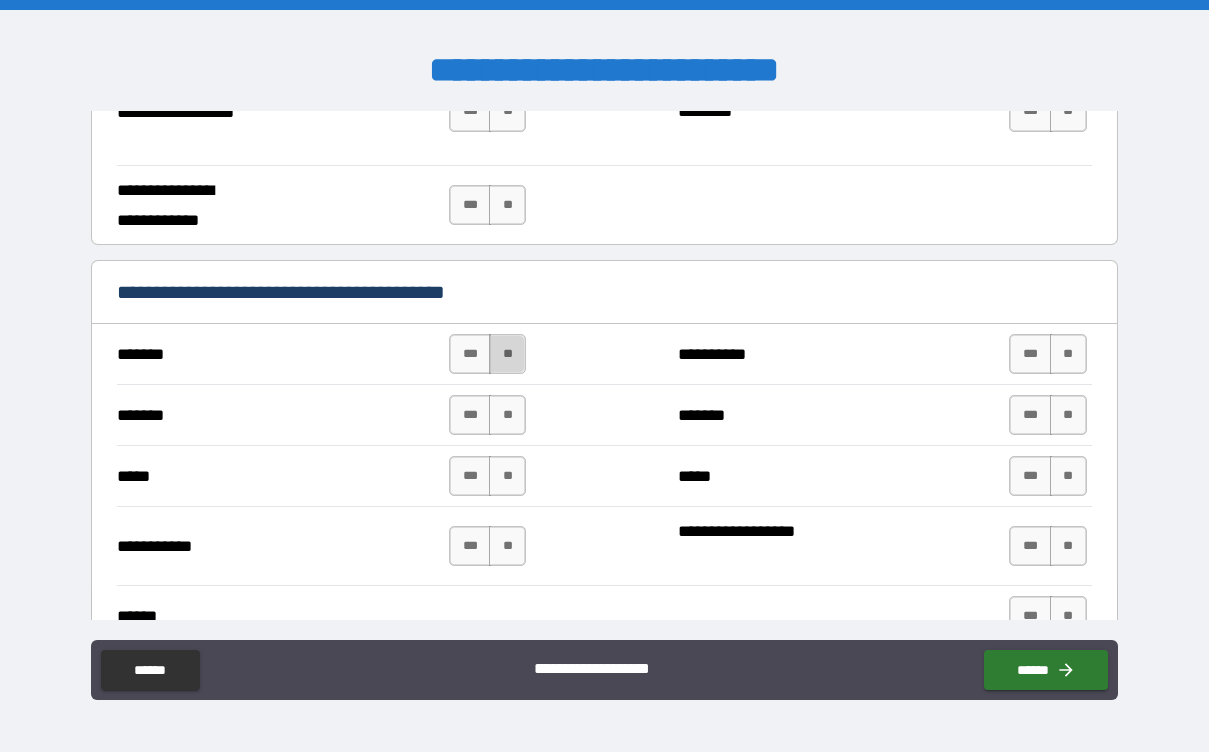 click on "**" at bounding box center (507, 354) 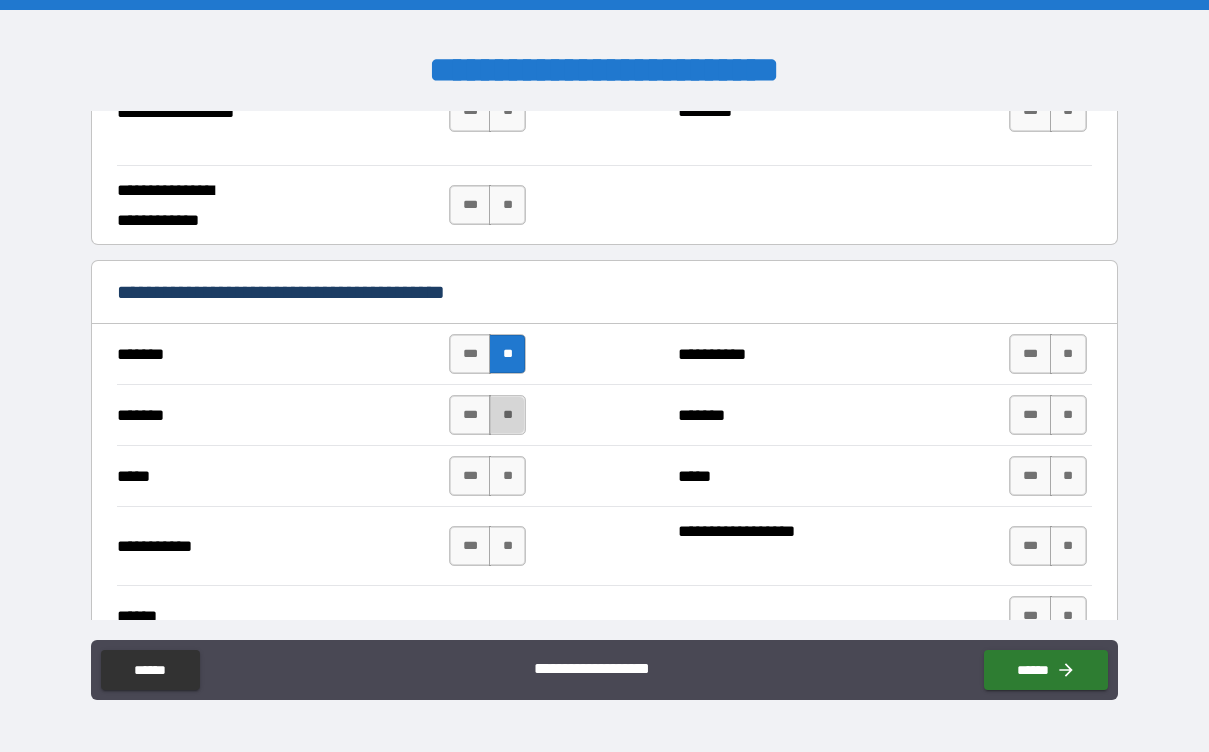 click on "**" at bounding box center (507, 415) 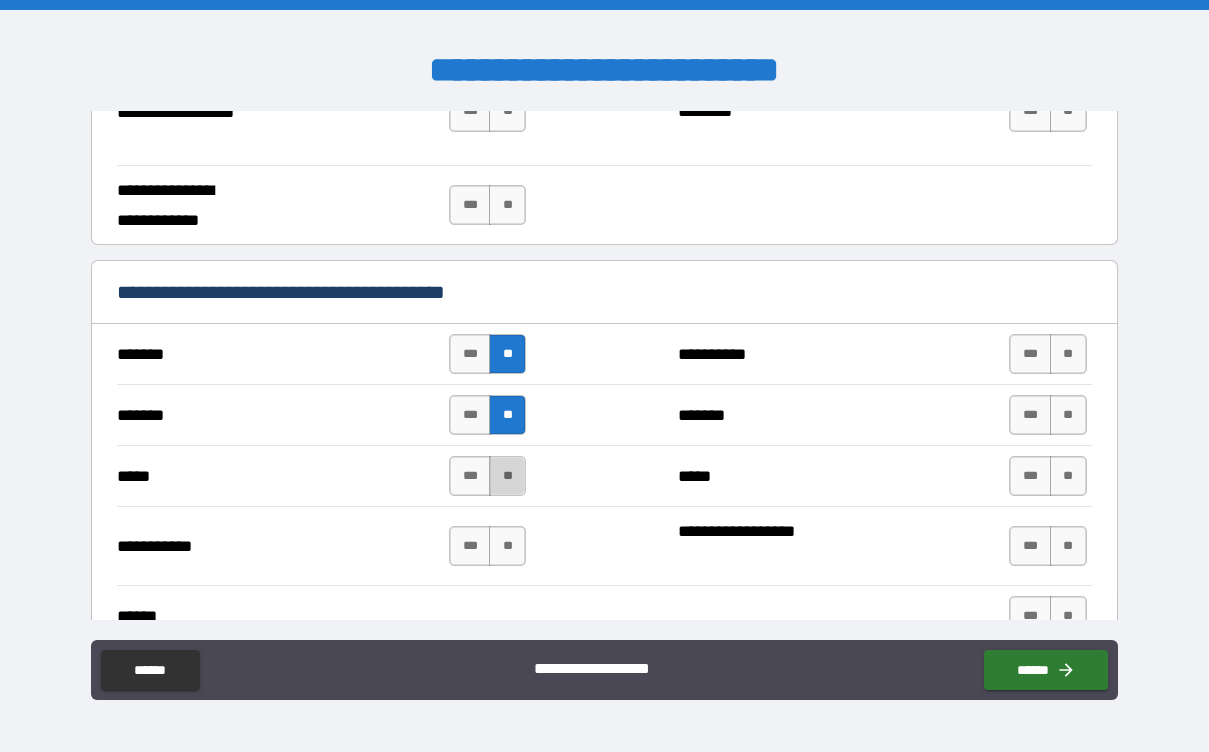 click on "**" at bounding box center [507, 476] 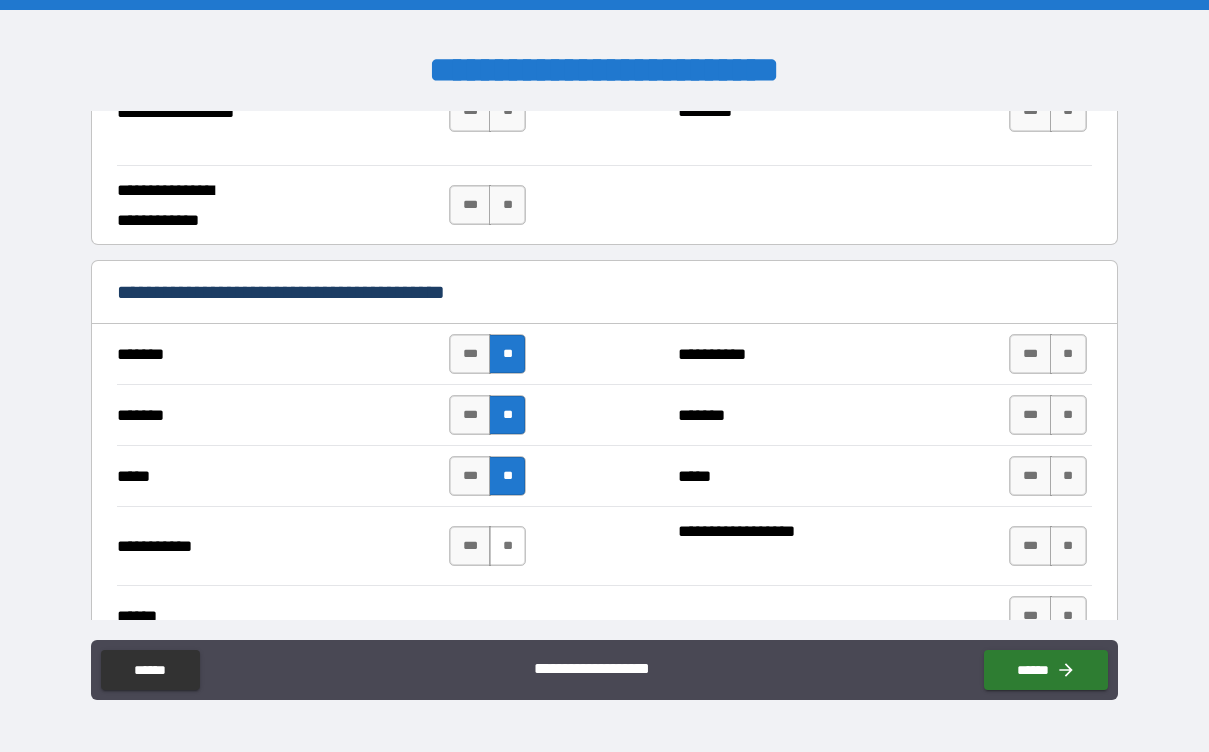 click on "**" at bounding box center [507, 546] 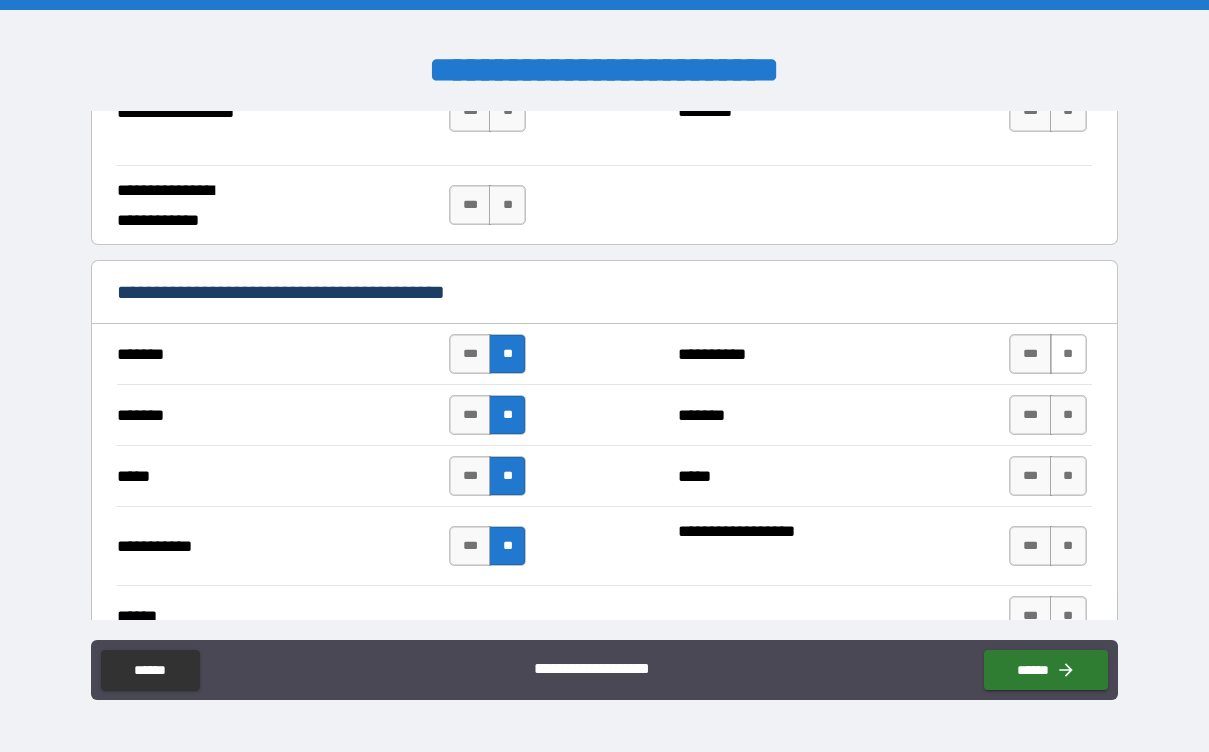 click on "**" at bounding box center [1068, 354] 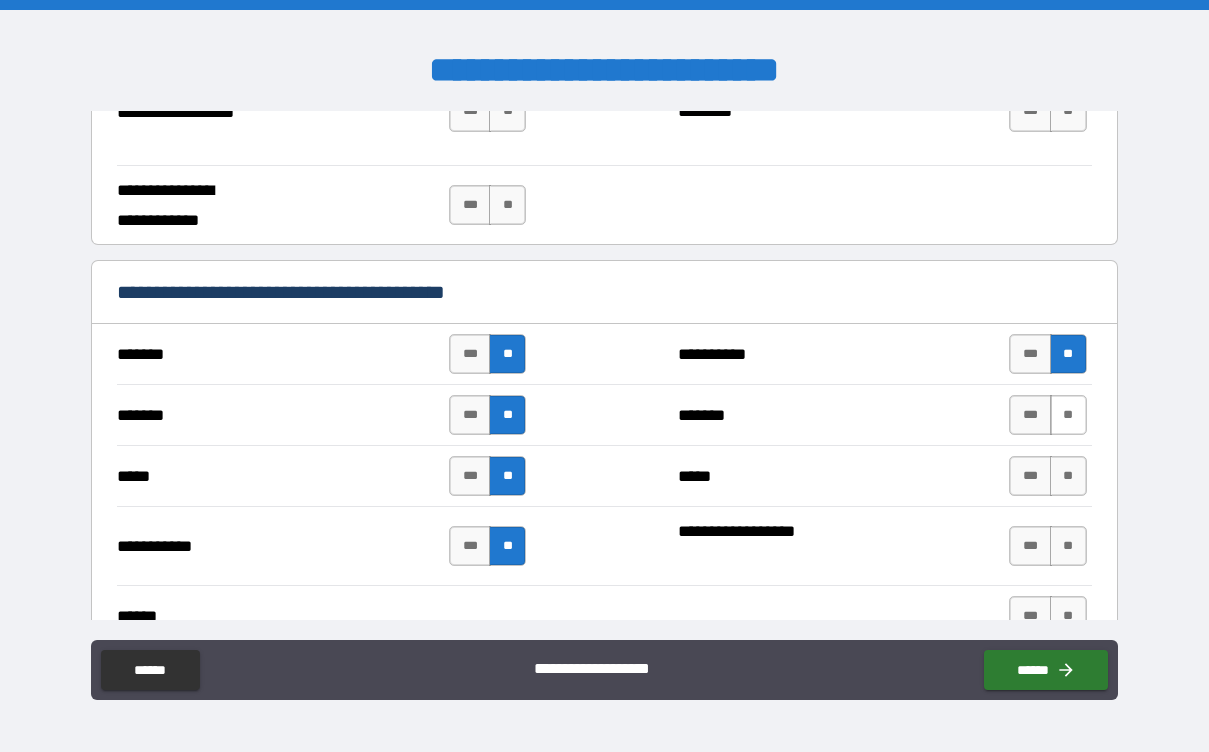click on "**" at bounding box center [1068, 415] 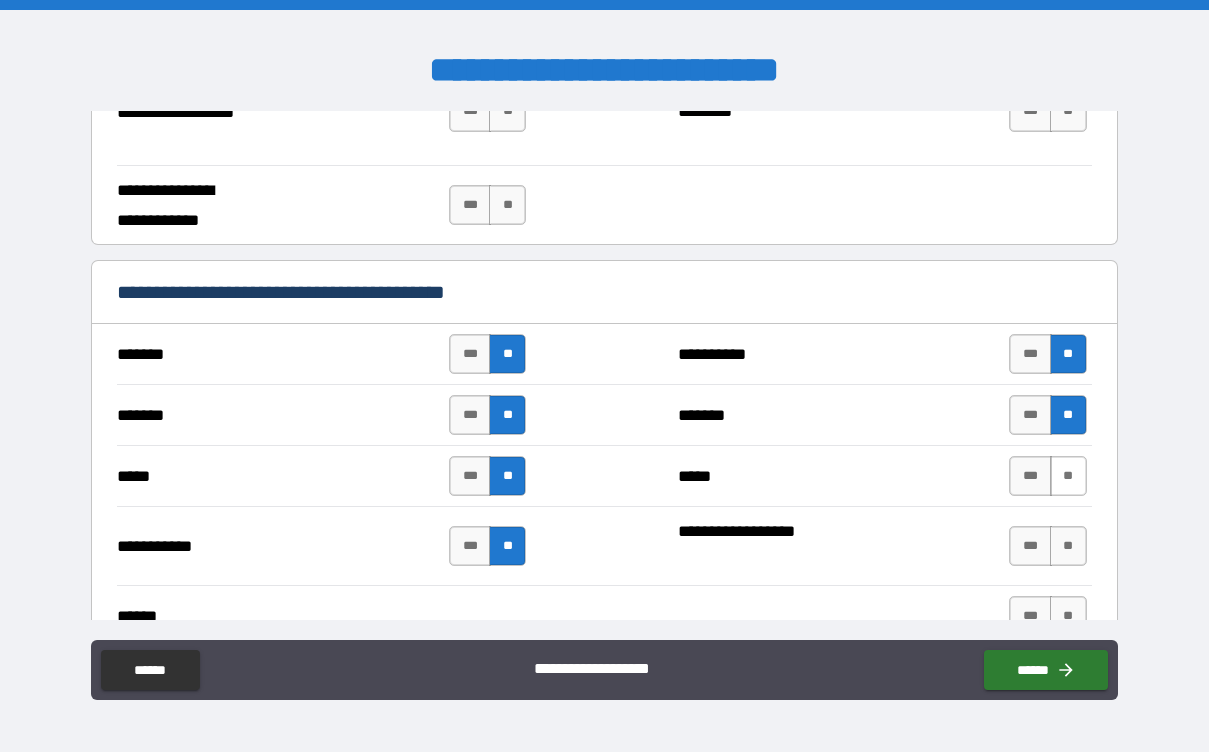 click on "**" at bounding box center (1068, 476) 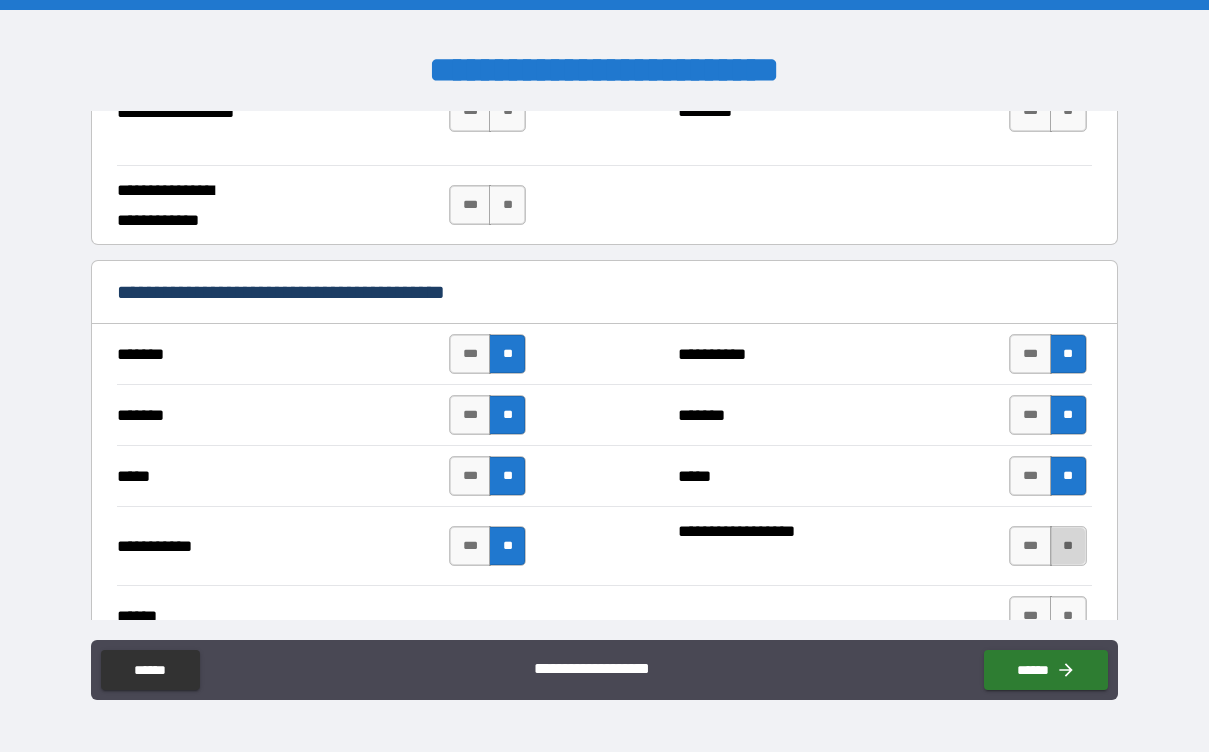 click on "**" at bounding box center [1068, 546] 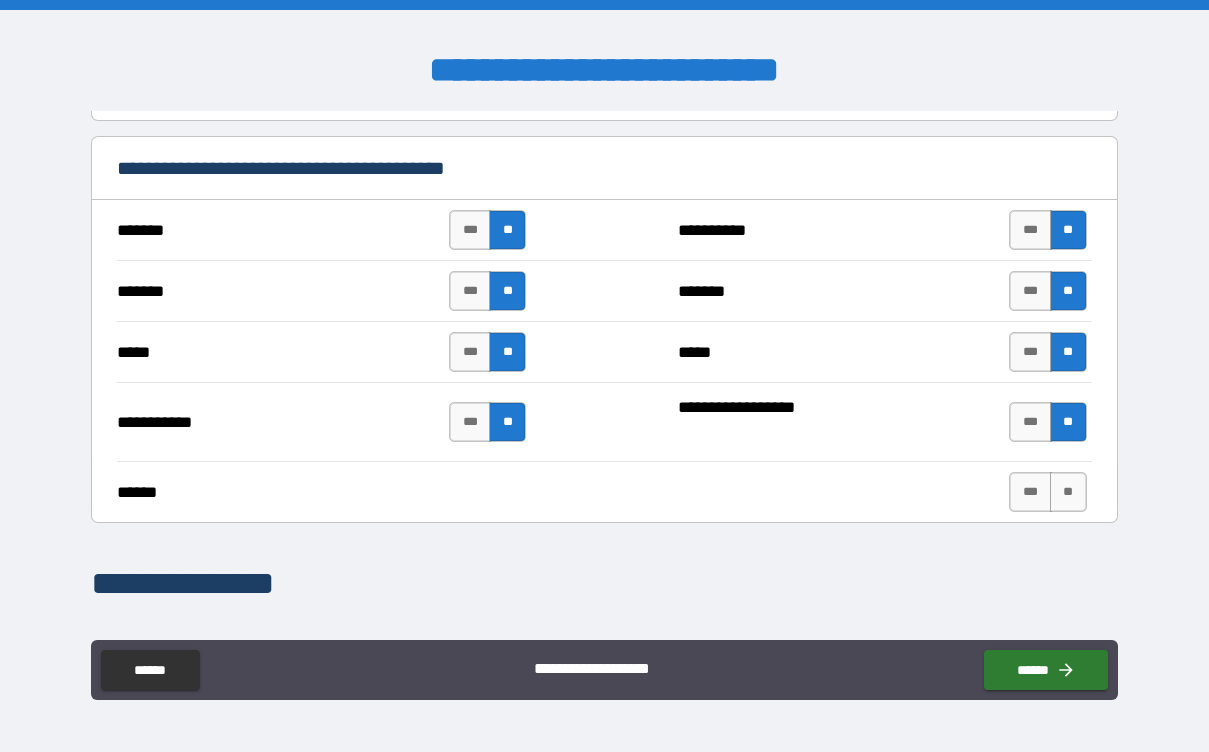 scroll, scrollTop: 1476, scrollLeft: 0, axis: vertical 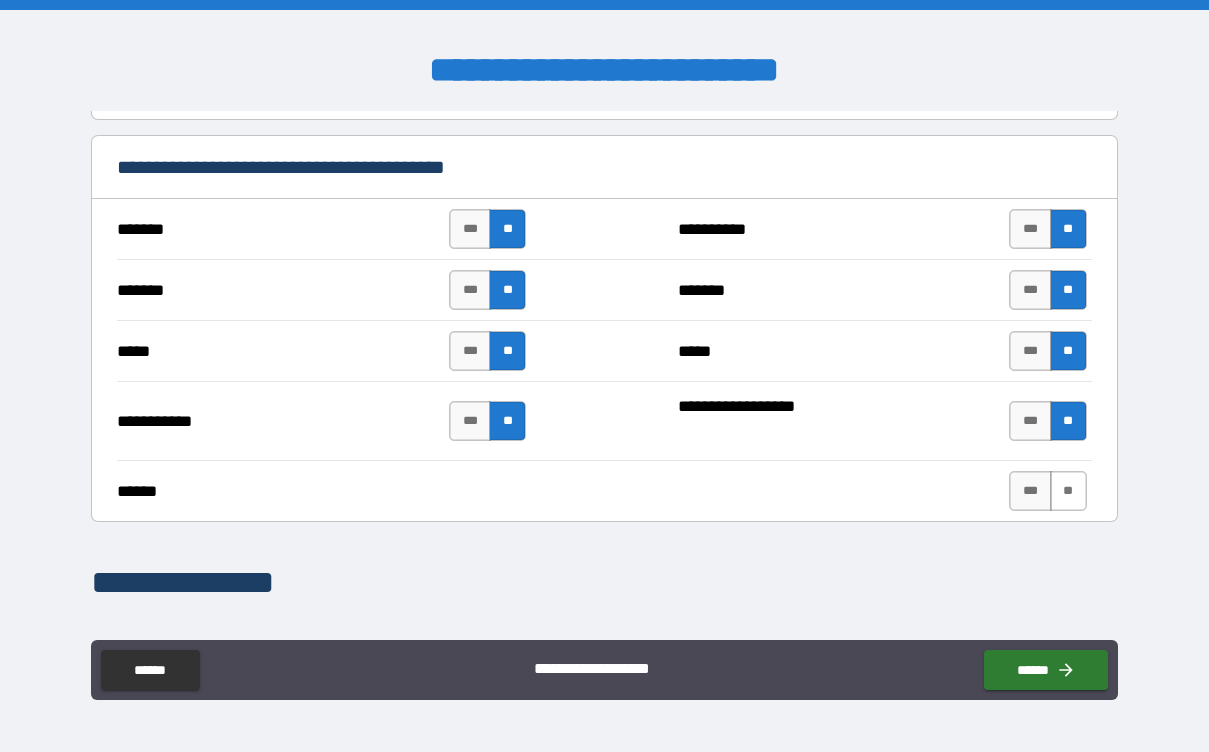 click on "**" at bounding box center (1068, 491) 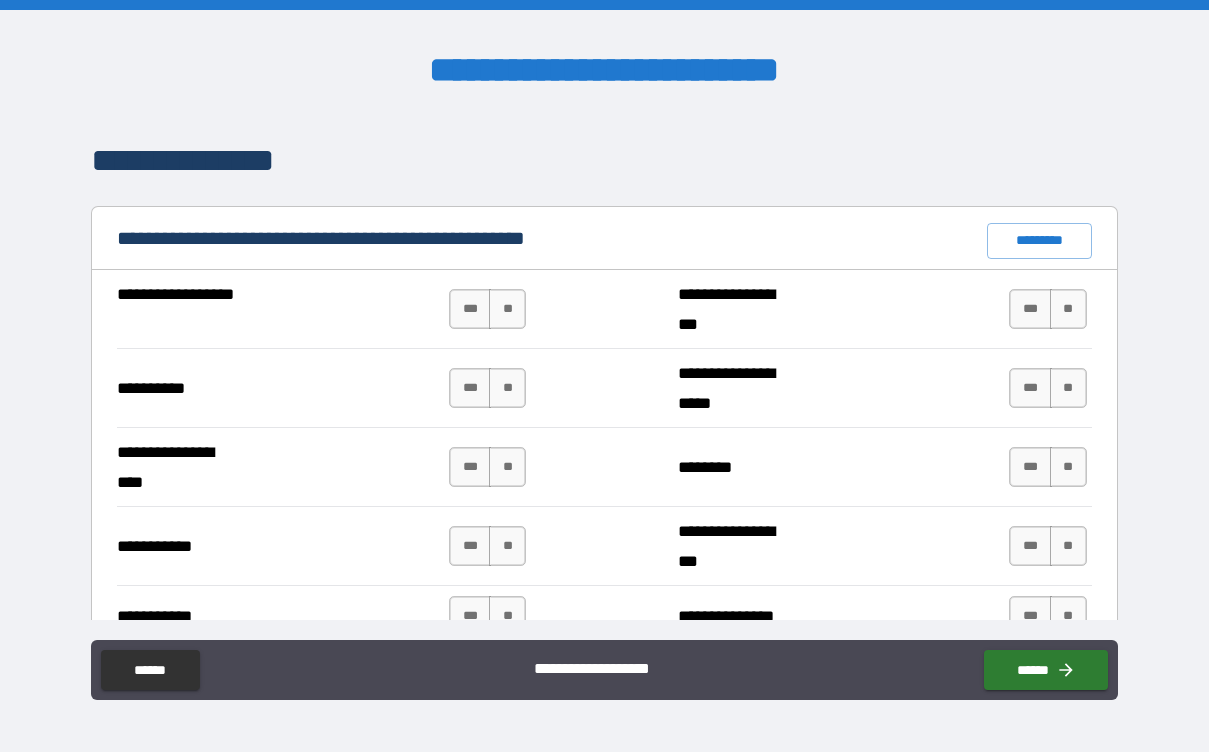 scroll, scrollTop: 1904, scrollLeft: 0, axis: vertical 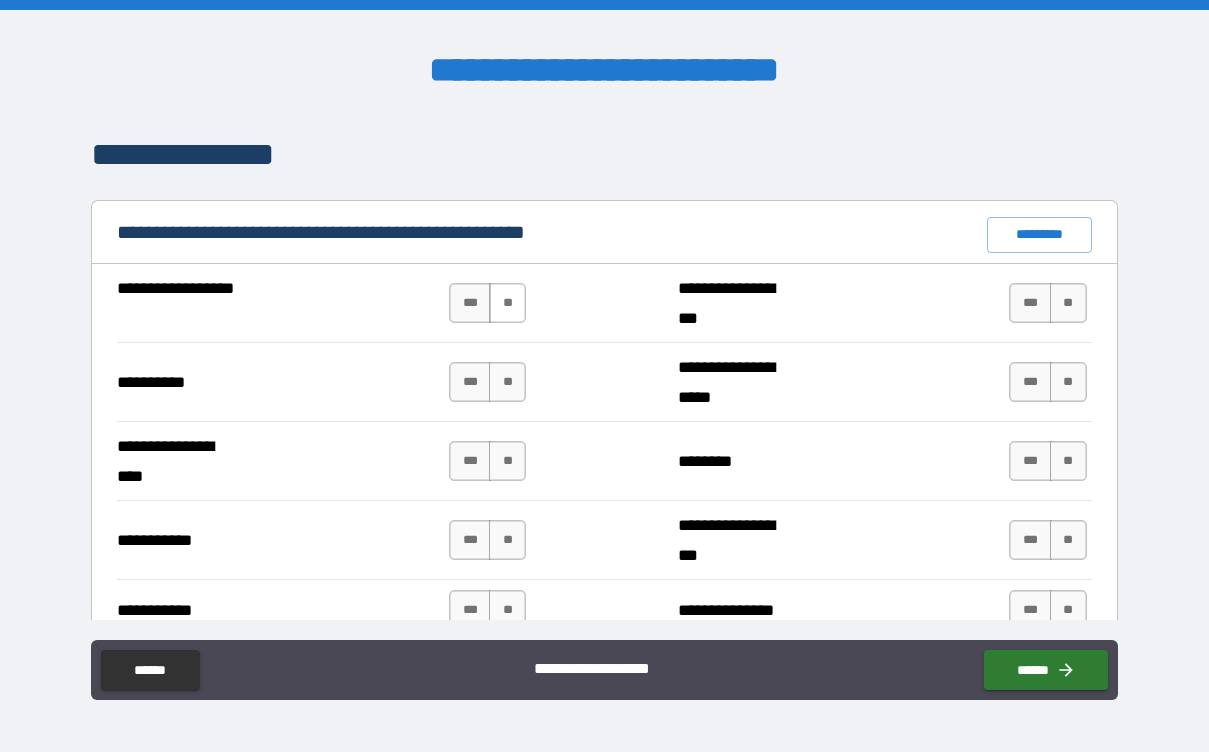 click on "**" at bounding box center (507, 303) 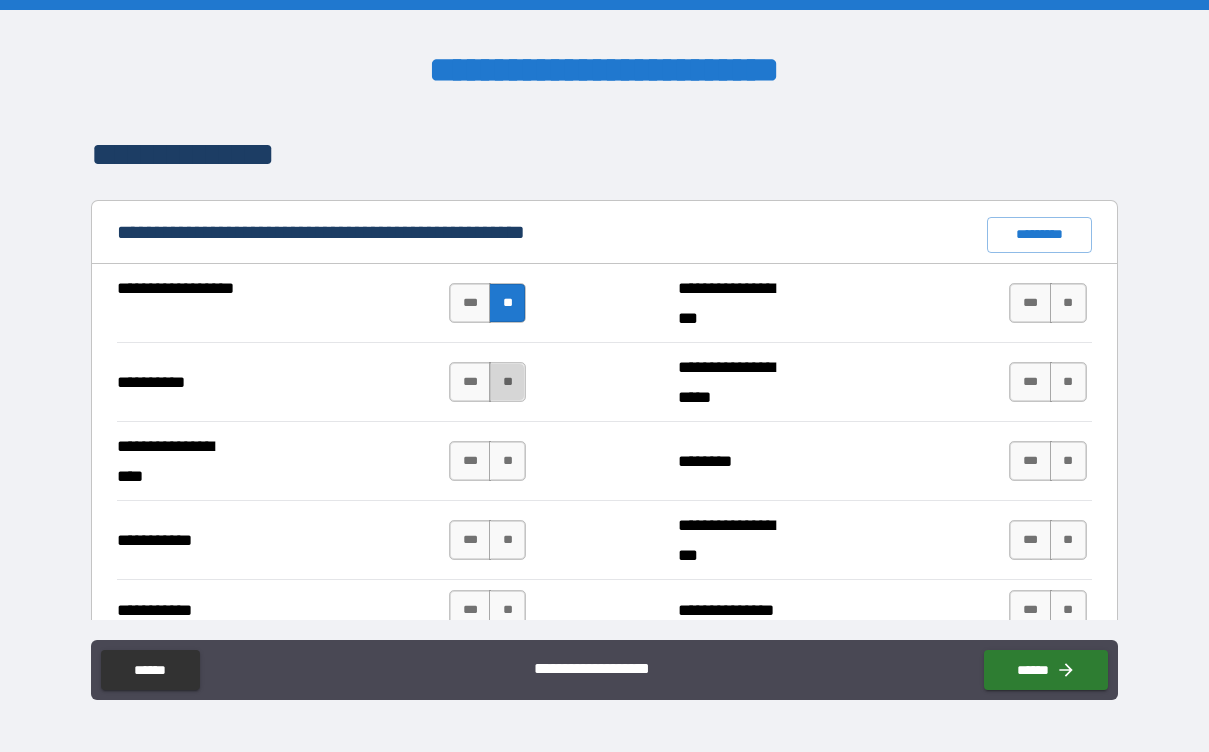click on "**" at bounding box center (507, 382) 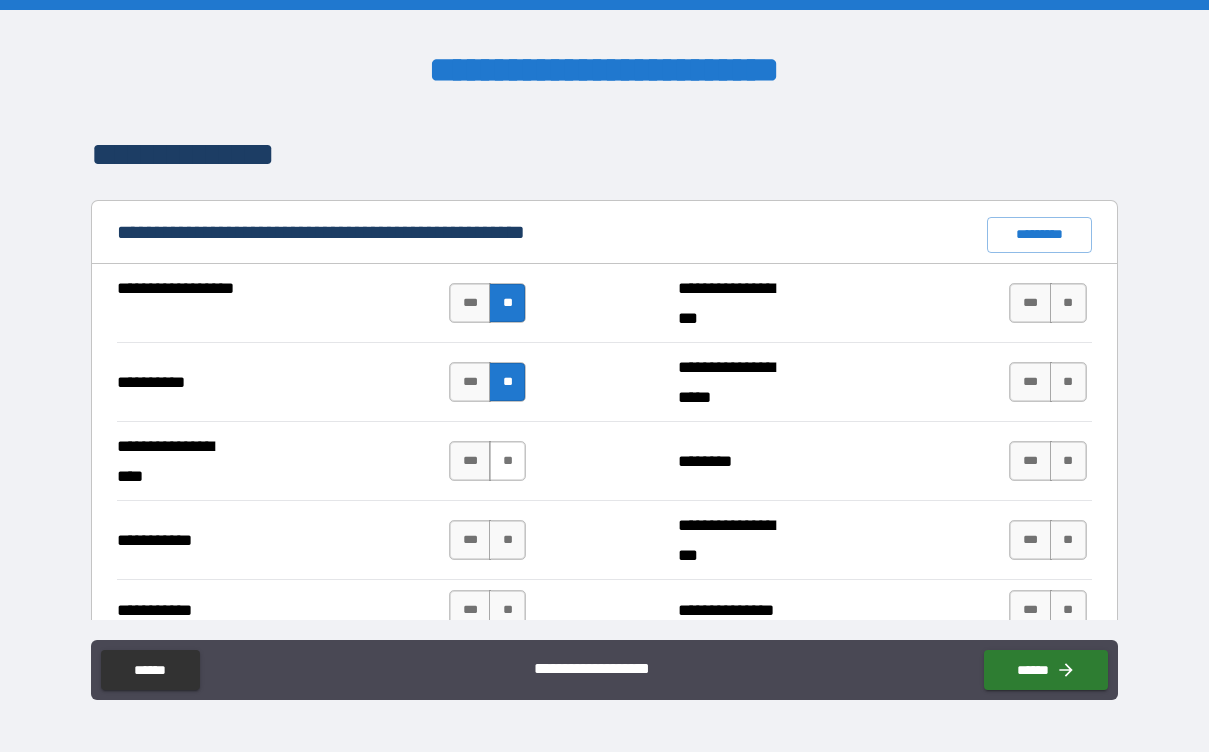 click on "**" at bounding box center (507, 461) 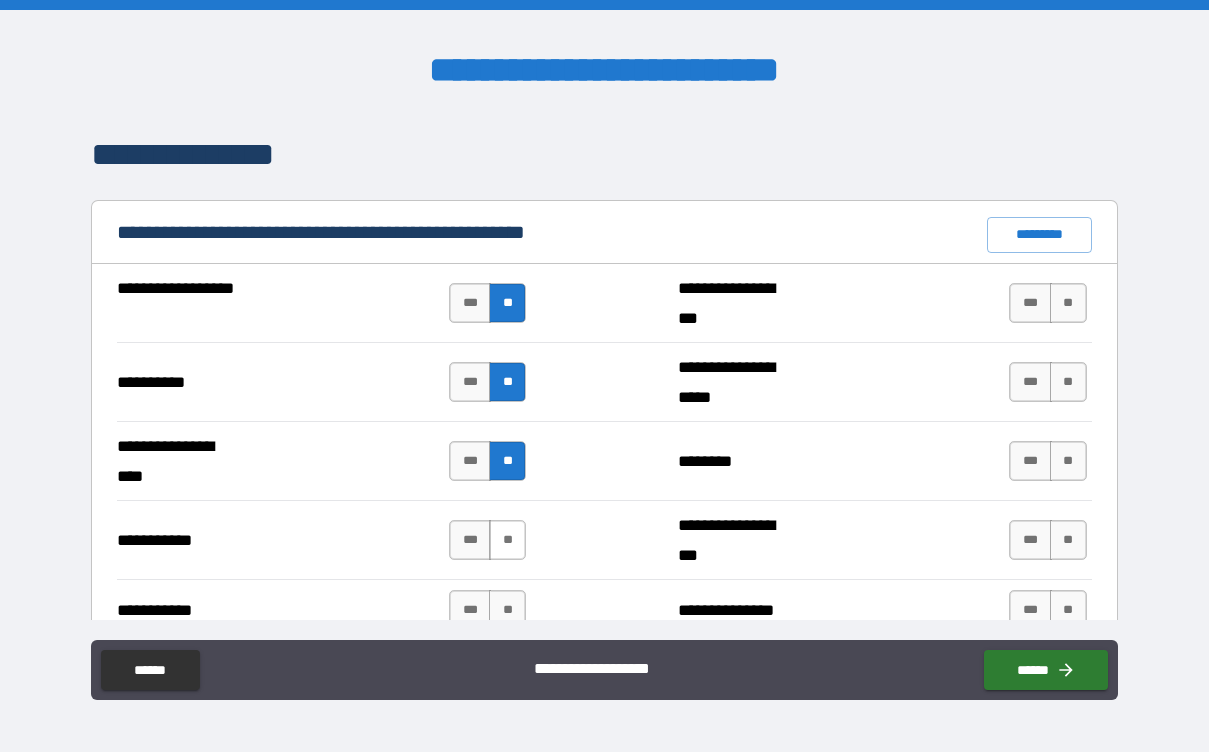 click on "**" at bounding box center (507, 540) 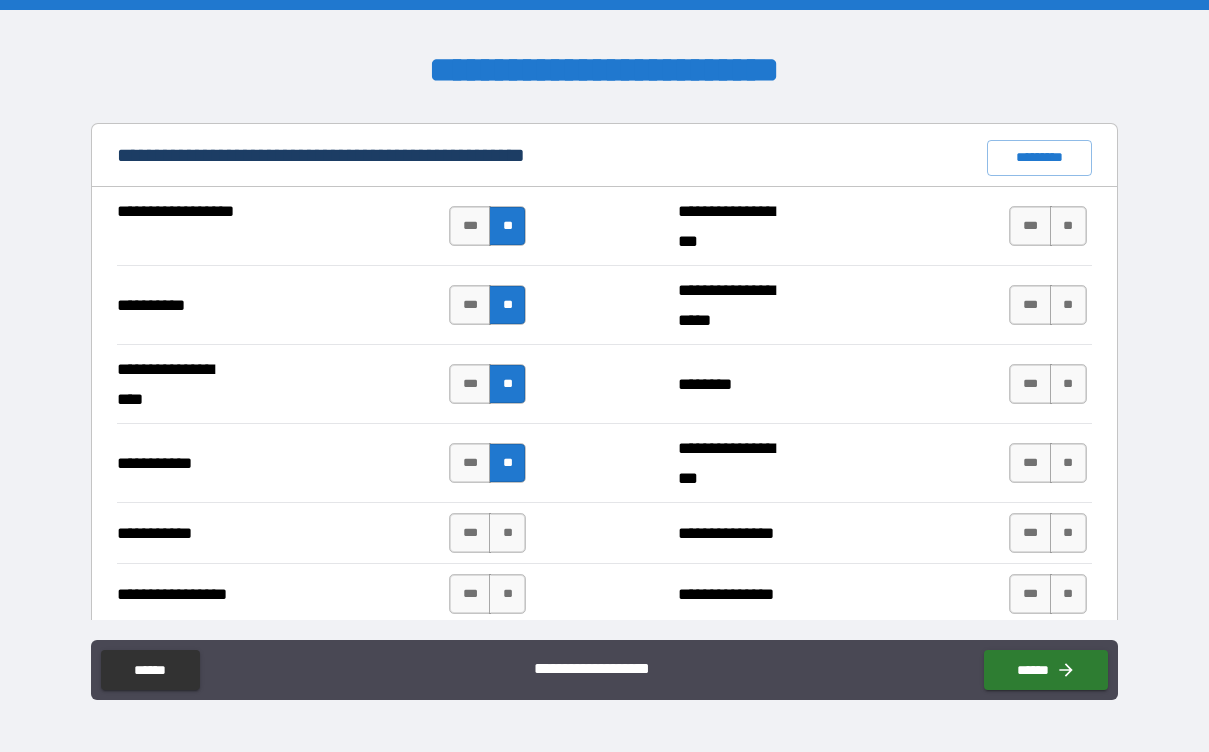 scroll, scrollTop: 1989, scrollLeft: 0, axis: vertical 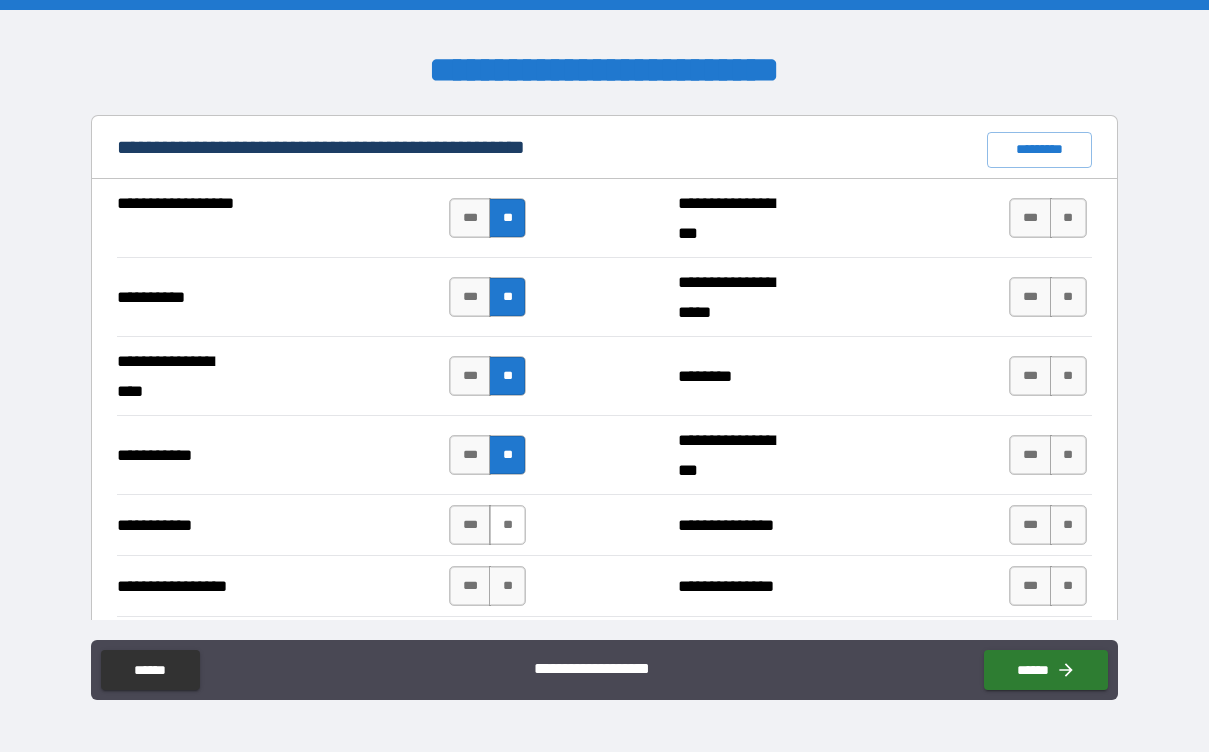 click on "**" at bounding box center (507, 525) 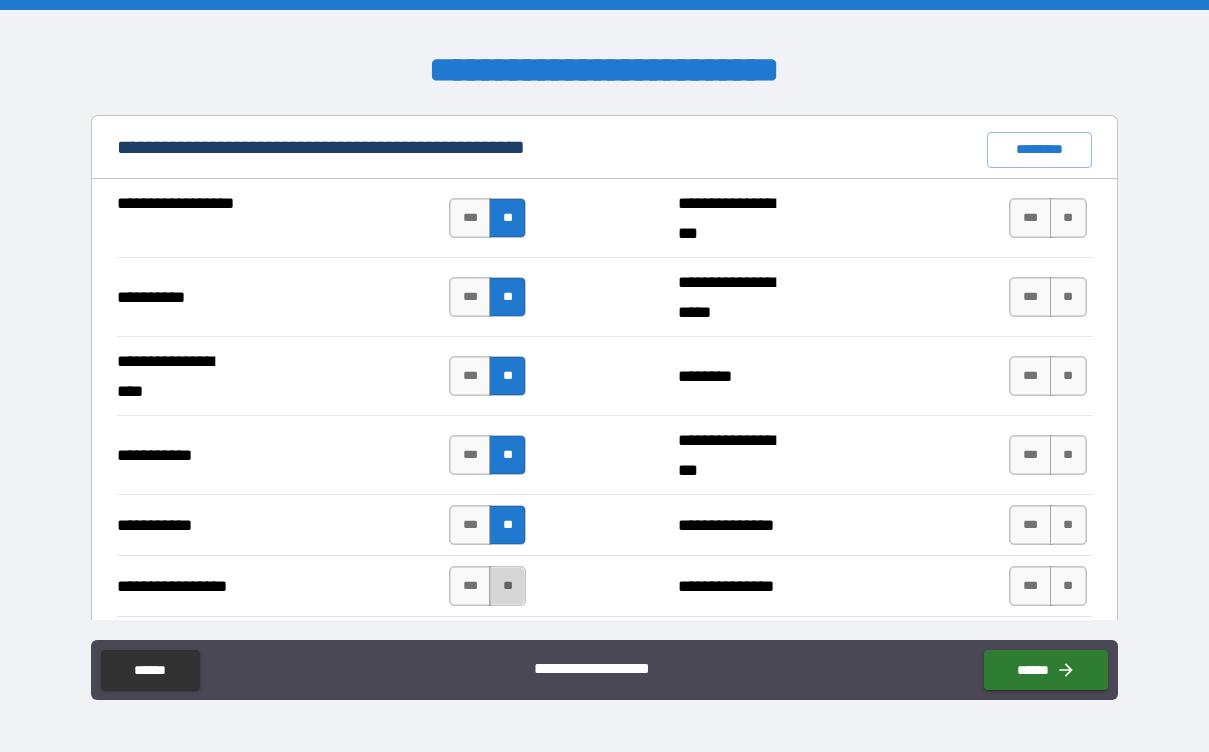 click on "**" at bounding box center [507, 586] 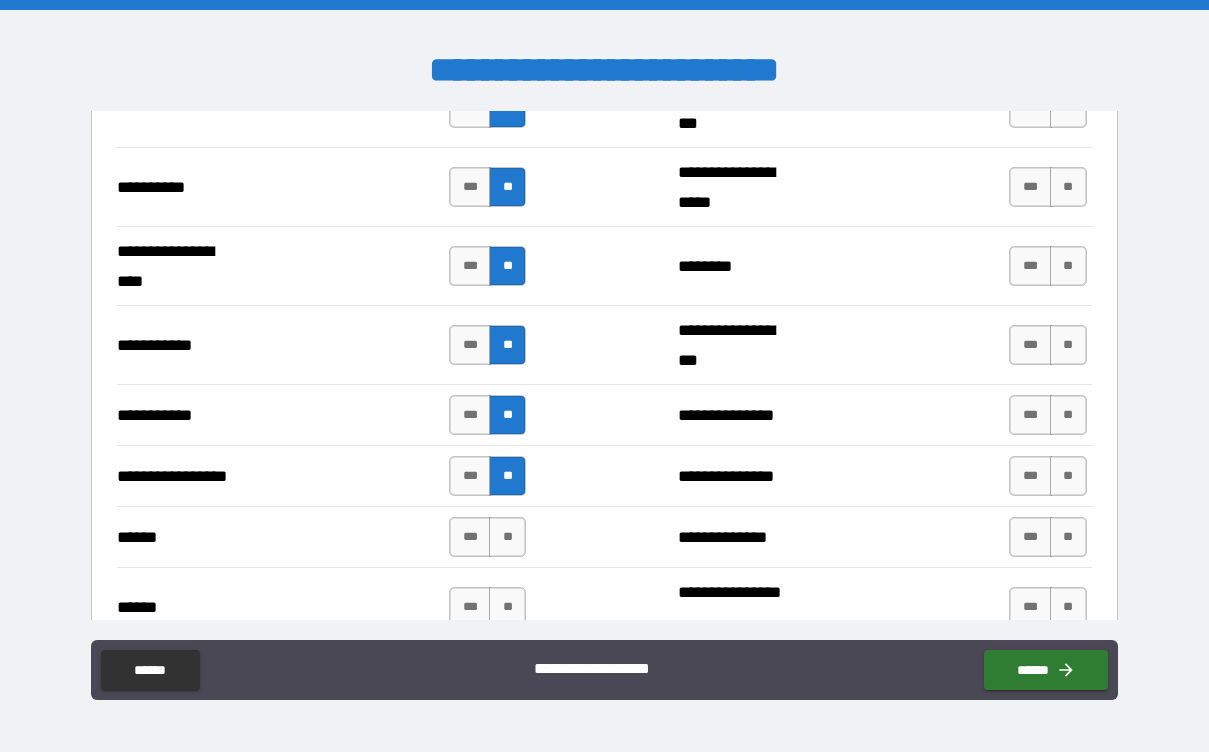 scroll, scrollTop: 2119, scrollLeft: 0, axis: vertical 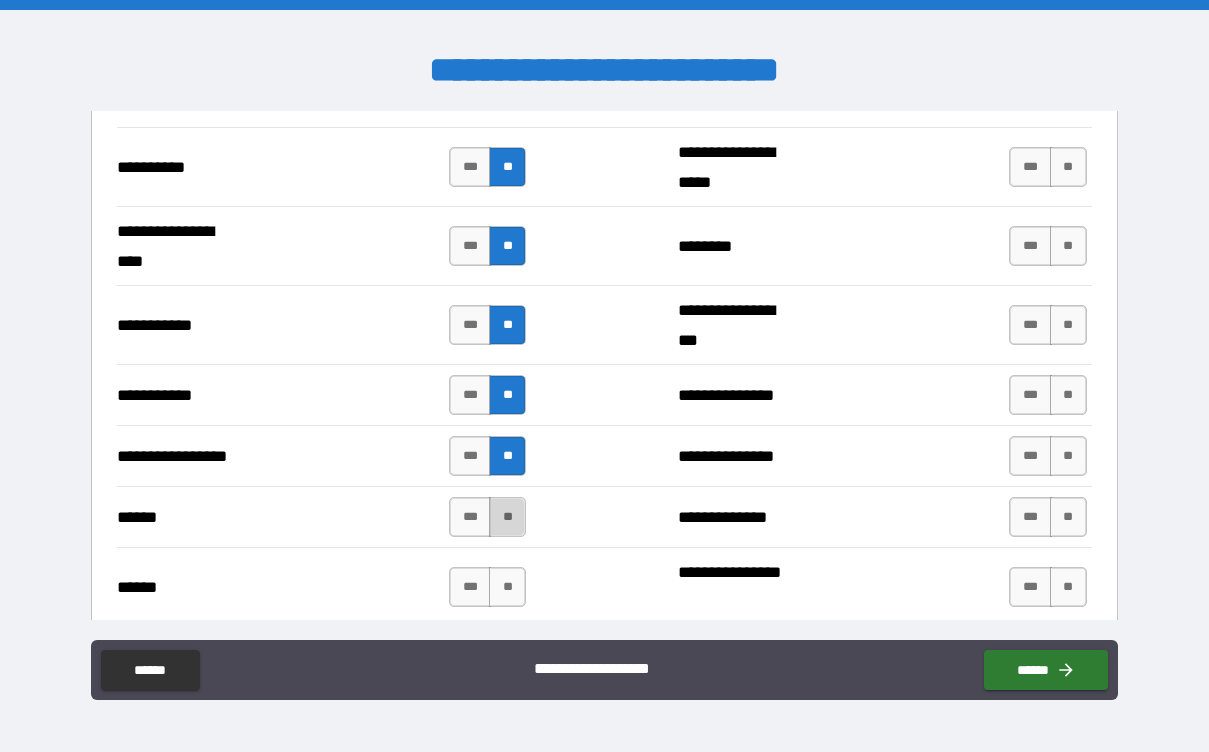 click on "**" at bounding box center (507, 517) 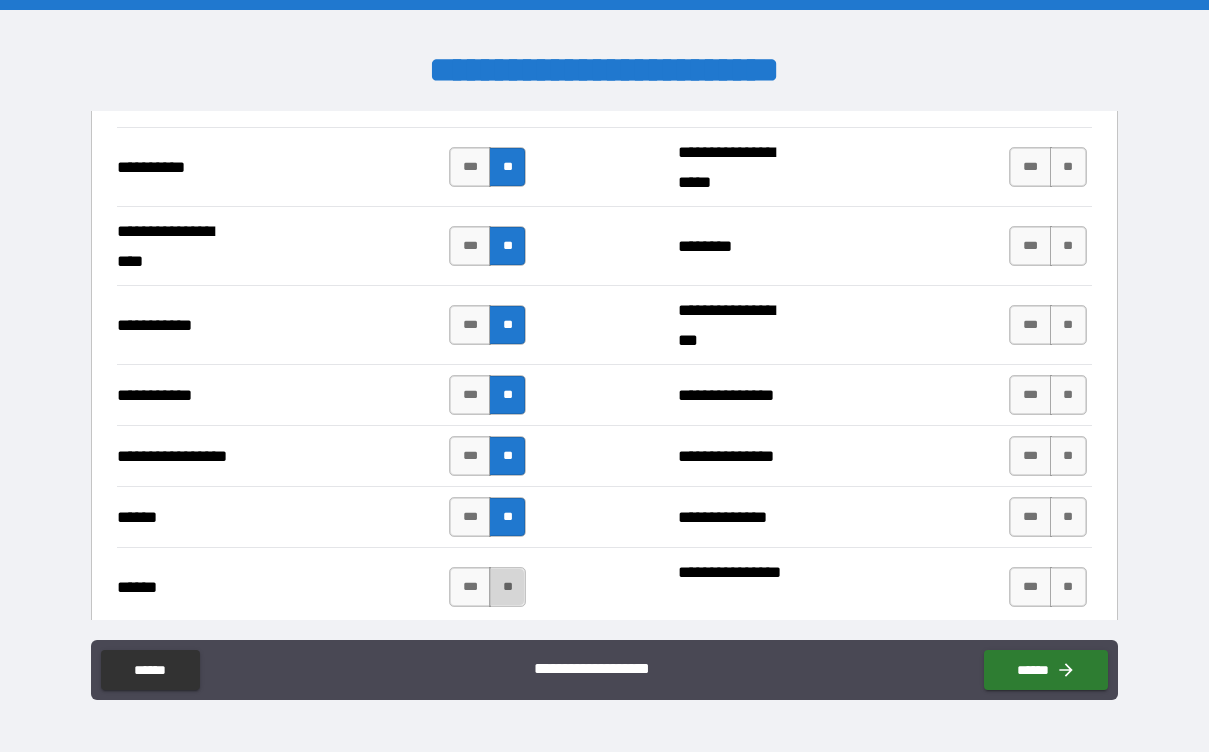 click on "**" at bounding box center [507, 587] 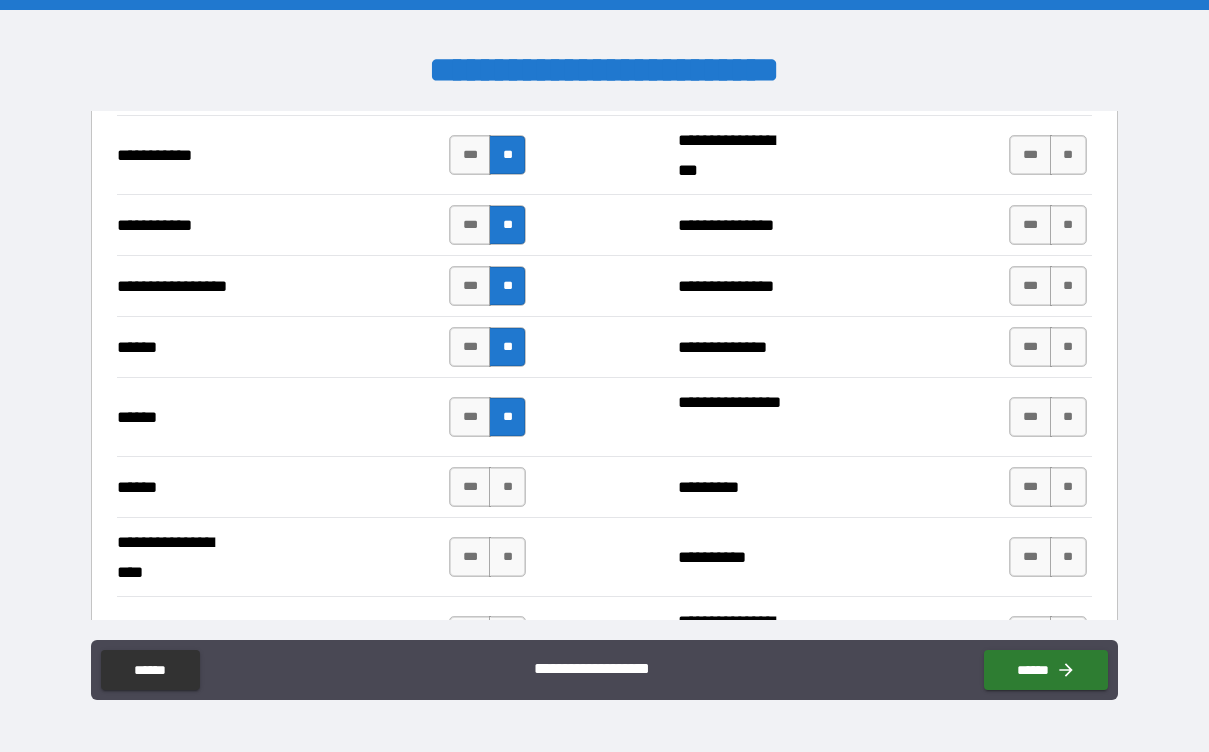 scroll, scrollTop: 2295, scrollLeft: 0, axis: vertical 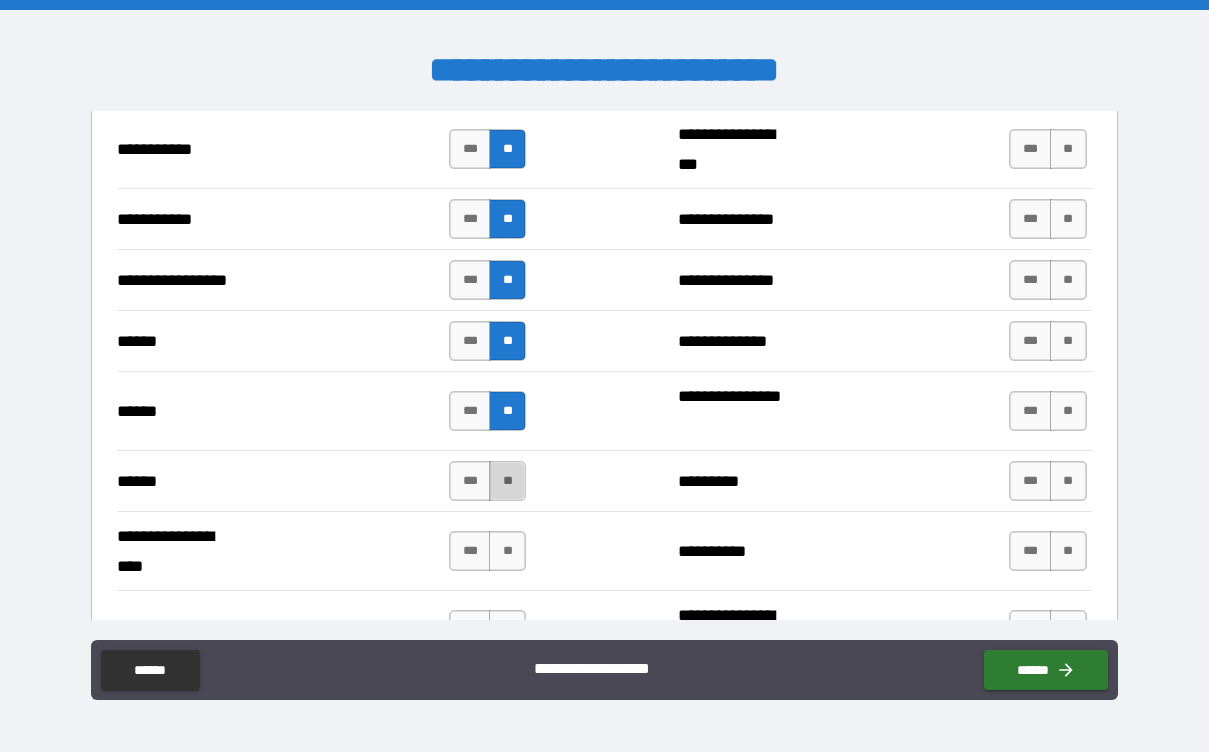click on "**" at bounding box center (507, 481) 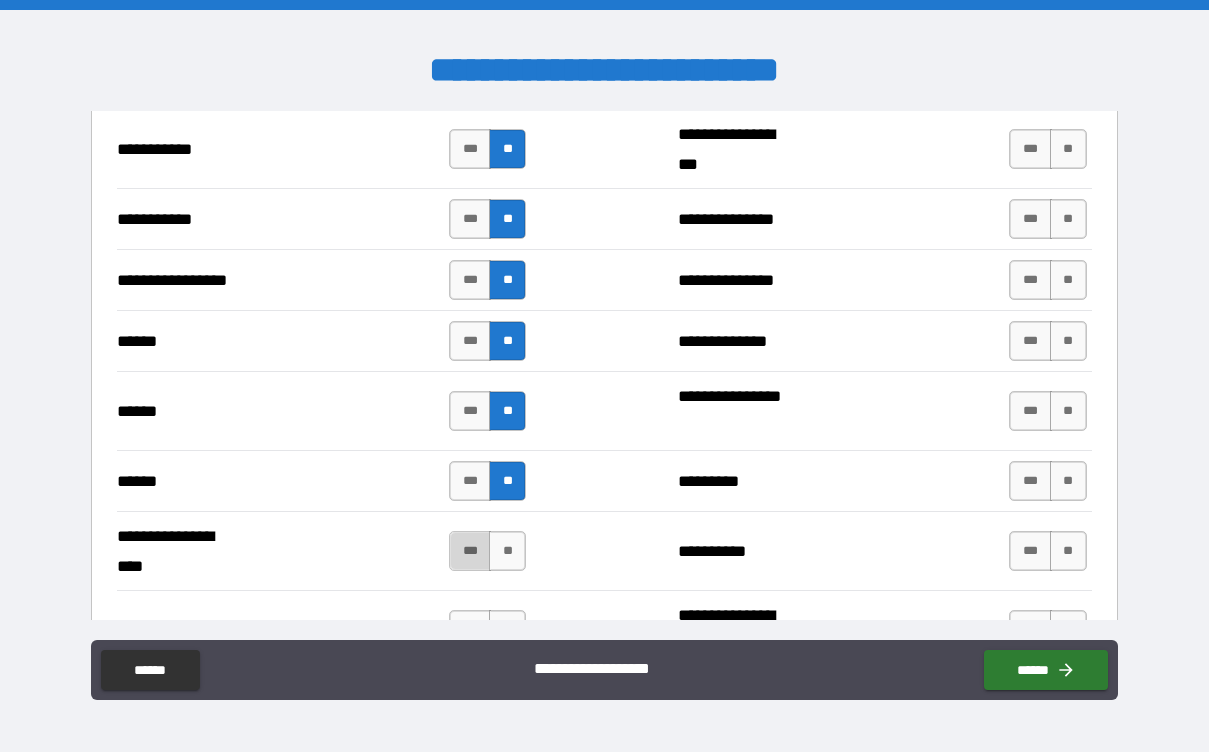 click on "***" at bounding box center (470, 551) 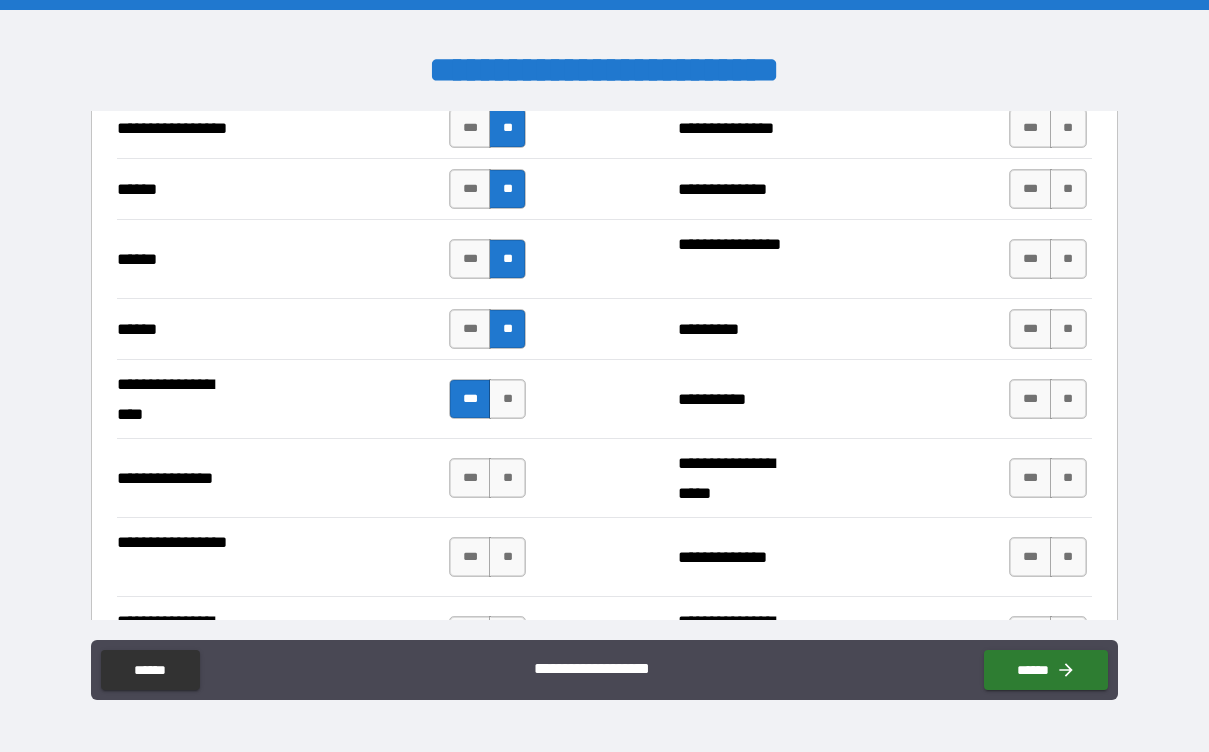 scroll, scrollTop: 2450, scrollLeft: 0, axis: vertical 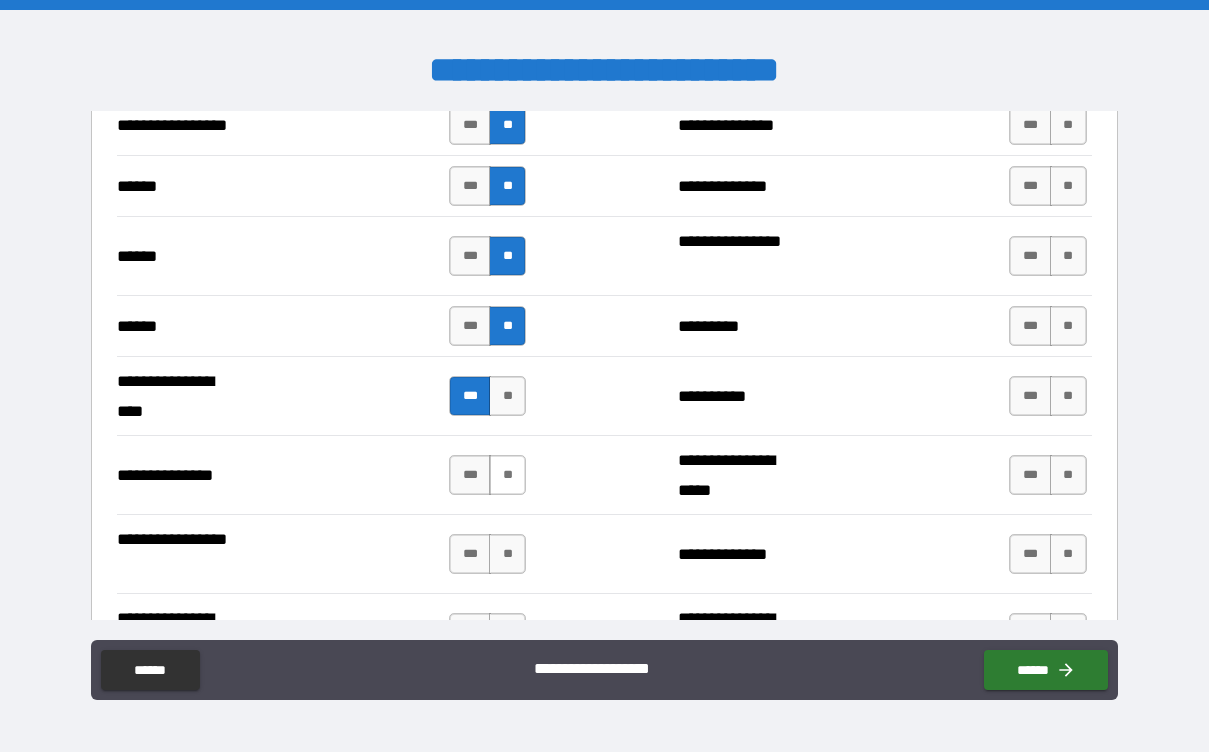 click on "**" at bounding box center [507, 475] 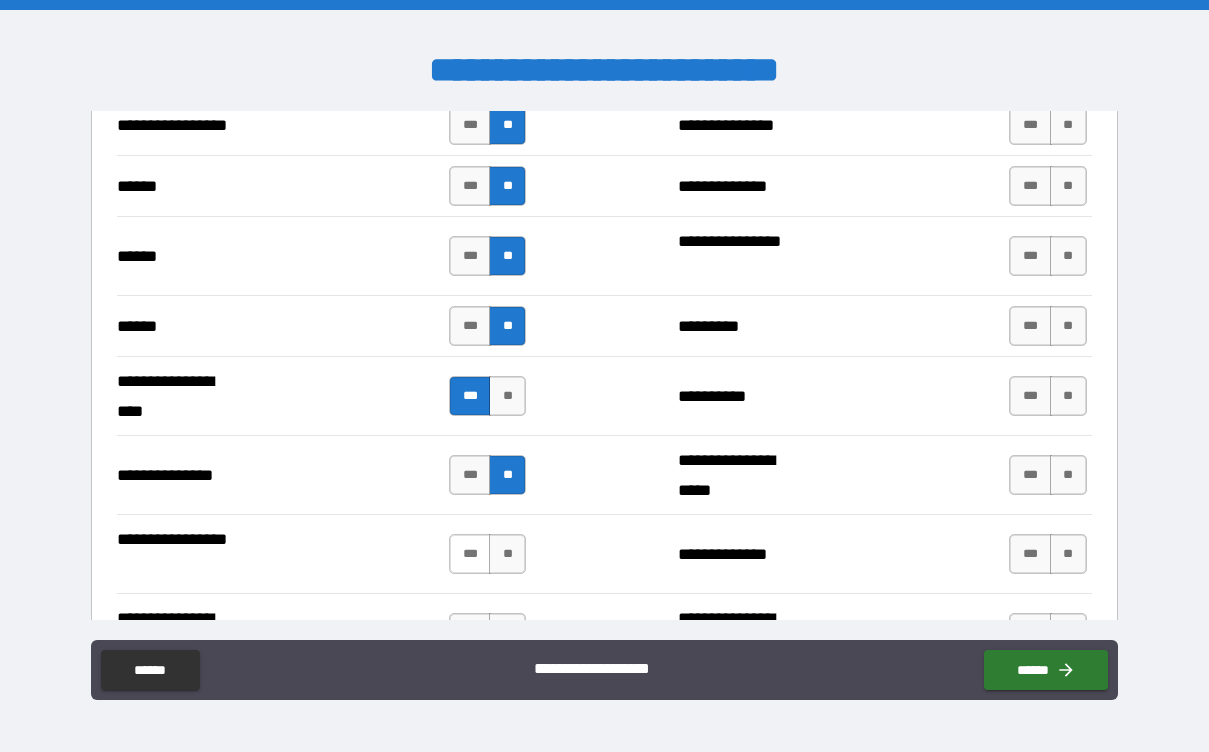 click on "***" at bounding box center [470, 554] 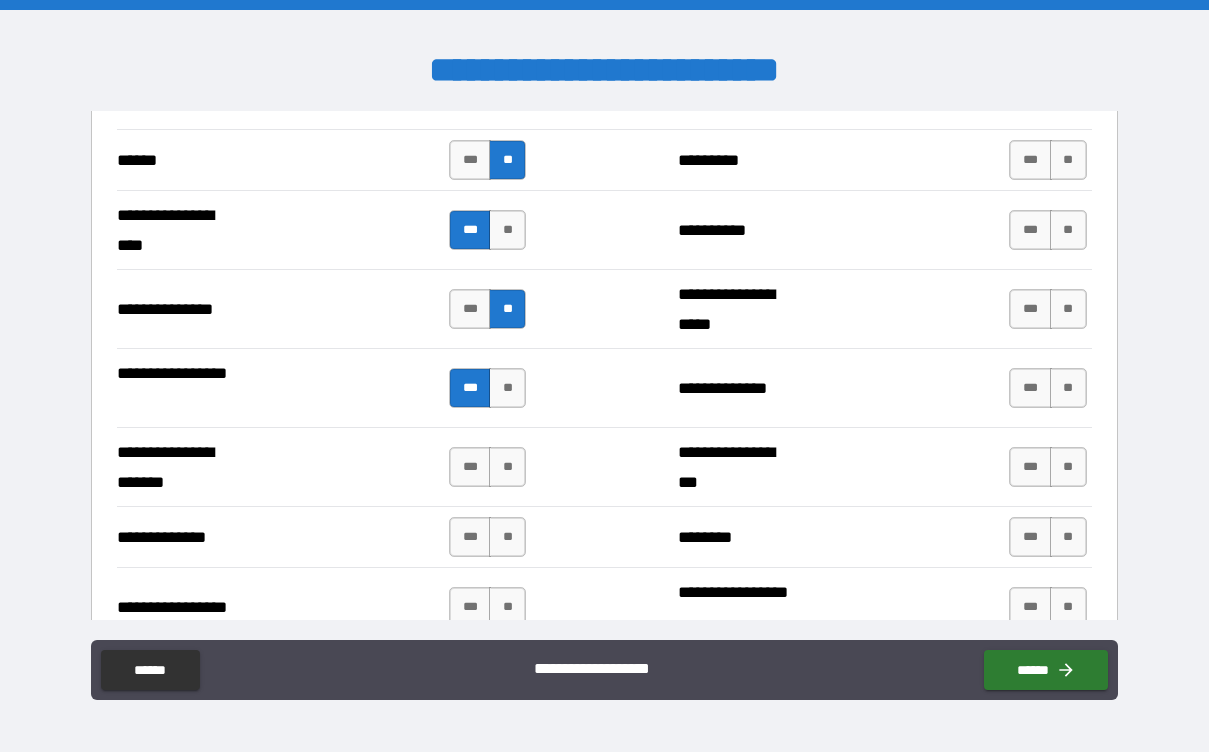 scroll, scrollTop: 2620, scrollLeft: 0, axis: vertical 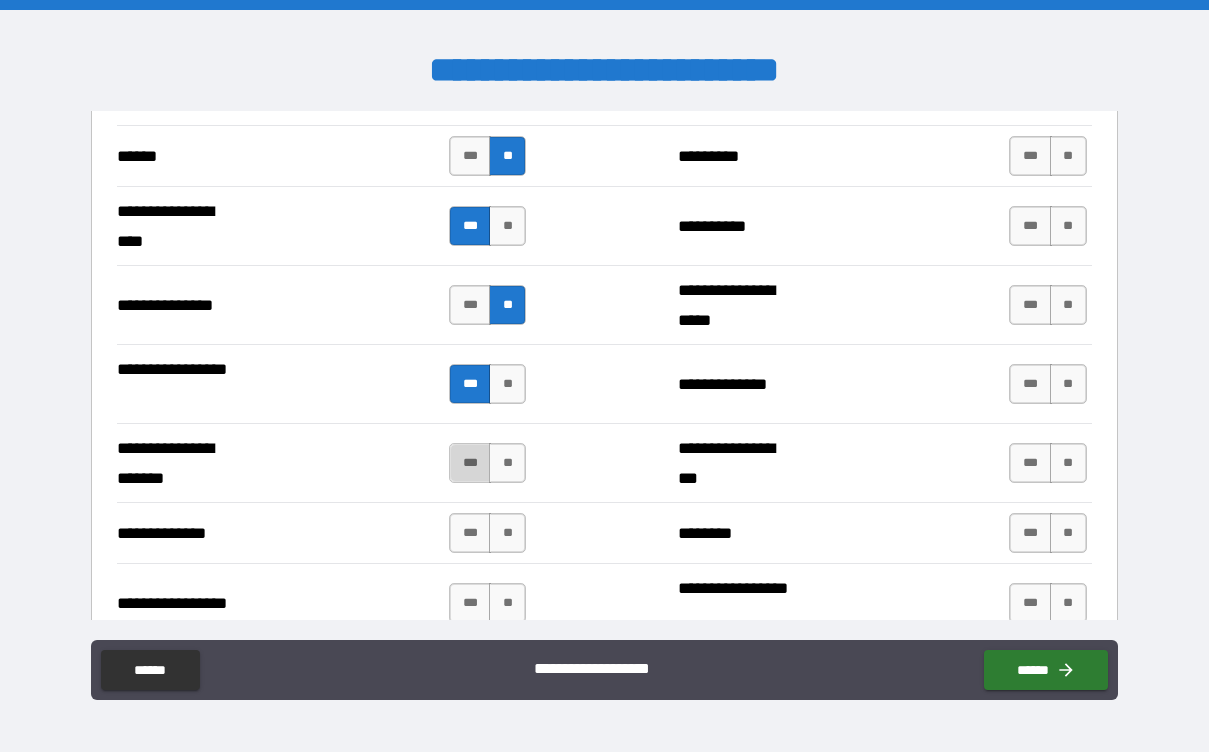 click on "***" at bounding box center (470, 463) 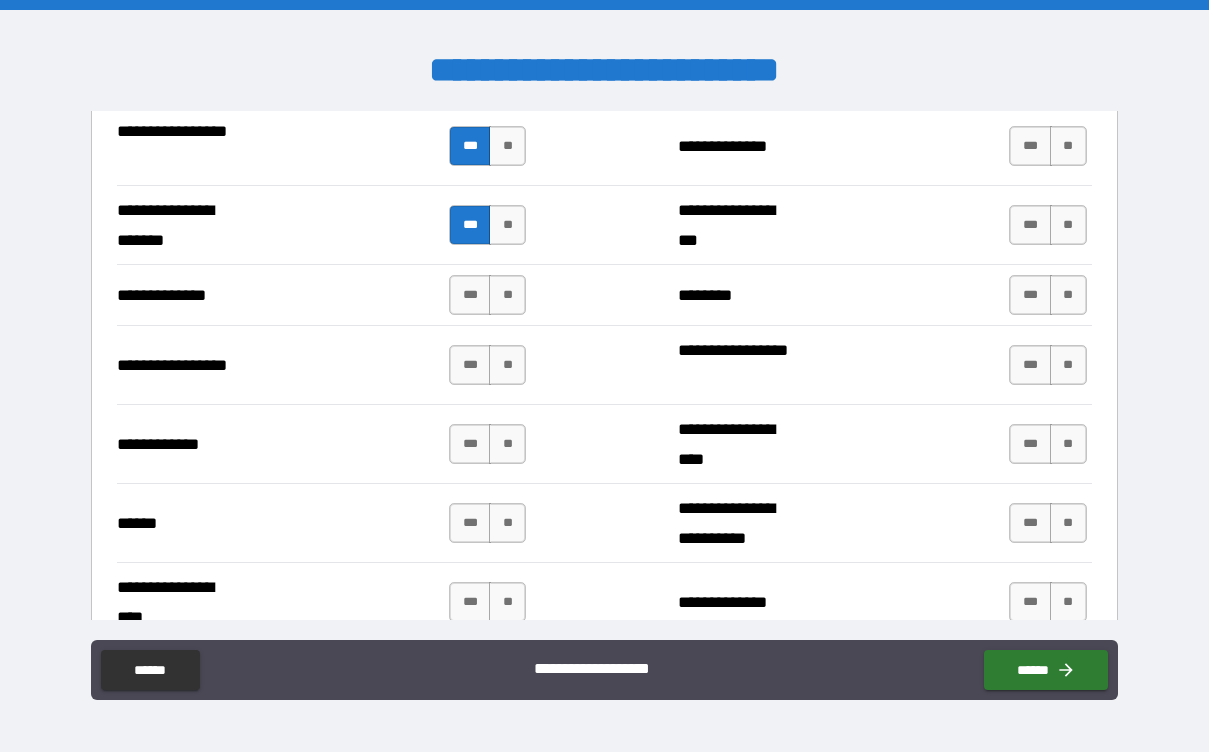 scroll, scrollTop: 2904, scrollLeft: 0, axis: vertical 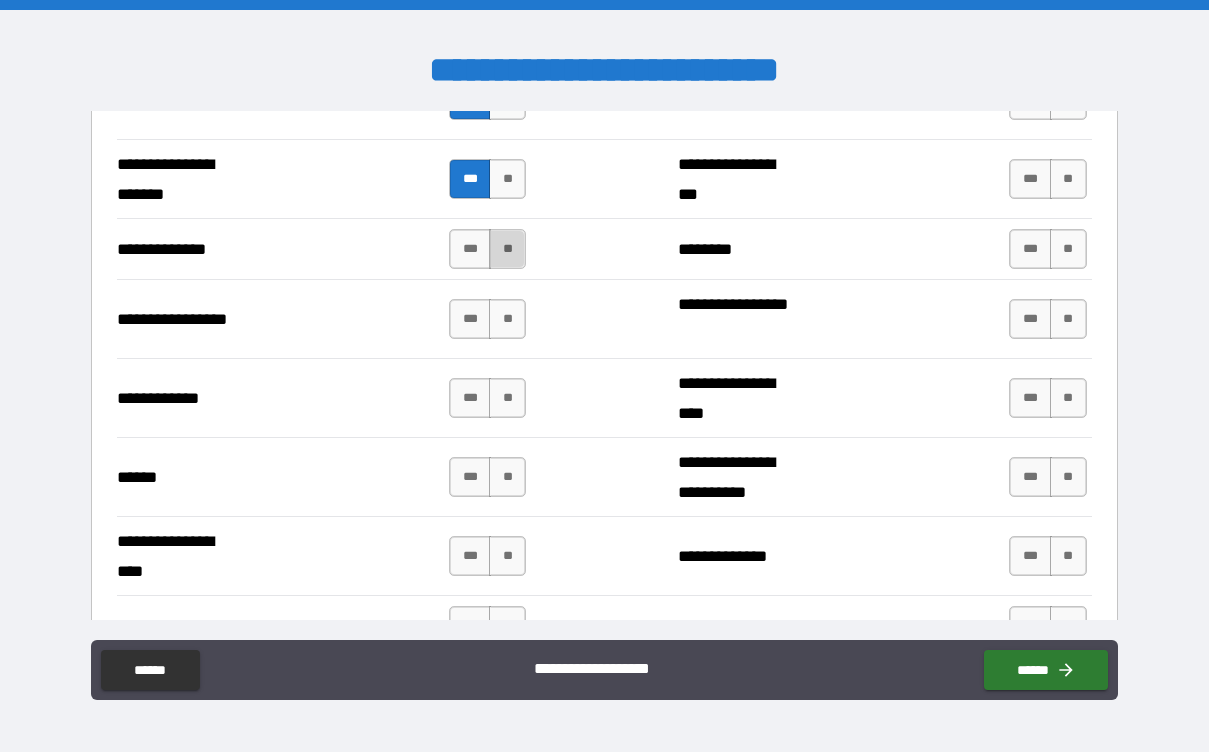 click on "**" at bounding box center (507, 249) 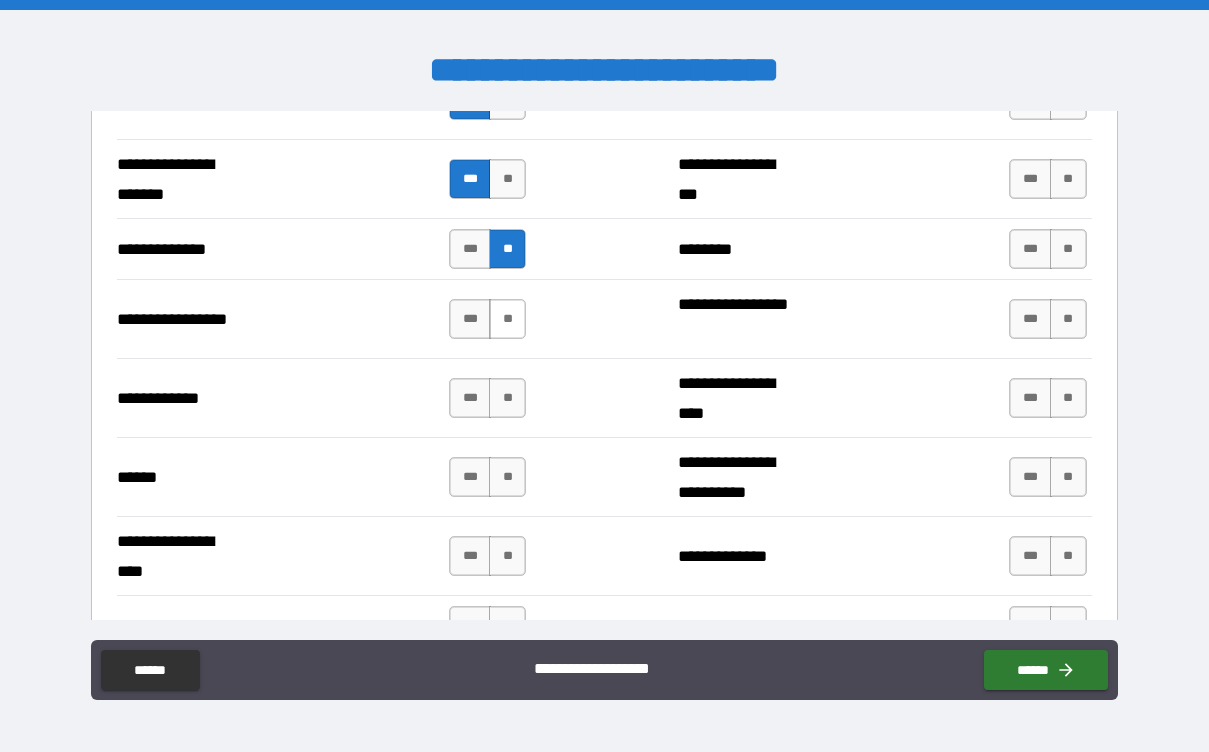 click on "**" at bounding box center (507, 319) 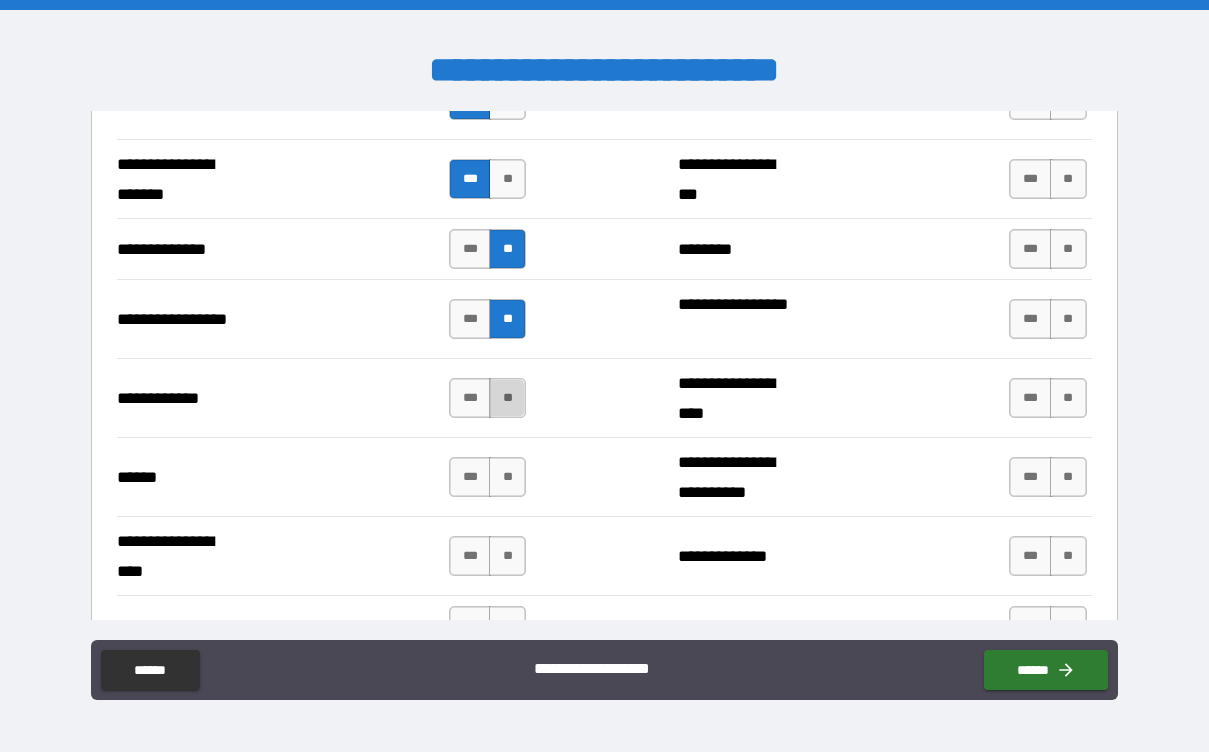 click on "**" at bounding box center [507, 398] 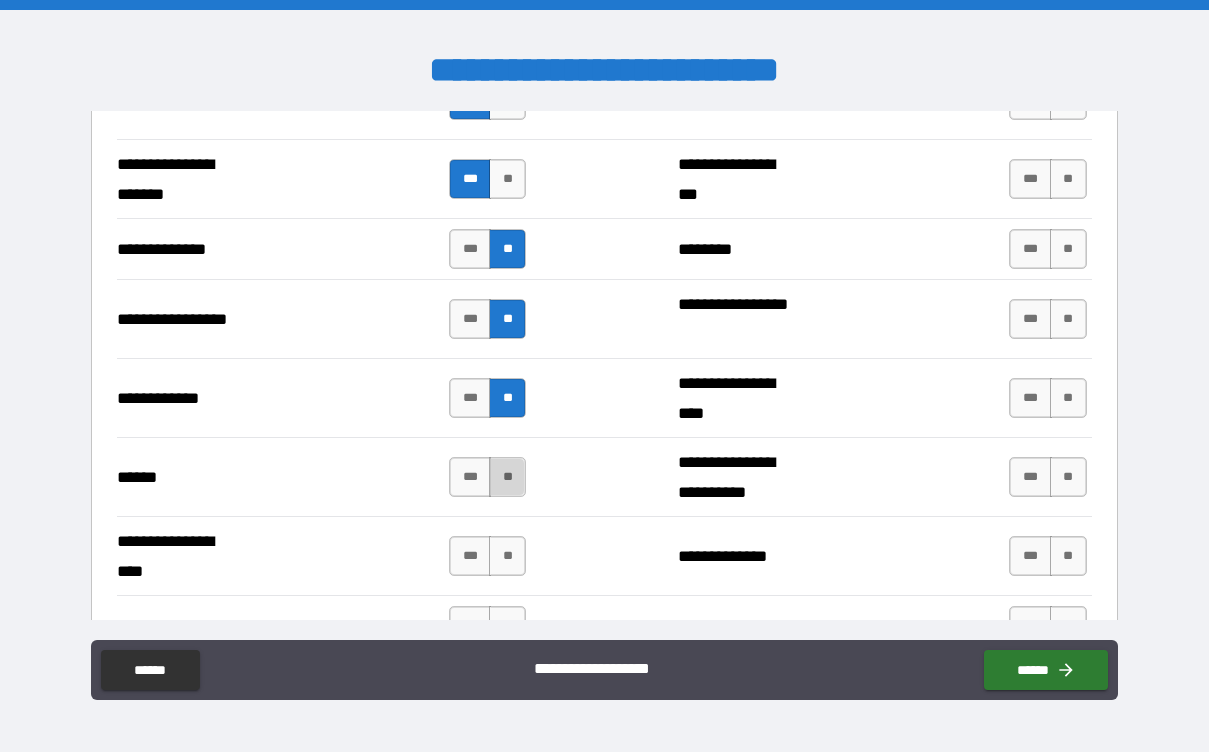 click on "**" at bounding box center (507, 477) 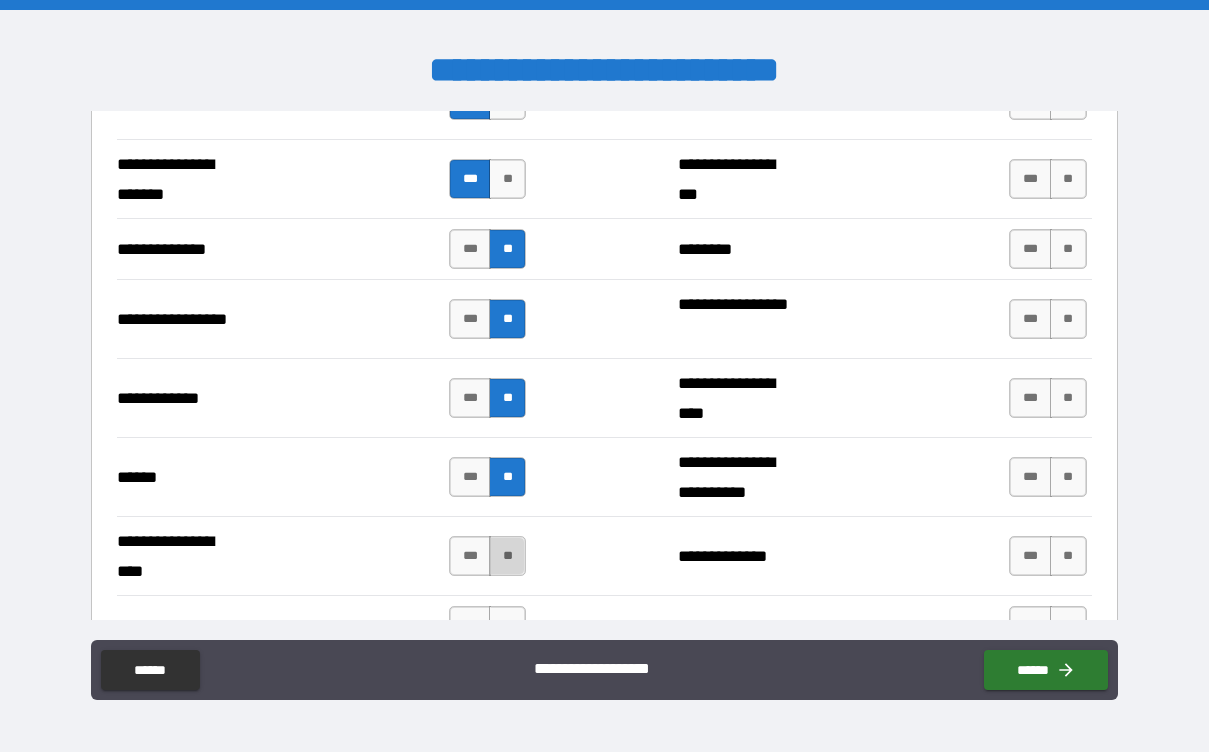 click on "**" at bounding box center [507, 556] 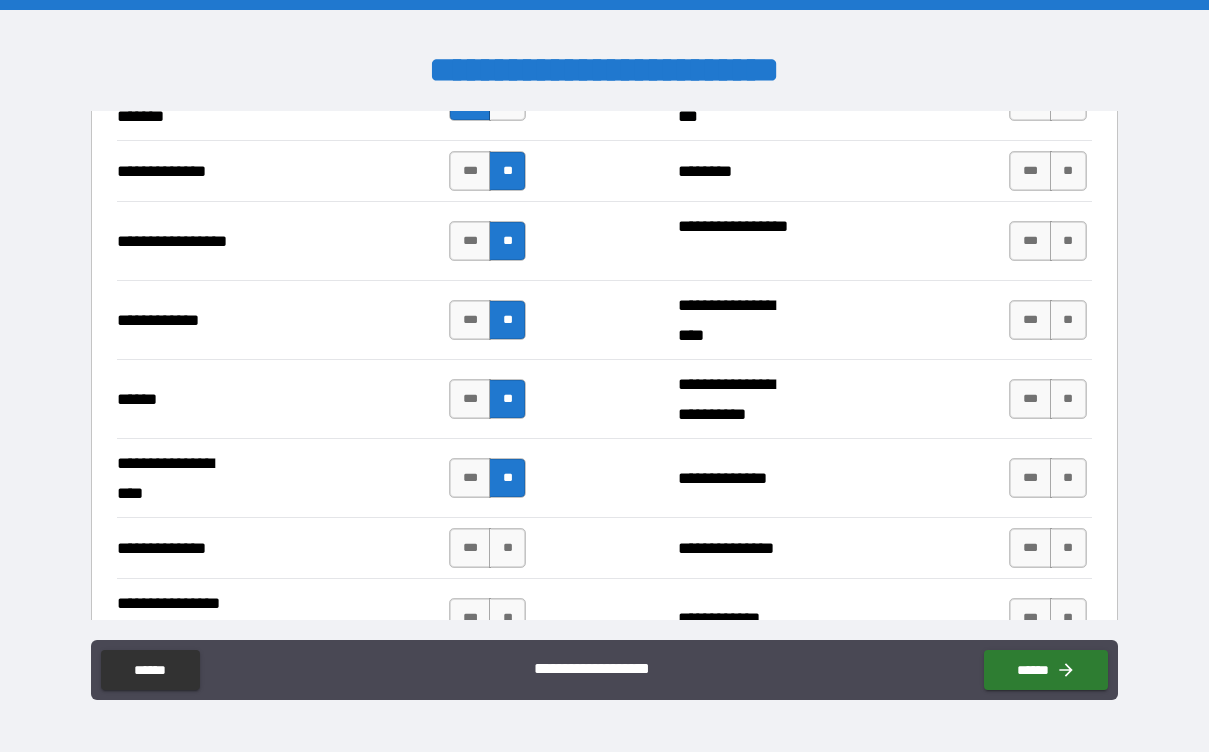scroll, scrollTop: 3007, scrollLeft: 0, axis: vertical 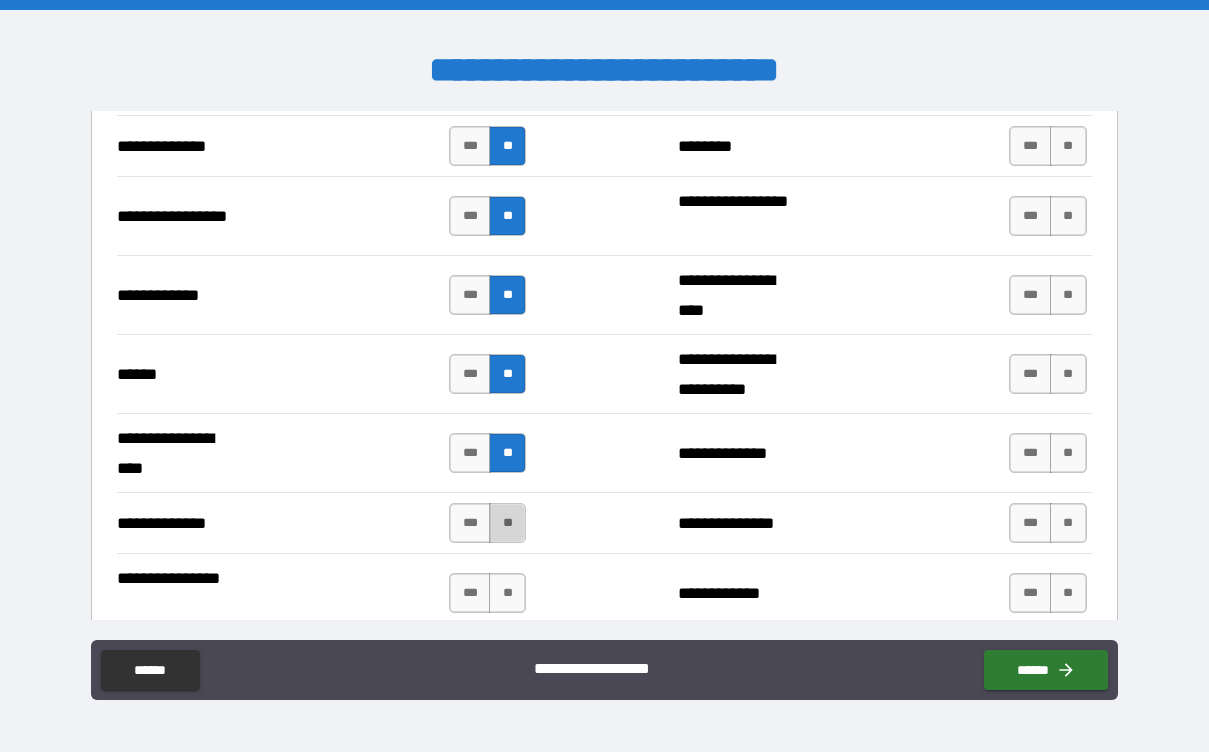 click on "**" at bounding box center [507, 523] 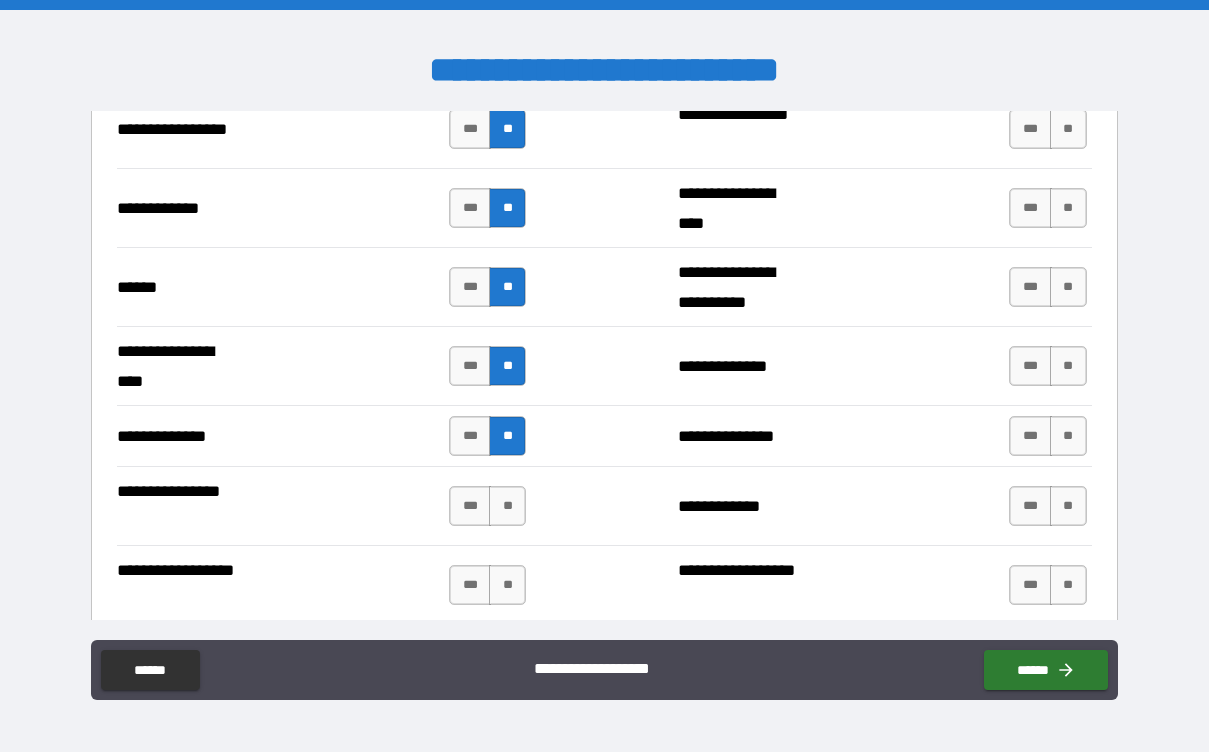 scroll, scrollTop: 3098, scrollLeft: 0, axis: vertical 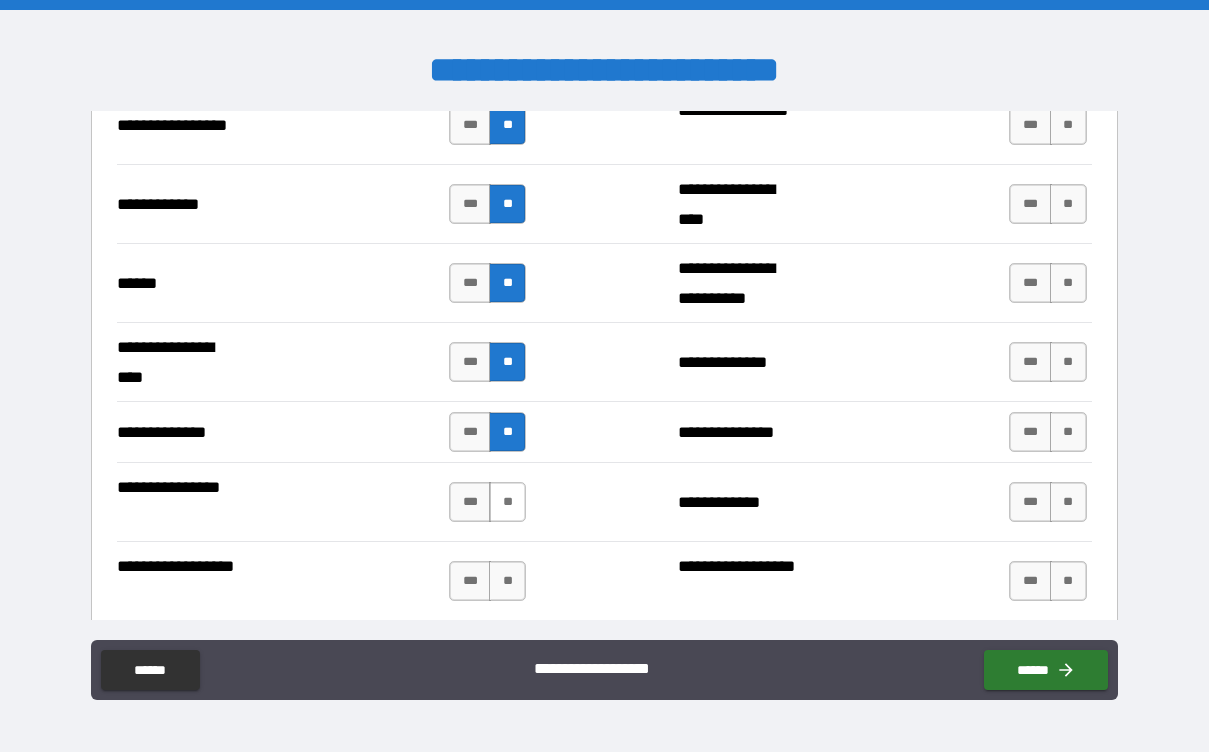 click on "**" at bounding box center (507, 502) 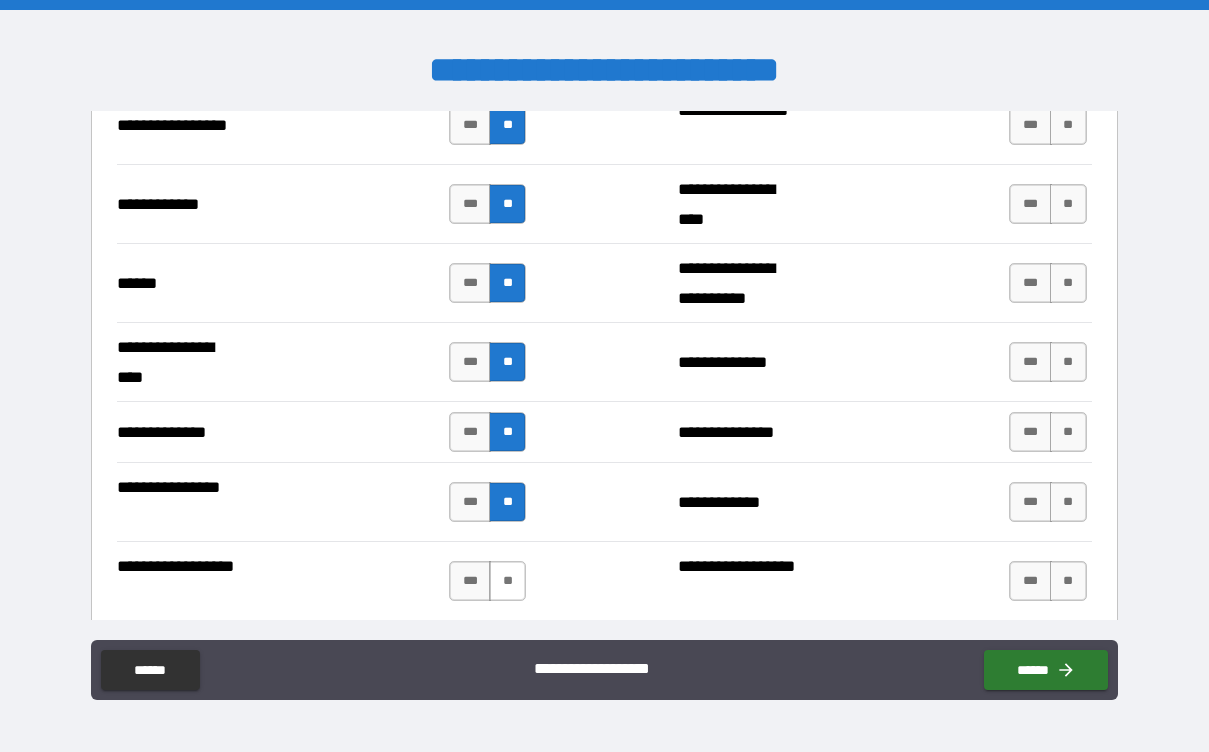 click on "**" at bounding box center (507, 581) 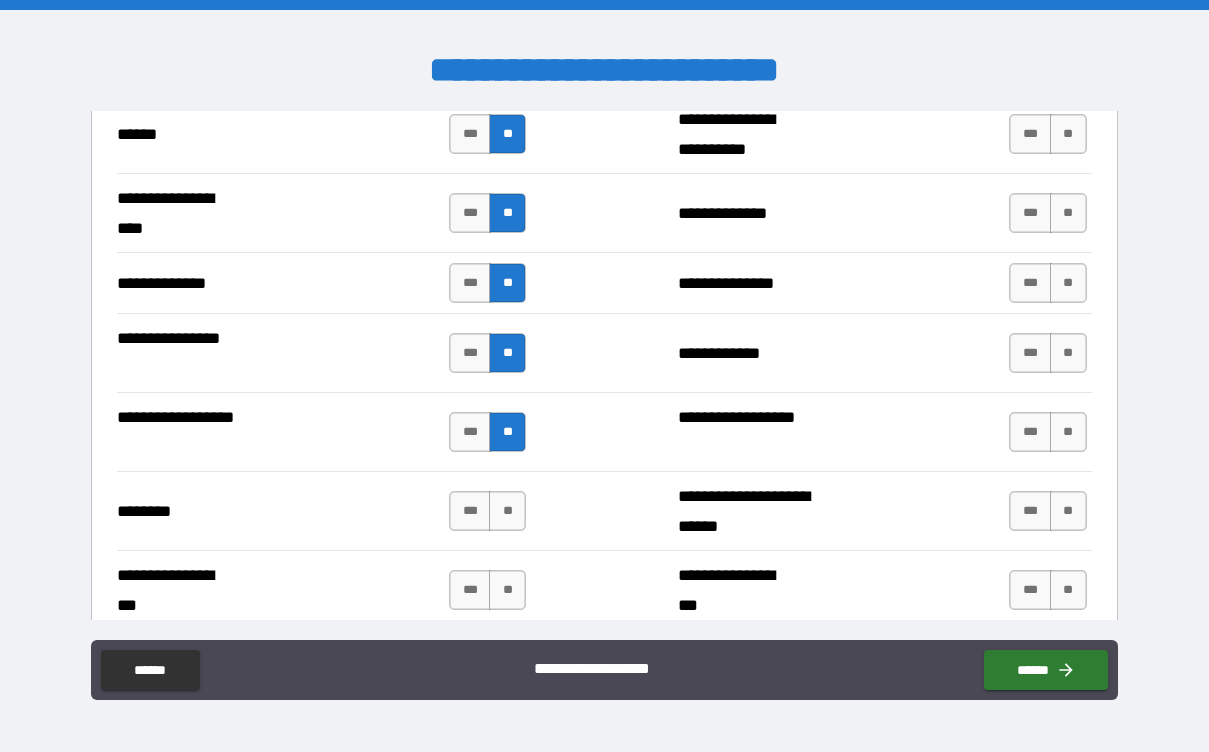 scroll, scrollTop: 3248, scrollLeft: 0, axis: vertical 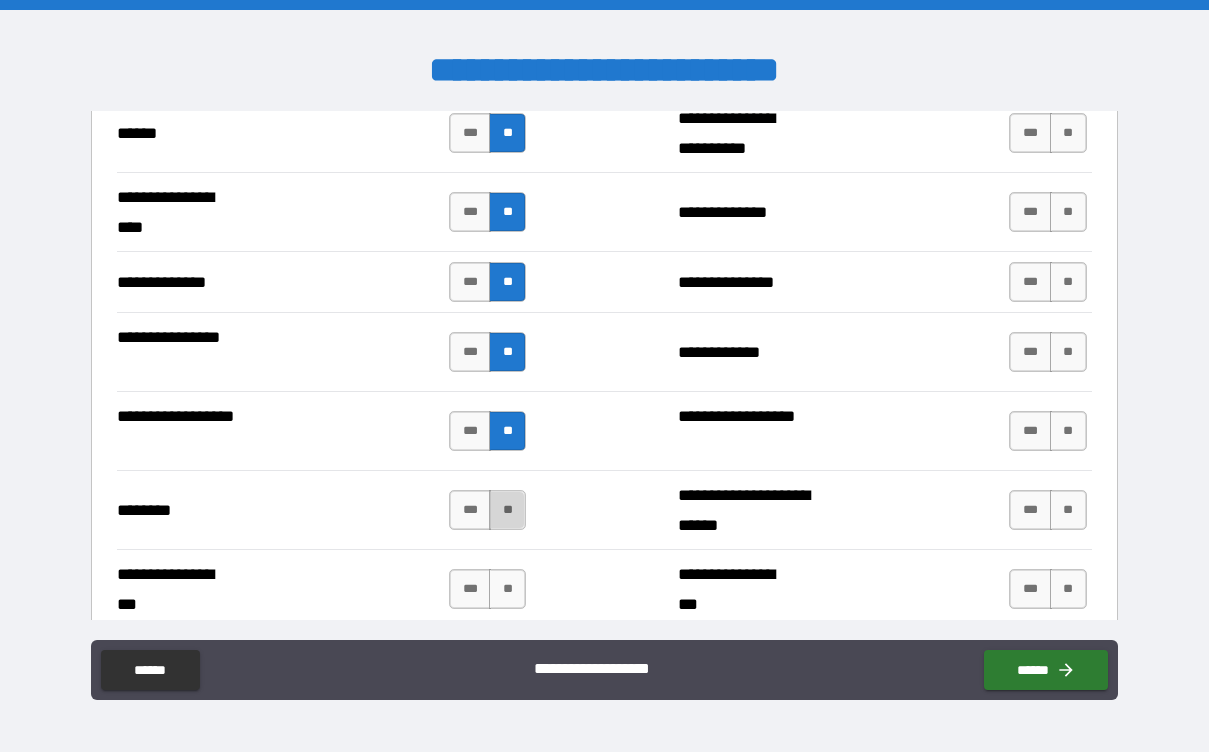 click on "**" at bounding box center [507, 510] 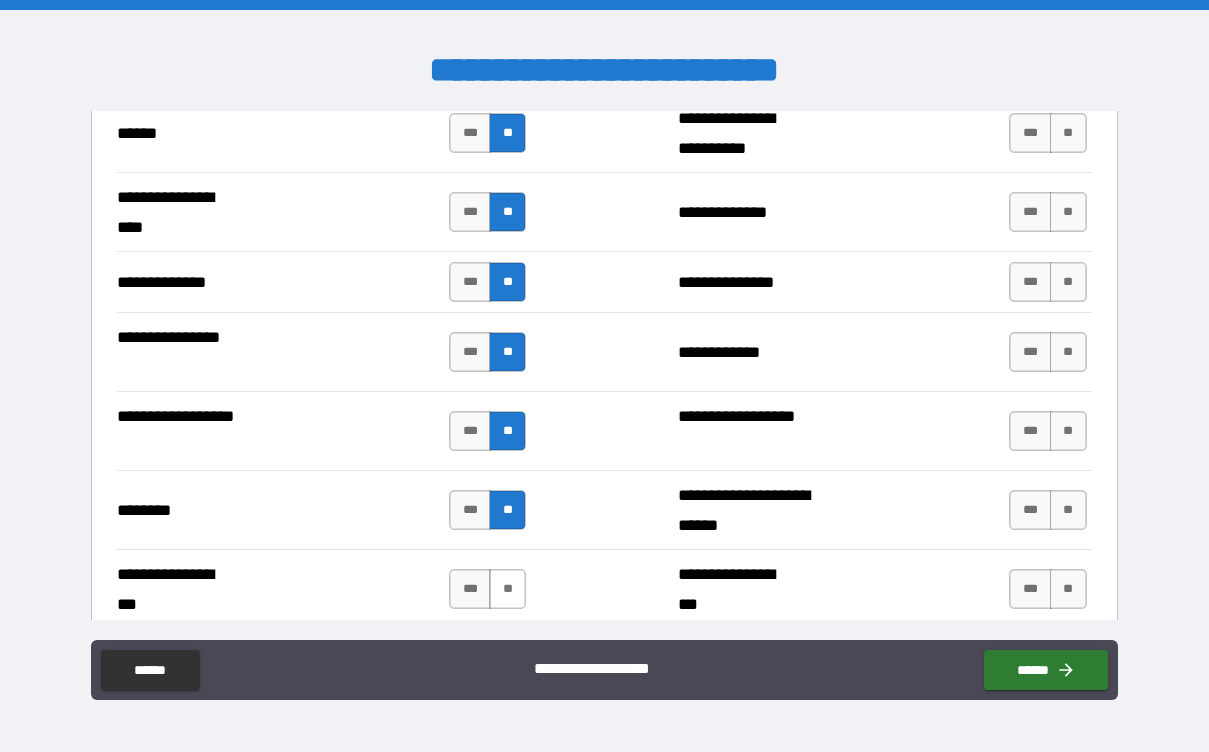 click on "**" at bounding box center [507, 589] 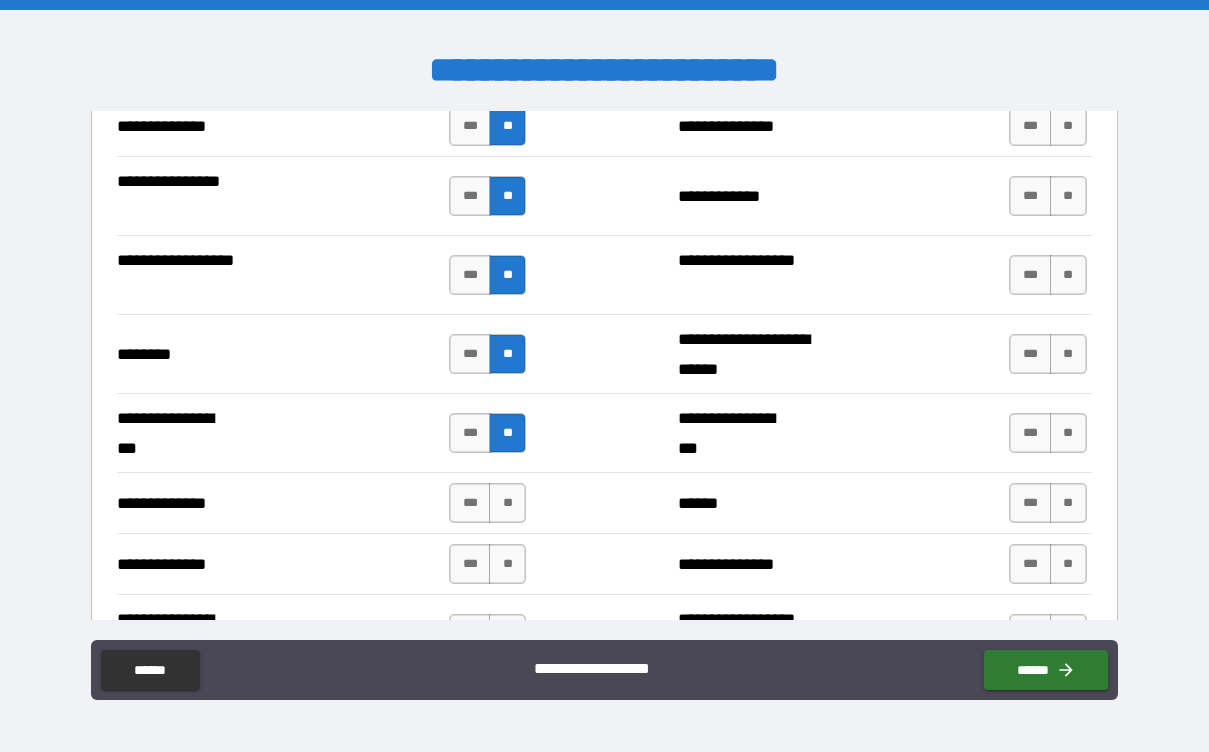 scroll, scrollTop: 3433, scrollLeft: 0, axis: vertical 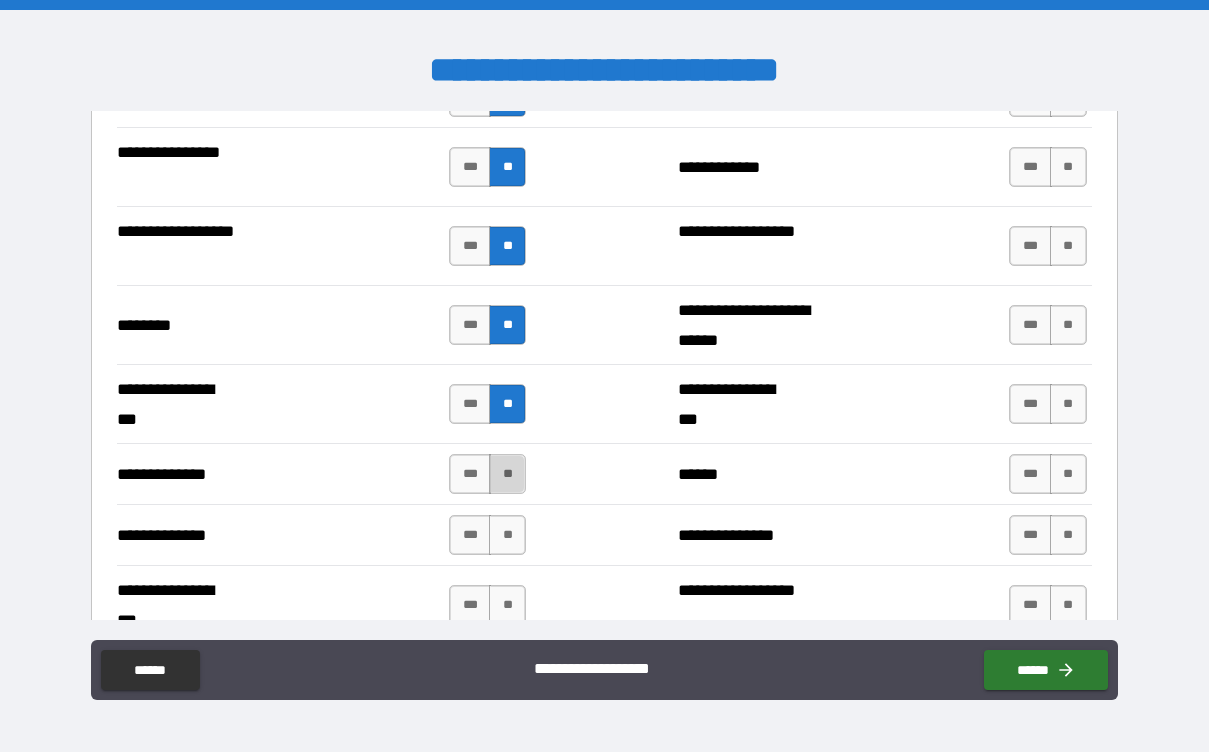click on "**" at bounding box center [507, 474] 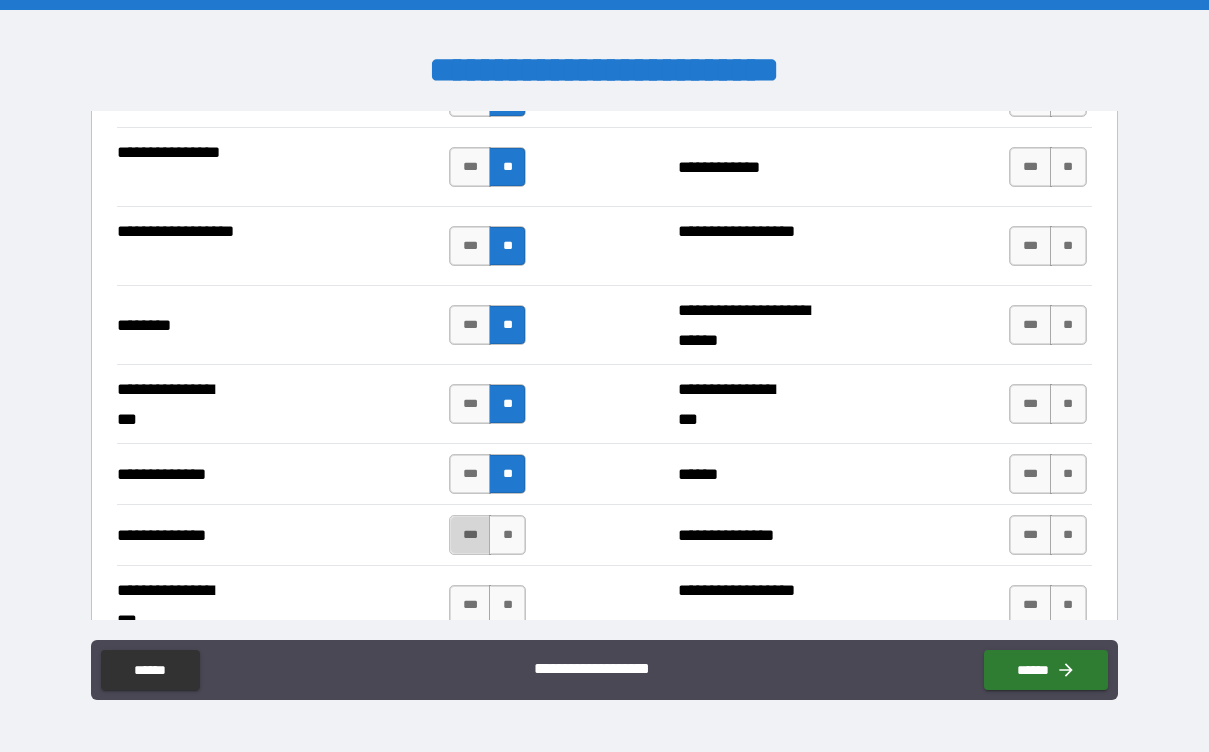 click on "***" at bounding box center (470, 535) 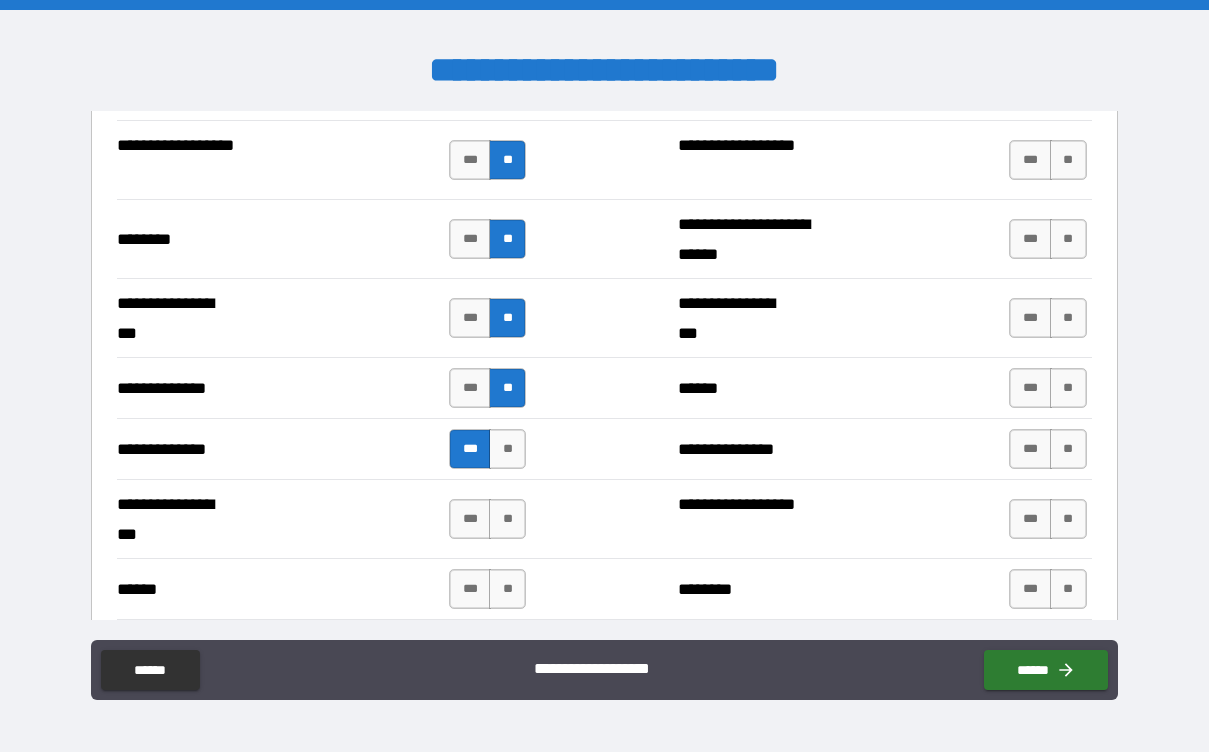 scroll, scrollTop: 3525, scrollLeft: 0, axis: vertical 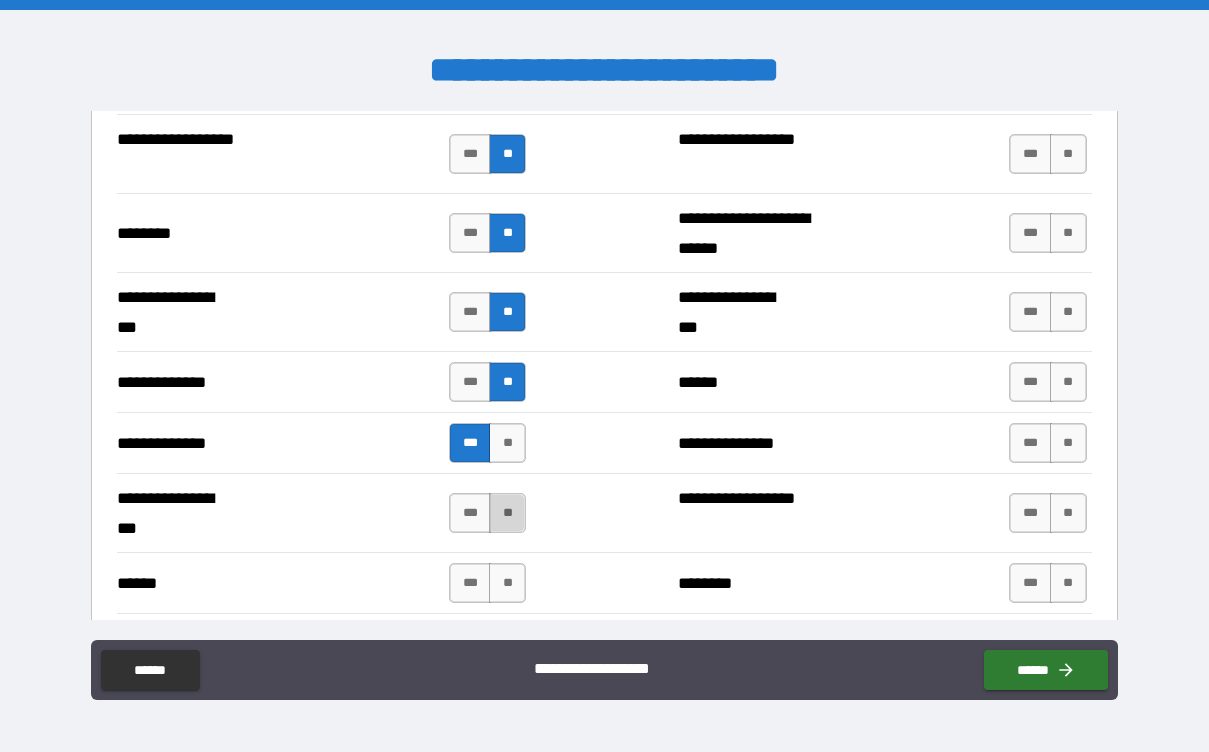 click on "**" at bounding box center (507, 513) 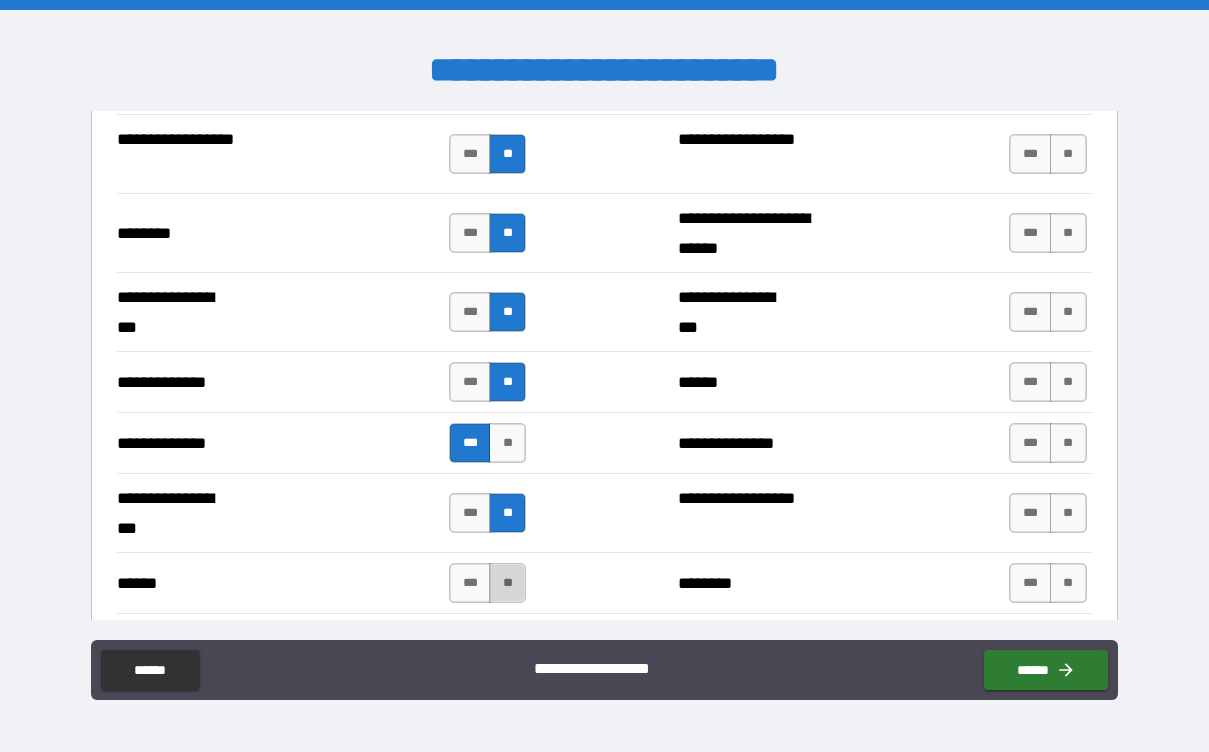 click on "**" at bounding box center [507, 583] 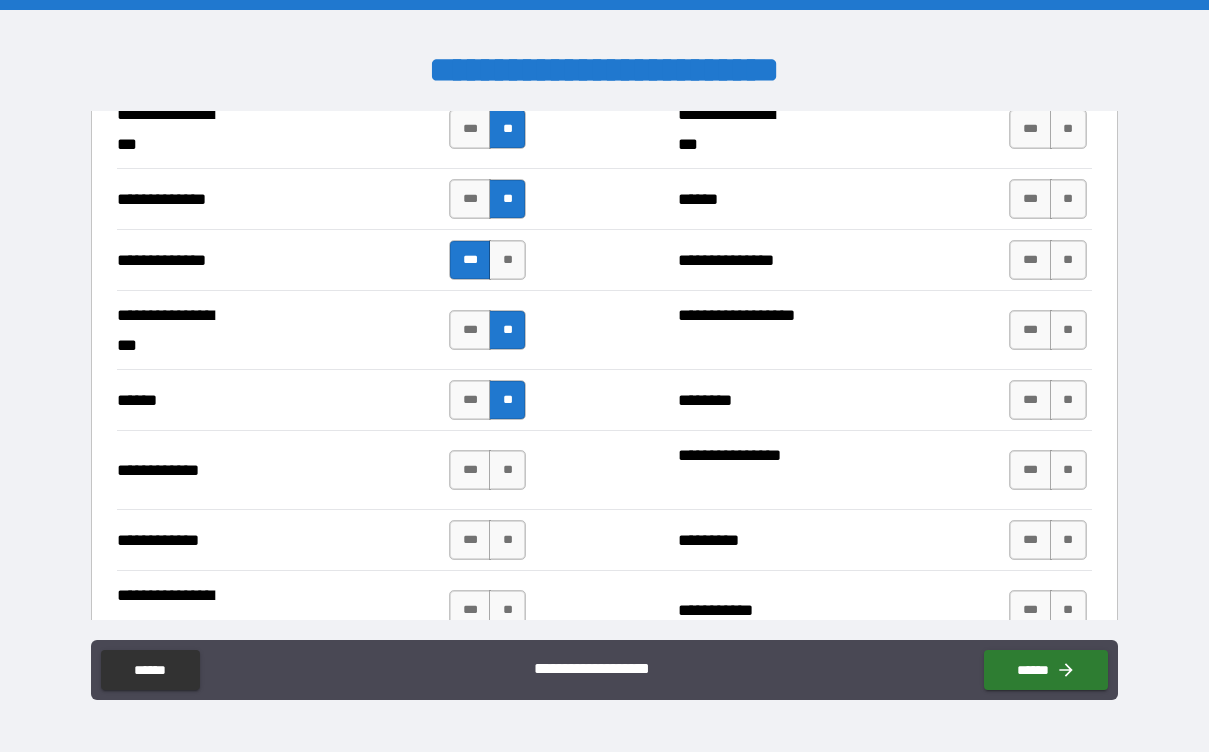 scroll, scrollTop: 3723, scrollLeft: 0, axis: vertical 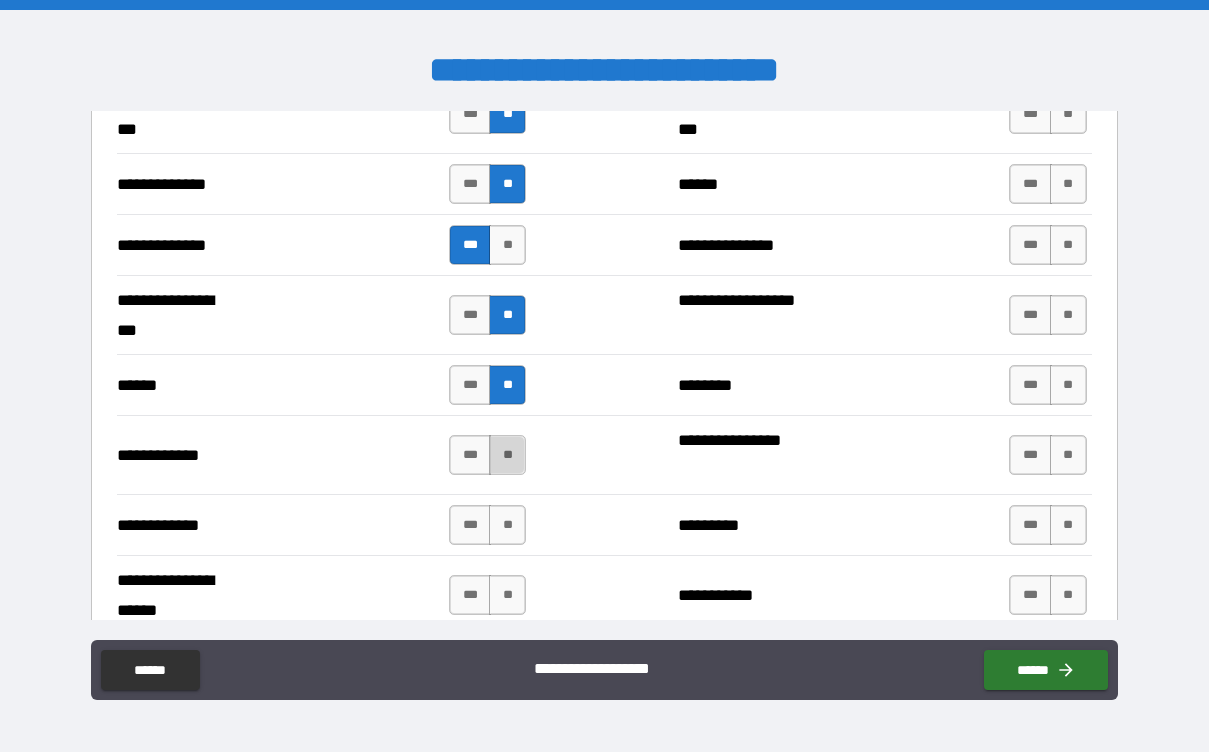 click on "**" at bounding box center [507, 455] 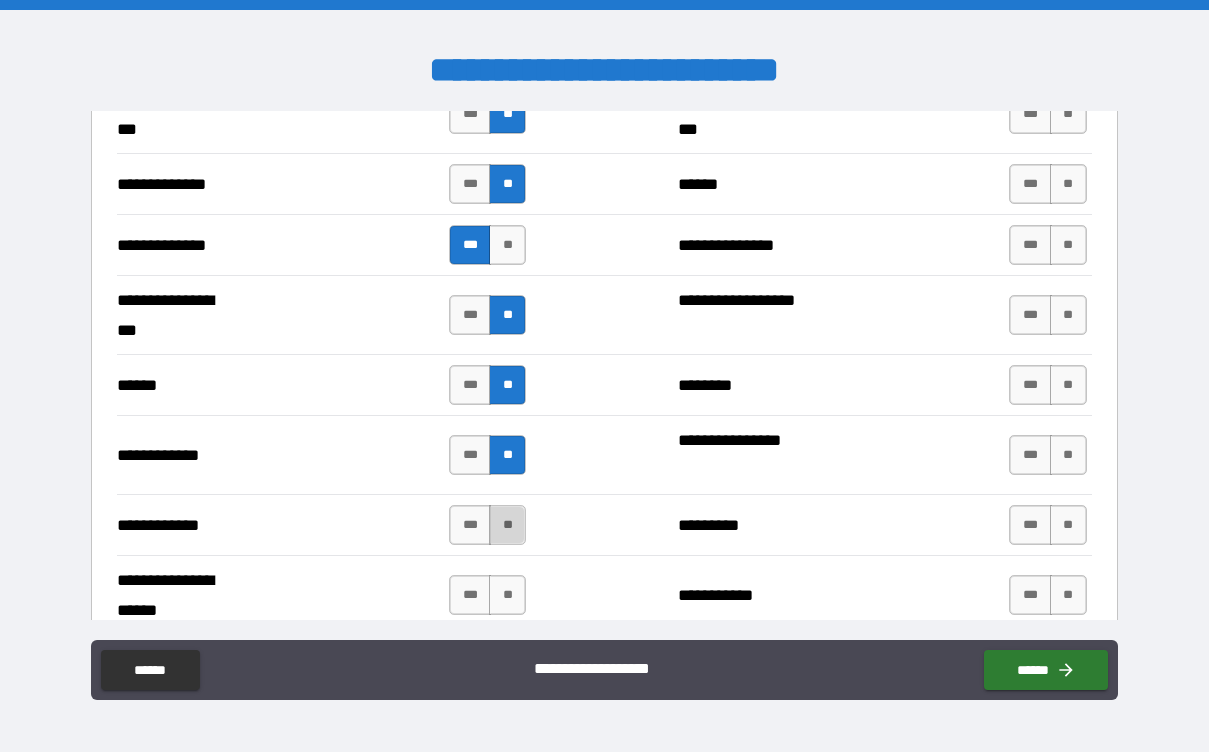 click on "**" at bounding box center [507, 525] 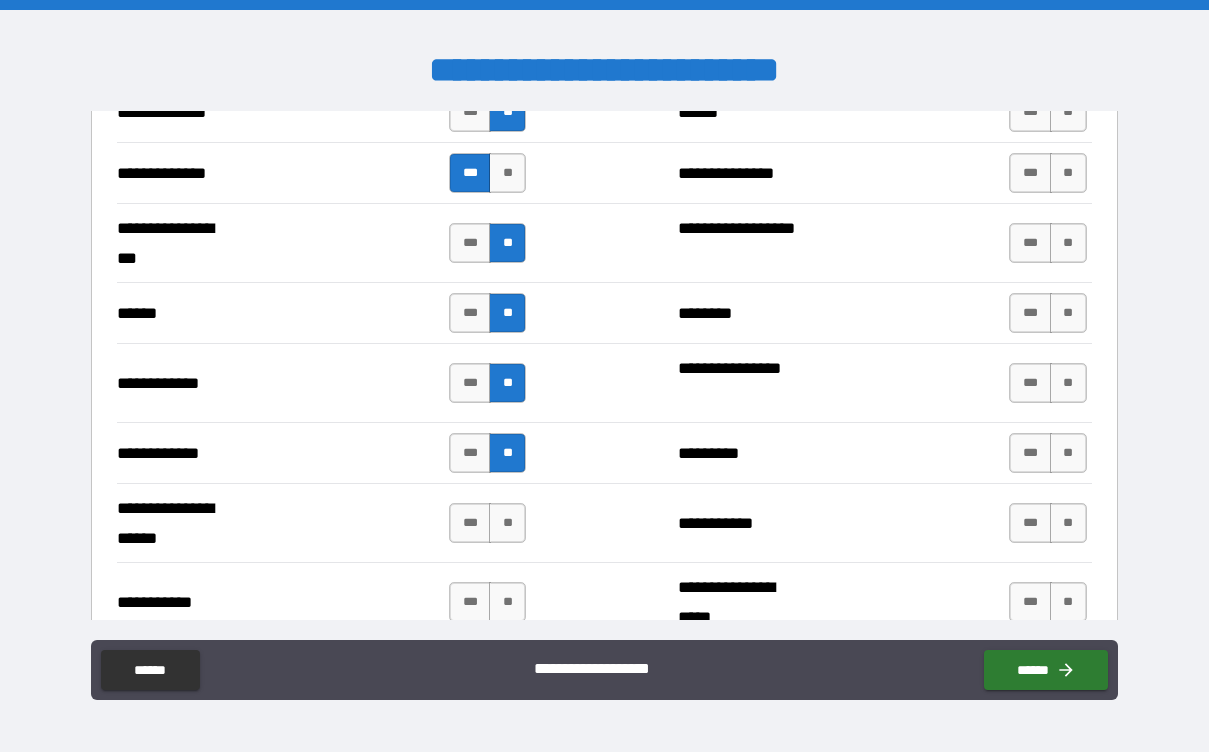 scroll, scrollTop: 3797, scrollLeft: 0, axis: vertical 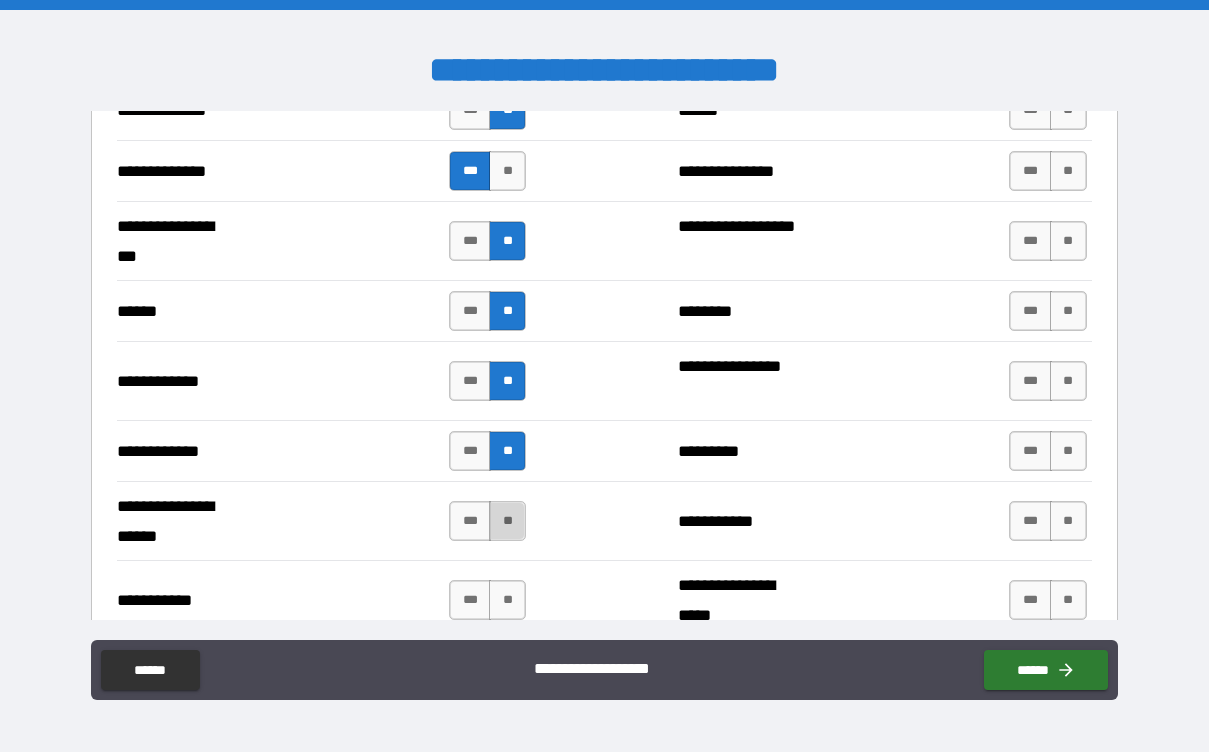 click on "**" at bounding box center [507, 521] 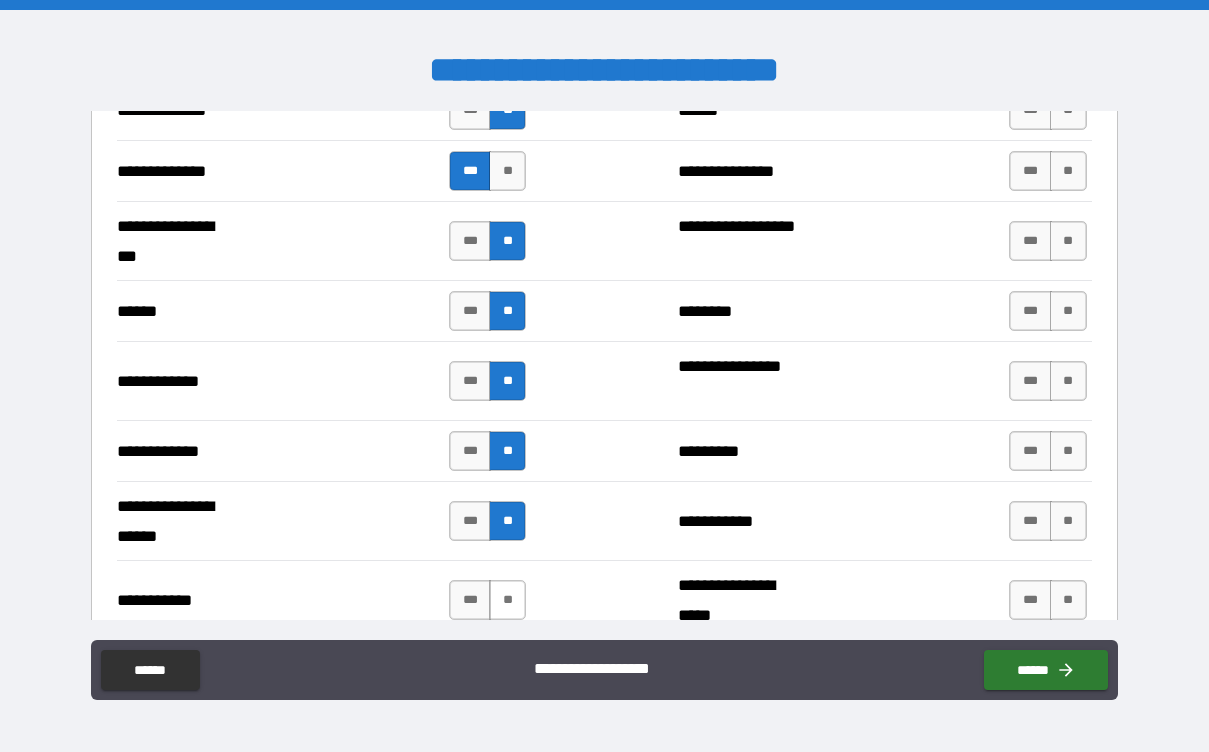 click on "**" at bounding box center (507, 600) 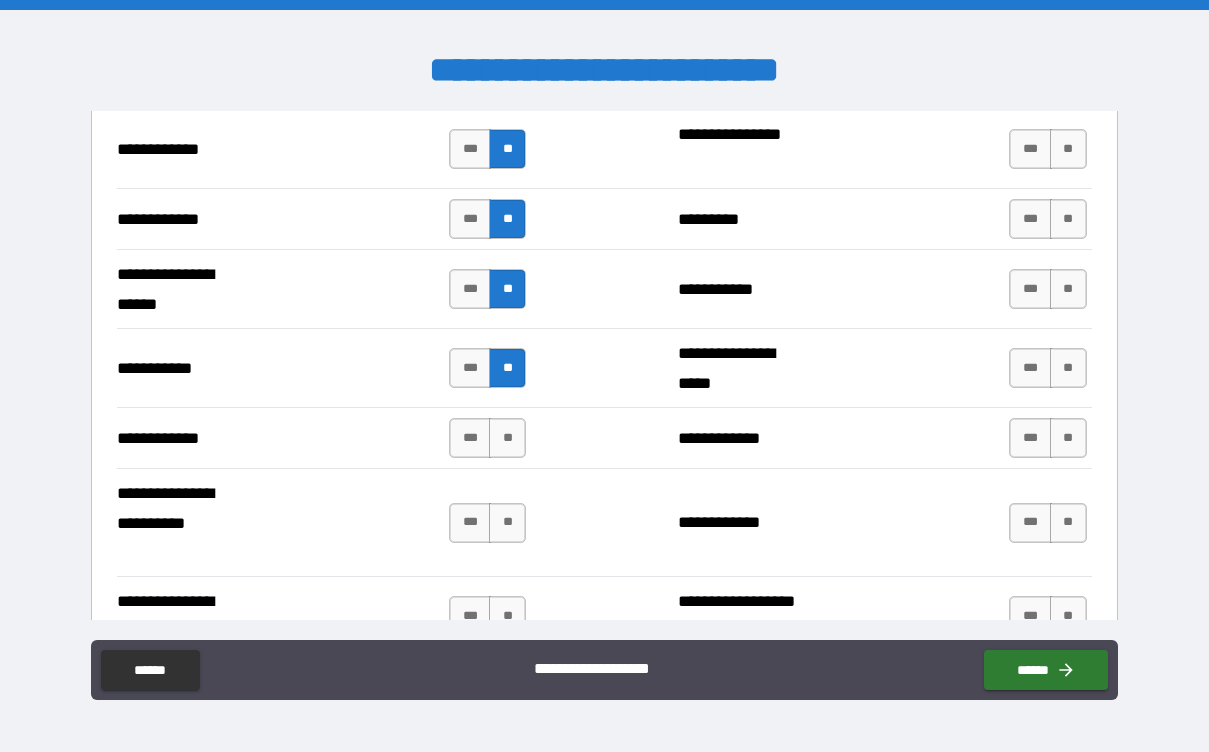 scroll, scrollTop: 4034, scrollLeft: 0, axis: vertical 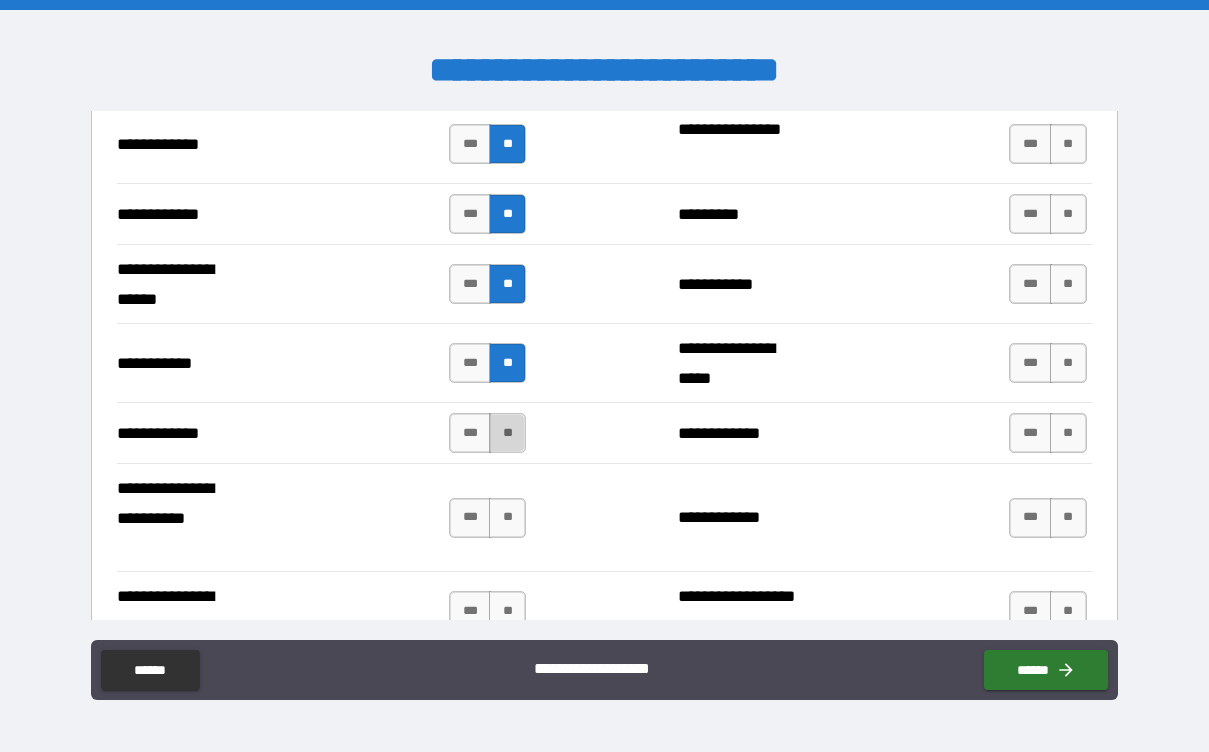 click on "**" at bounding box center (507, 433) 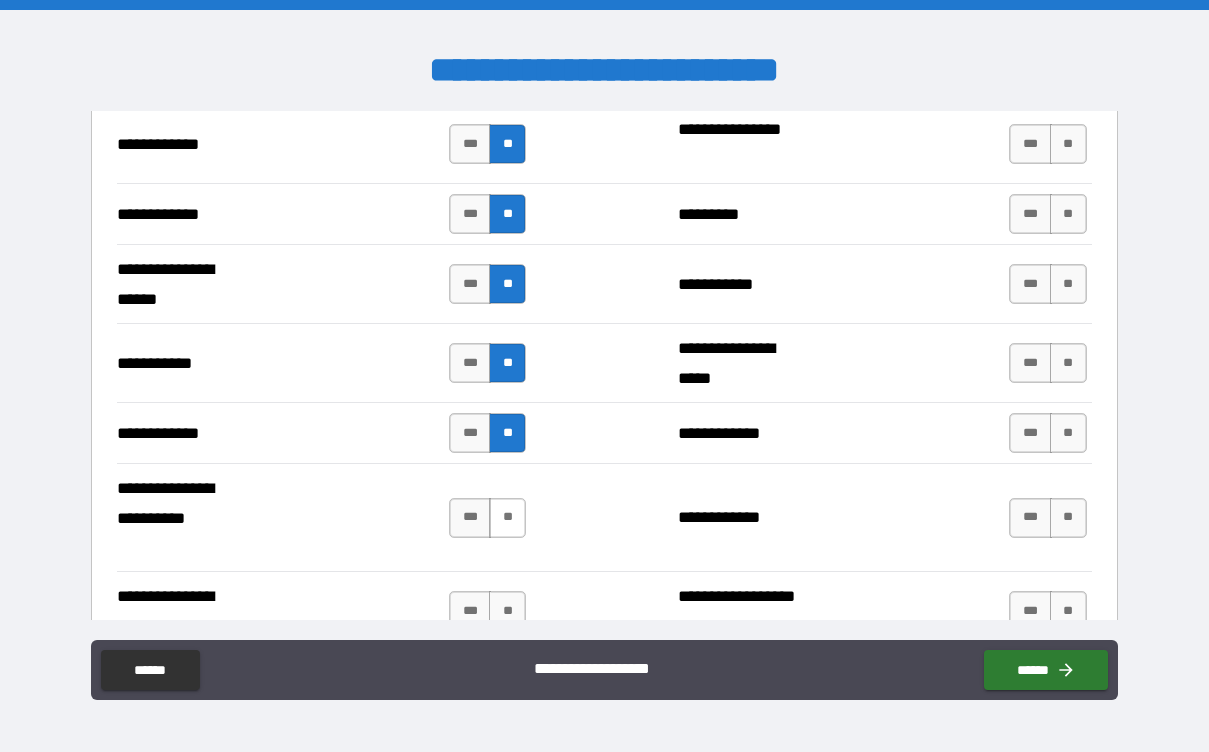 click on "**" at bounding box center [507, 518] 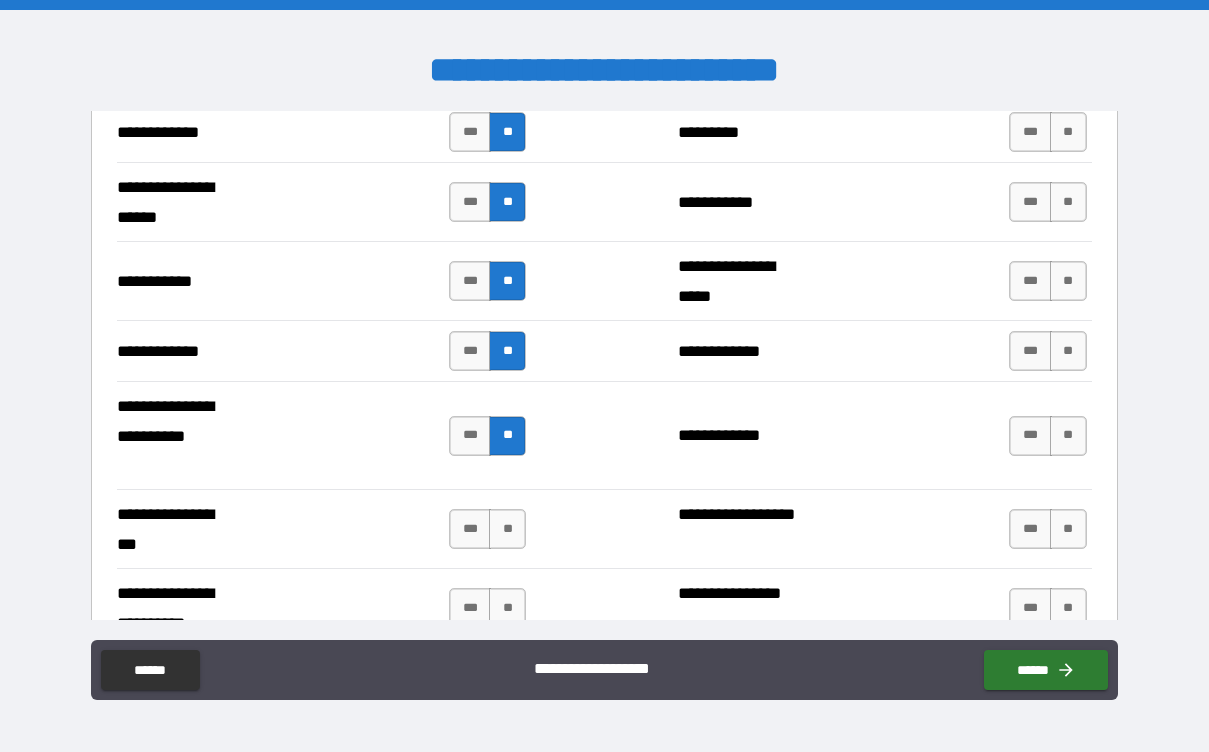 scroll, scrollTop: 4130, scrollLeft: 0, axis: vertical 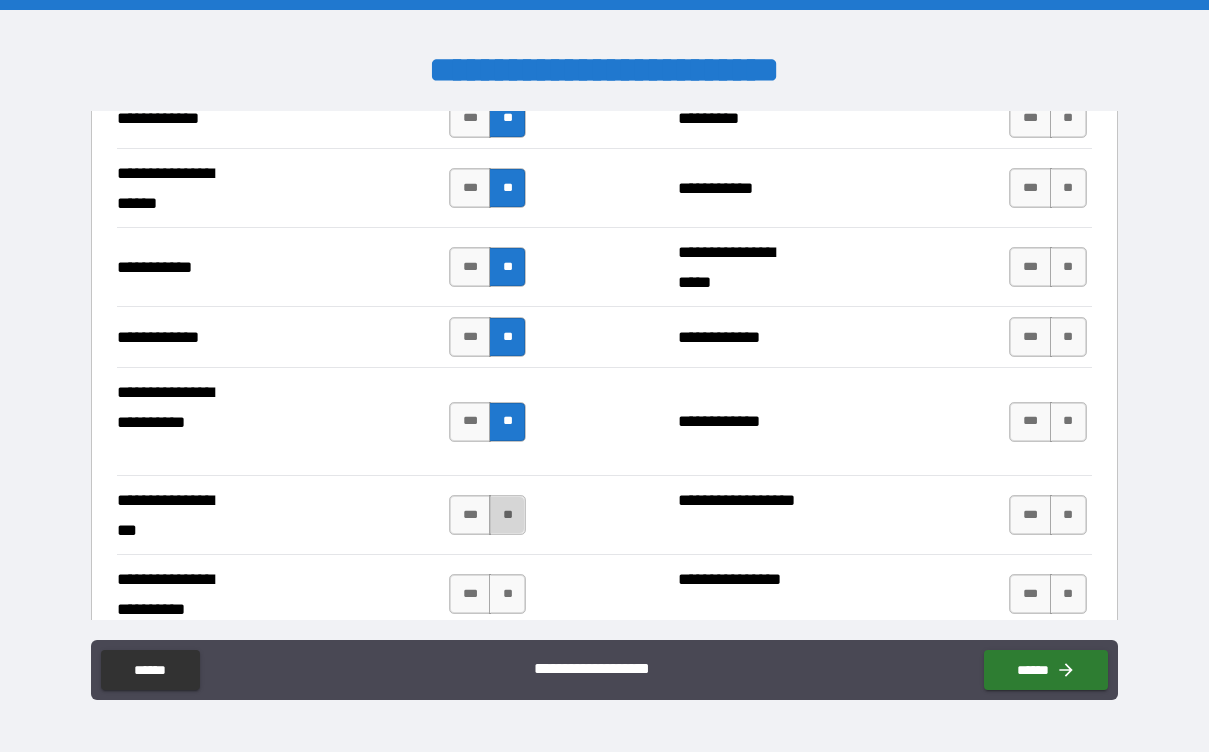 click on "**" at bounding box center [507, 515] 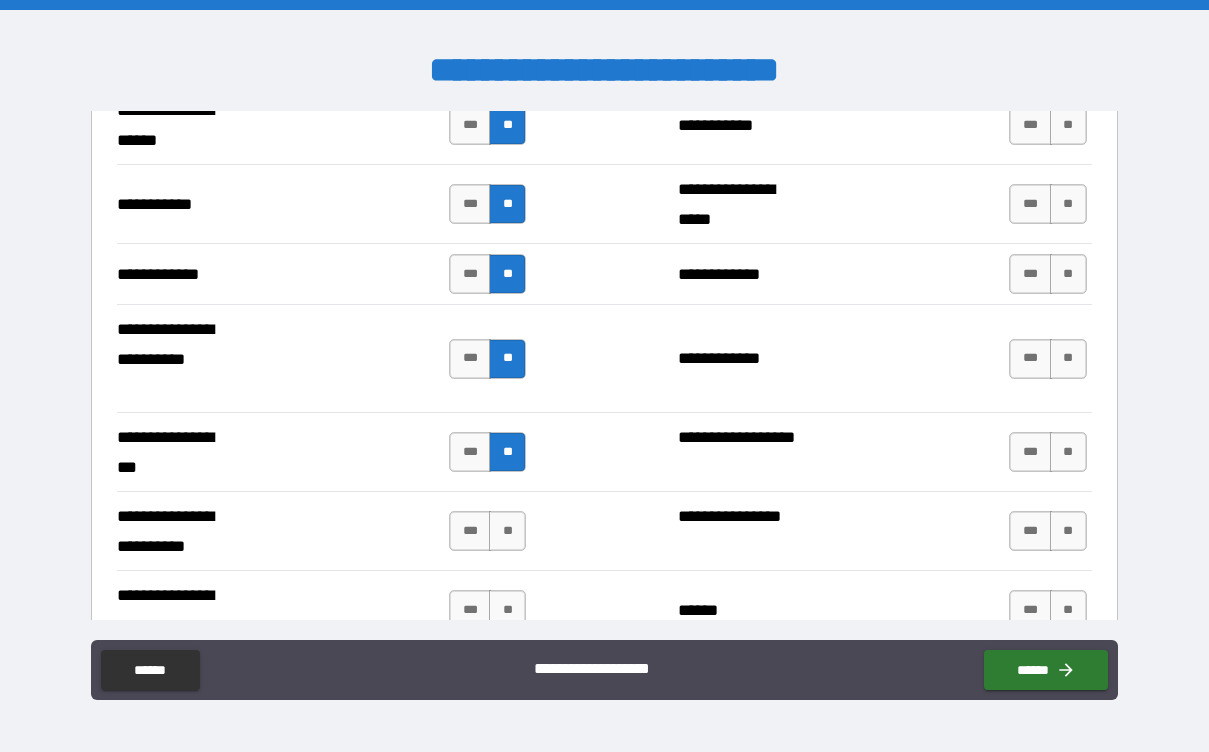 scroll, scrollTop: 4215, scrollLeft: 0, axis: vertical 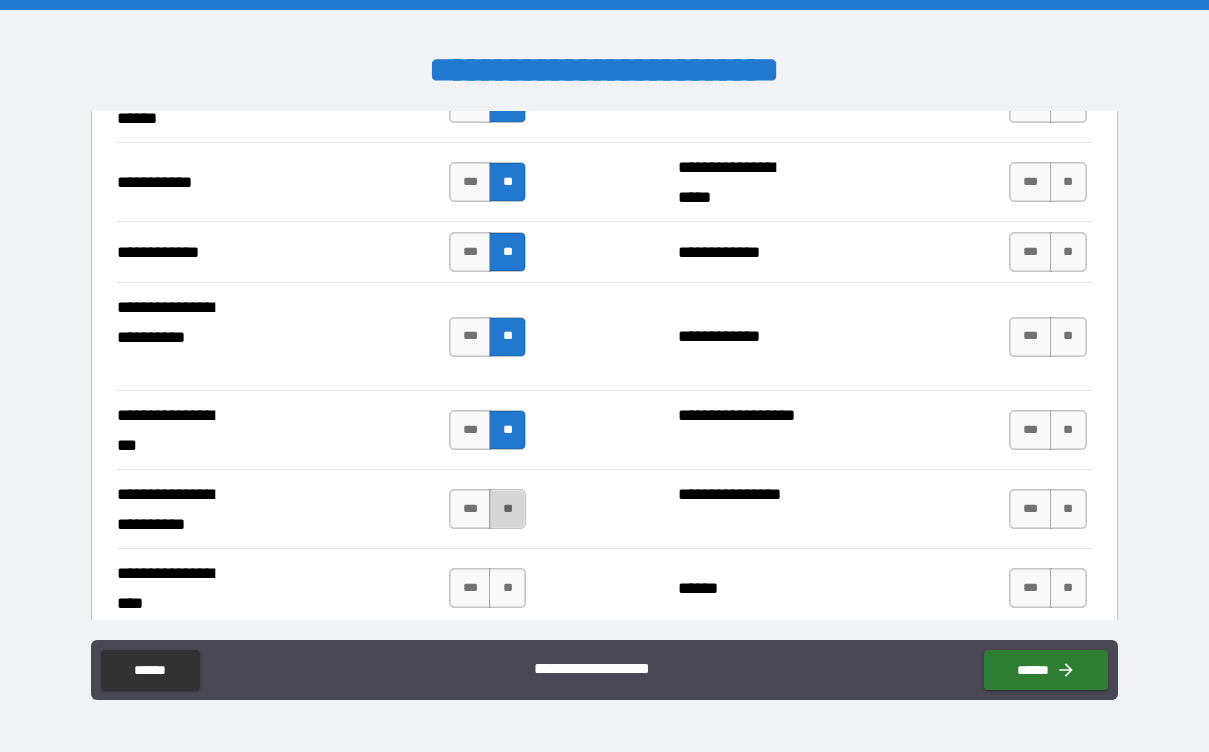 click on "**" at bounding box center [507, 509] 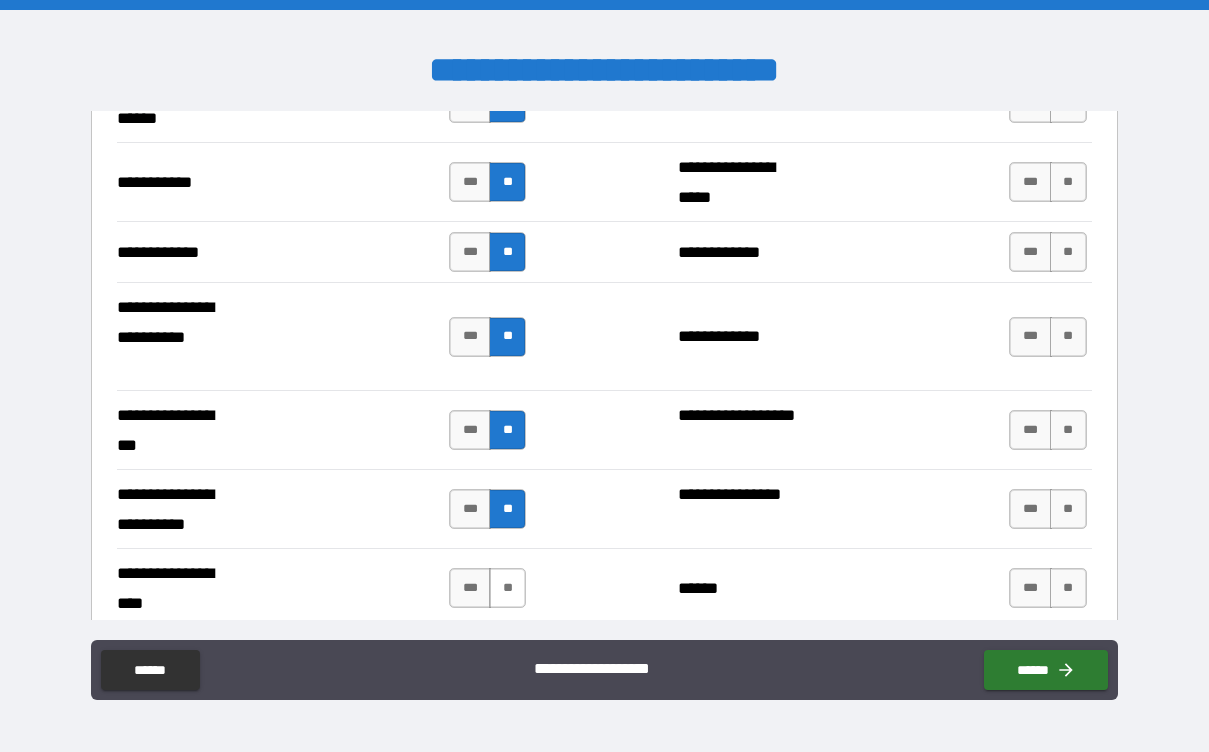 click on "**" at bounding box center [507, 588] 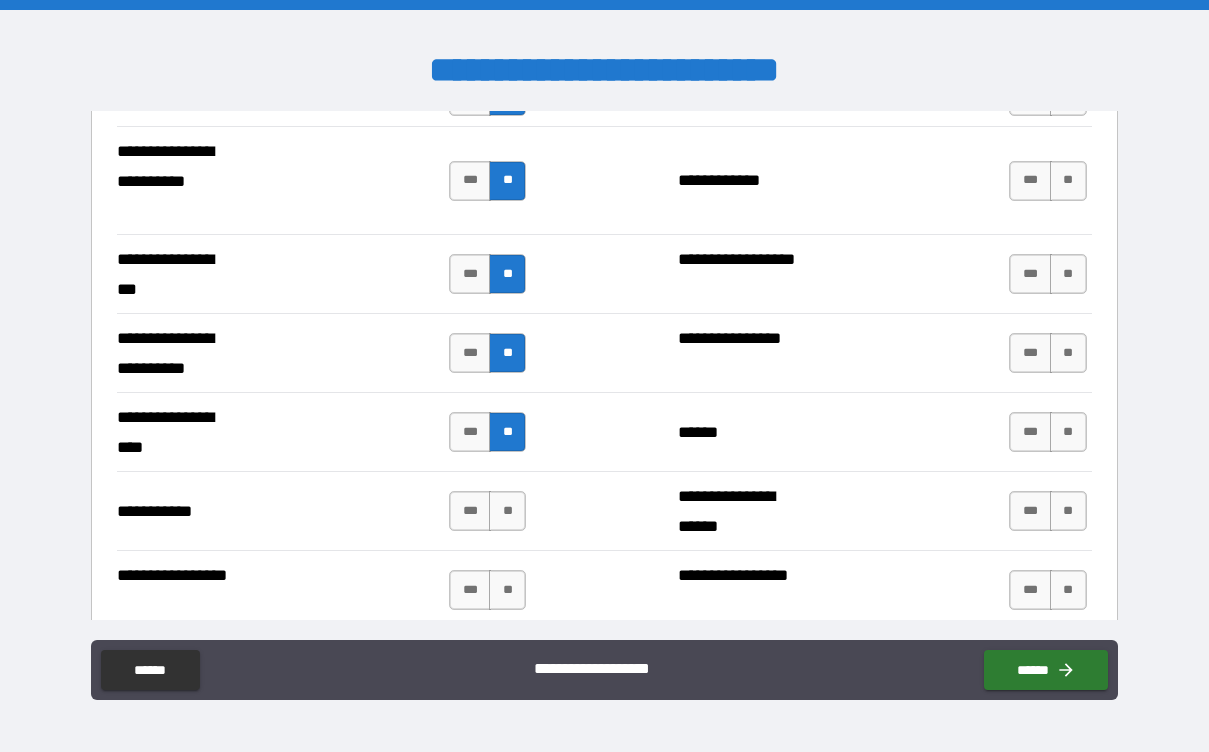 scroll, scrollTop: 4378, scrollLeft: 0, axis: vertical 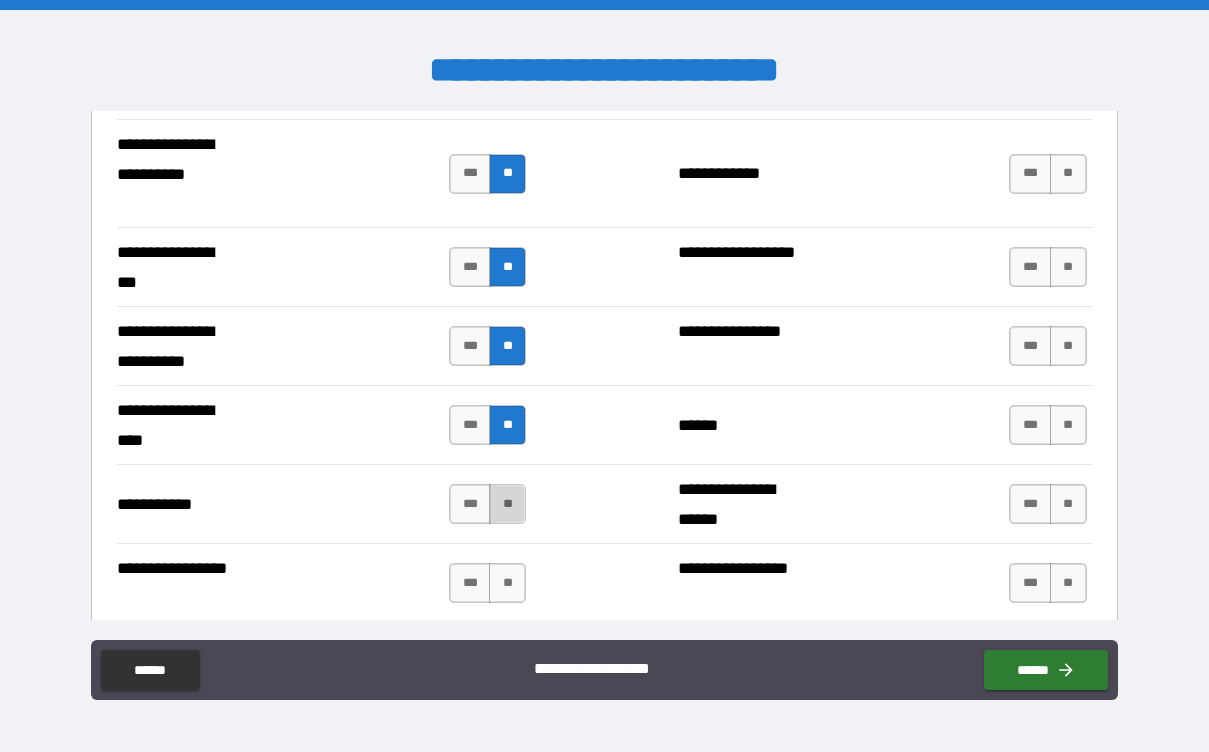 click on "**" at bounding box center [507, 504] 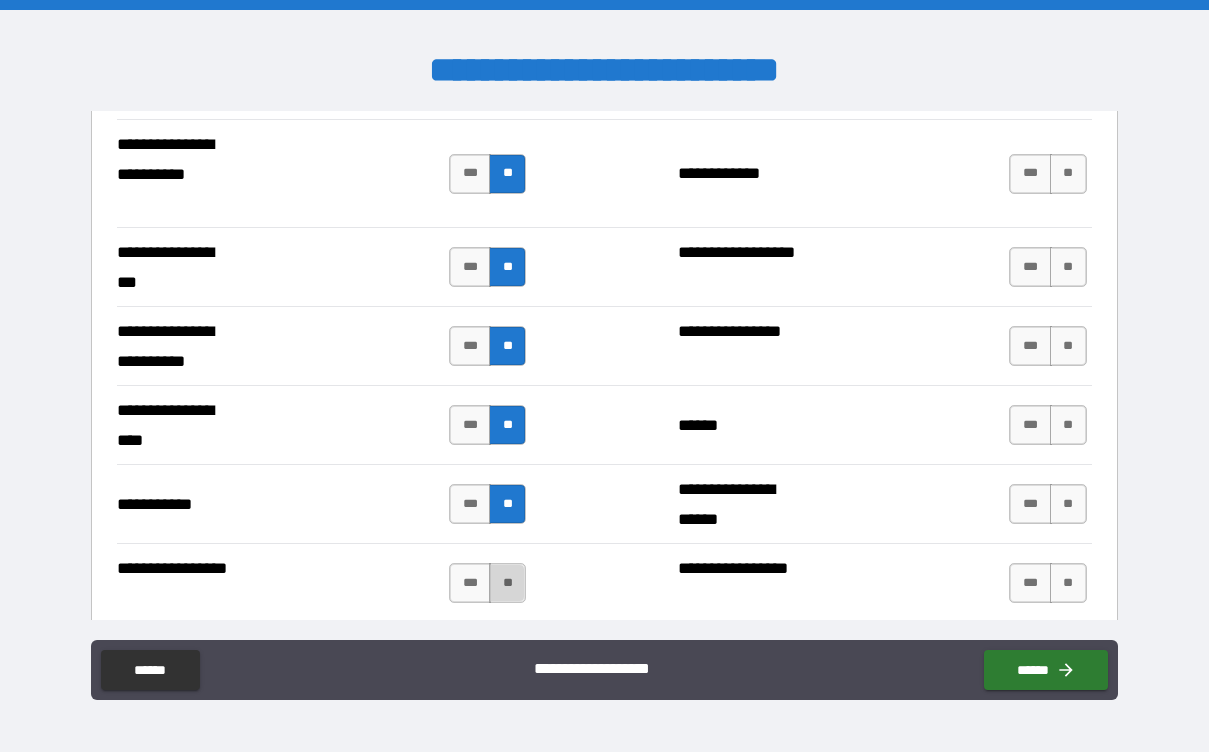 click on "**" at bounding box center (507, 583) 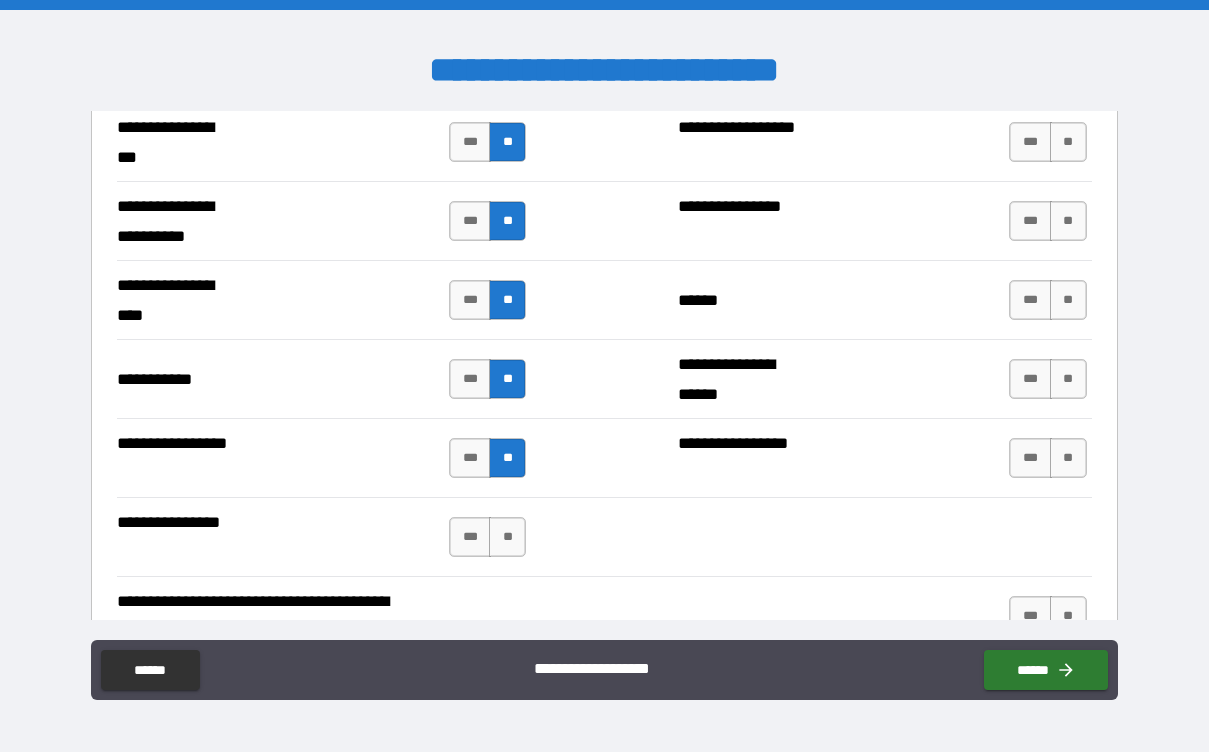 scroll, scrollTop: 4518, scrollLeft: 0, axis: vertical 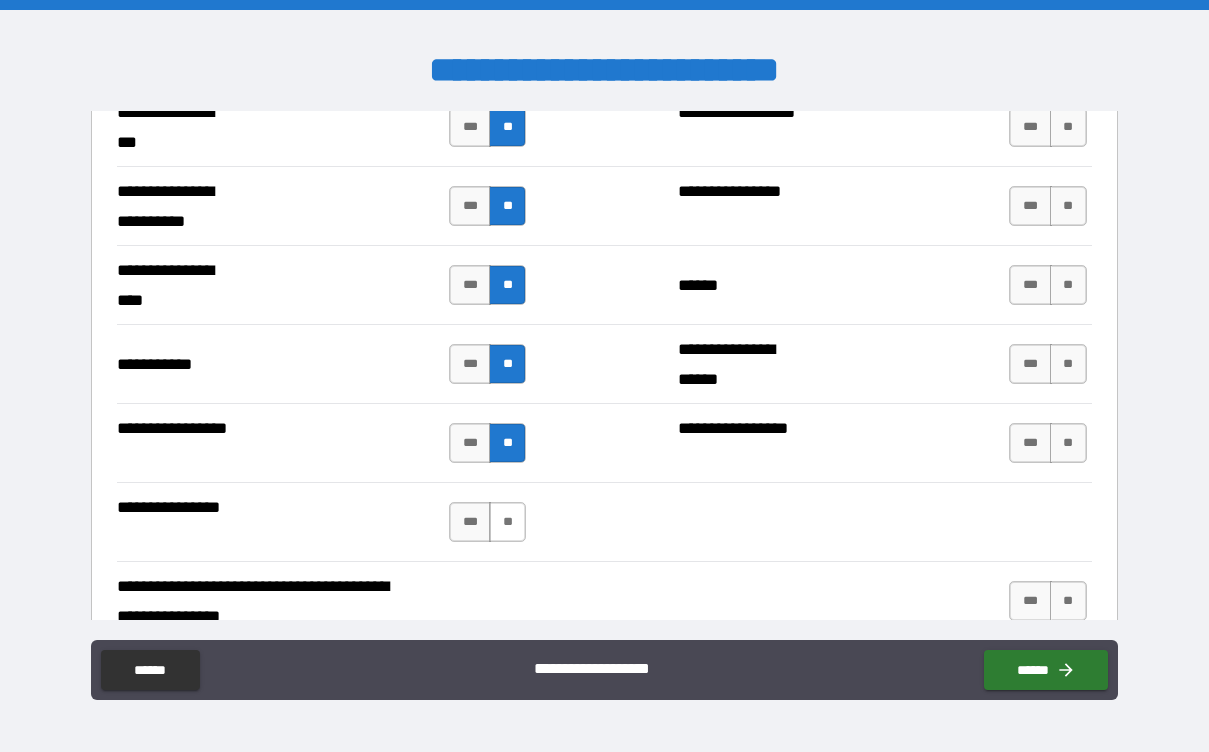 click on "**" at bounding box center [507, 522] 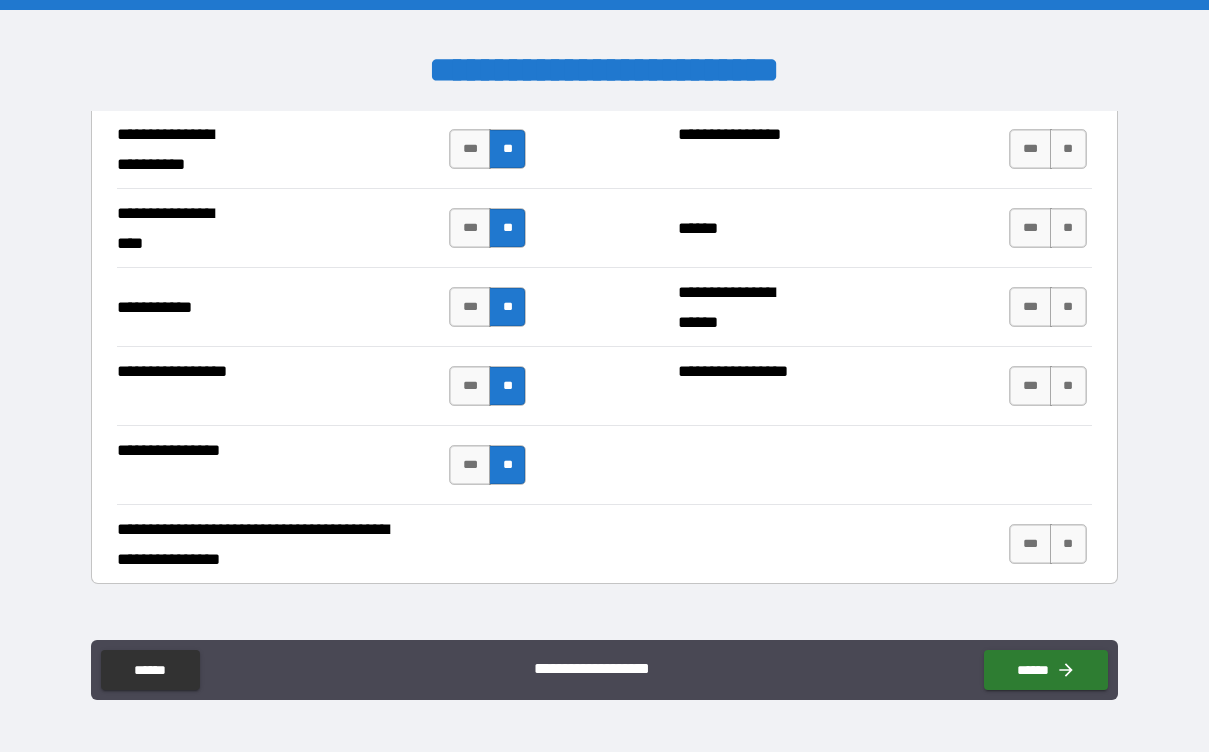 scroll, scrollTop: 4603, scrollLeft: 0, axis: vertical 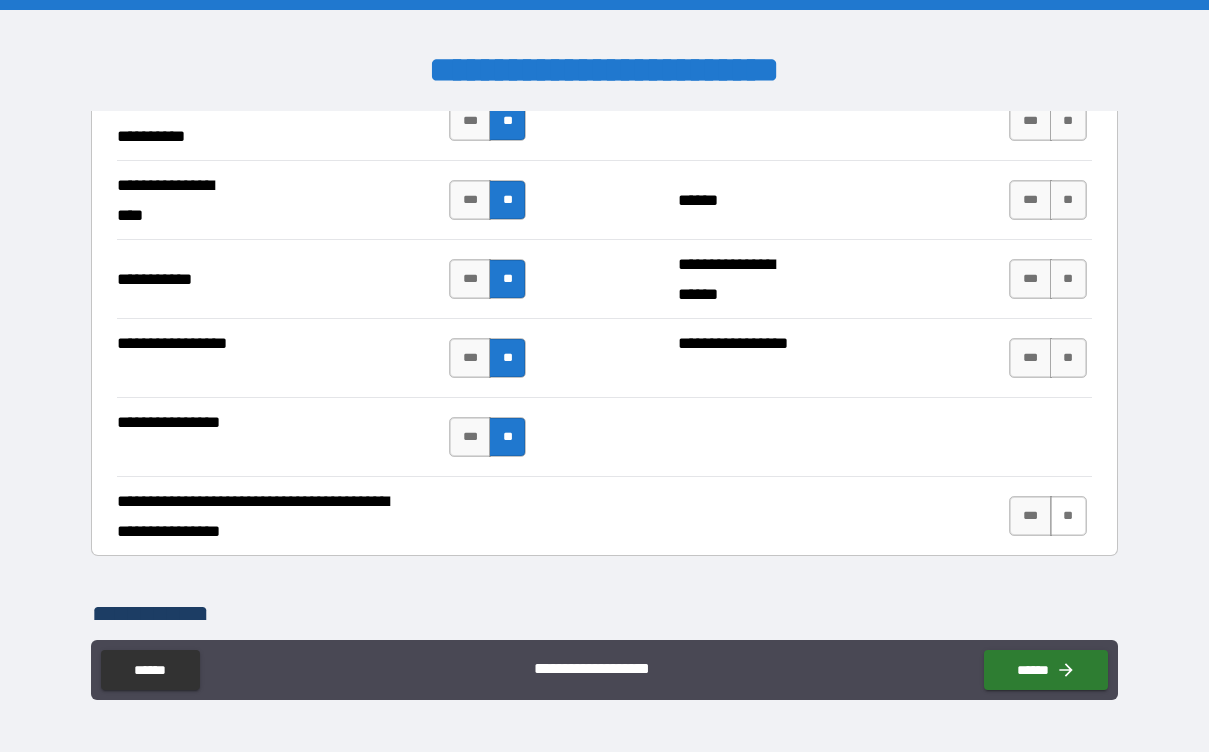 click on "**" at bounding box center (1068, 516) 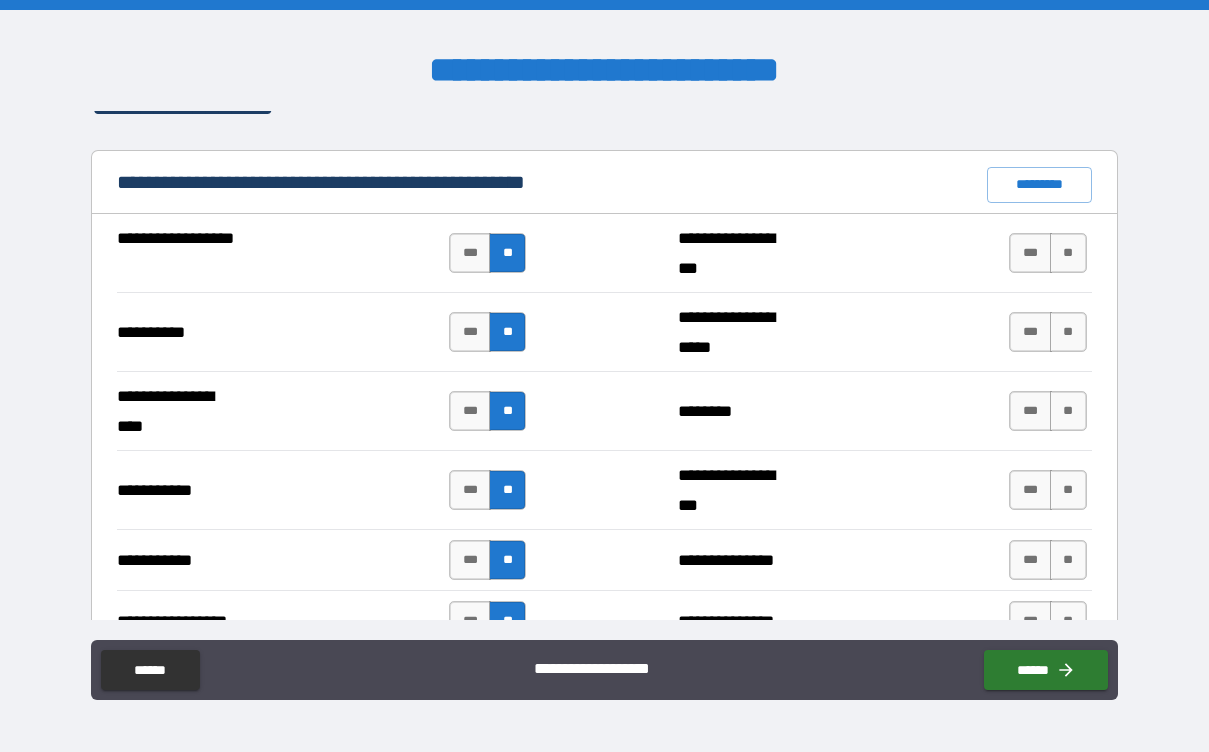 scroll, scrollTop: 1949, scrollLeft: 0, axis: vertical 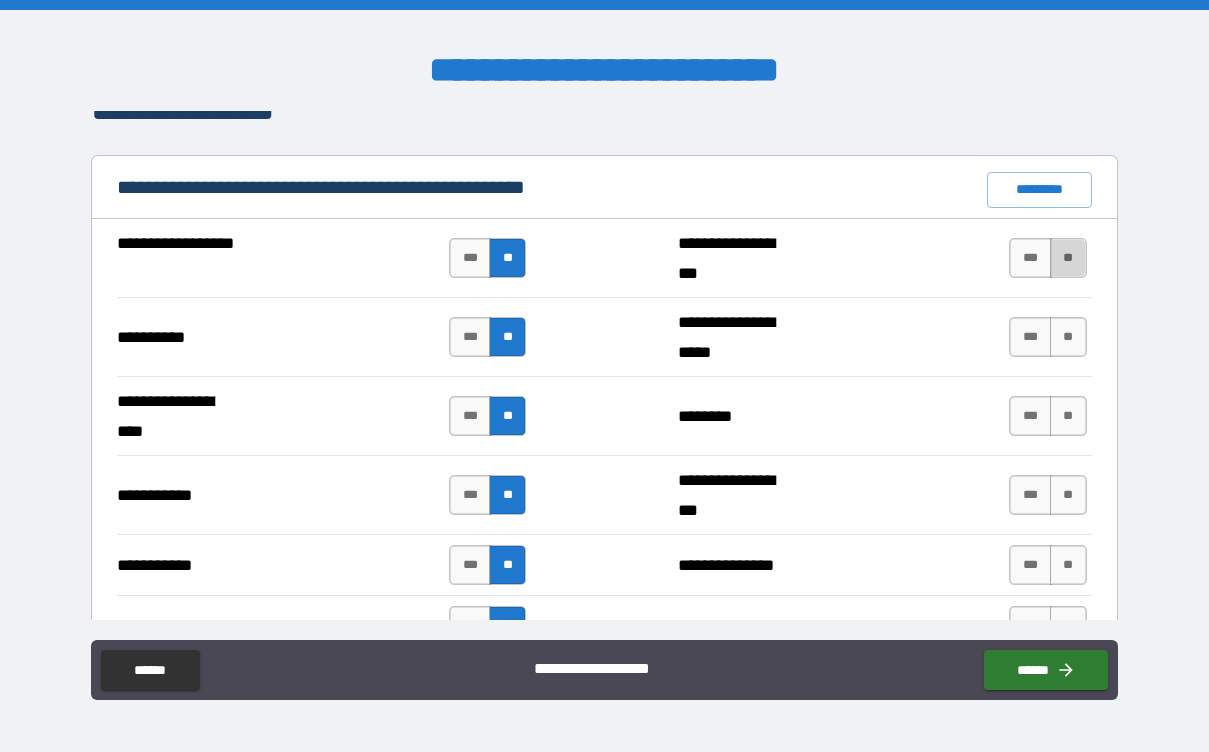 click on "**" at bounding box center (1068, 258) 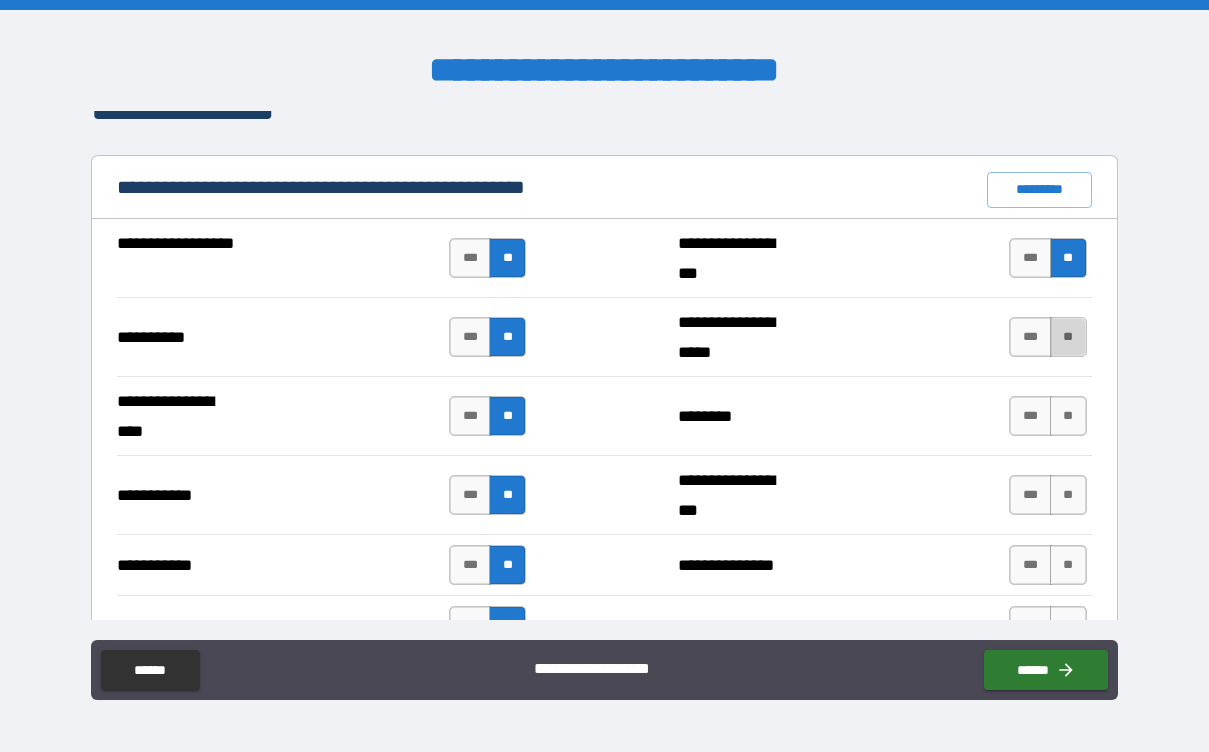 click on "**" at bounding box center [1068, 337] 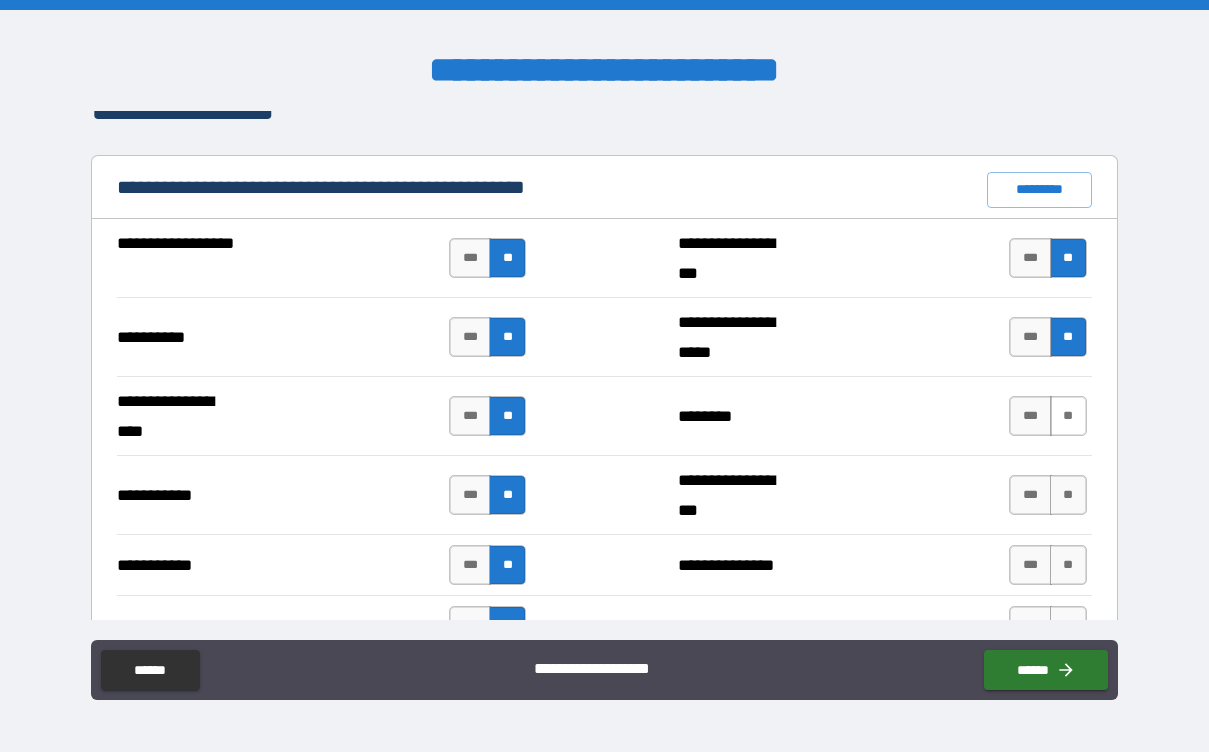 click on "**" at bounding box center (1068, 416) 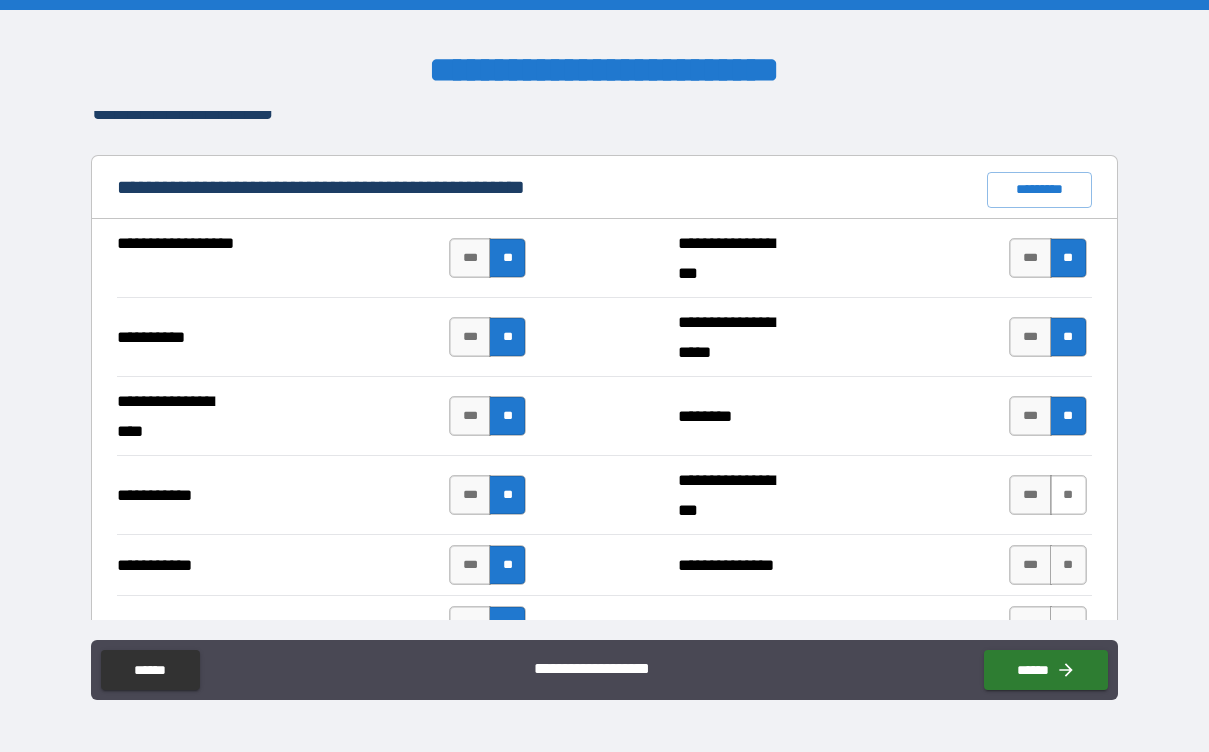 click on "**" at bounding box center (1068, 495) 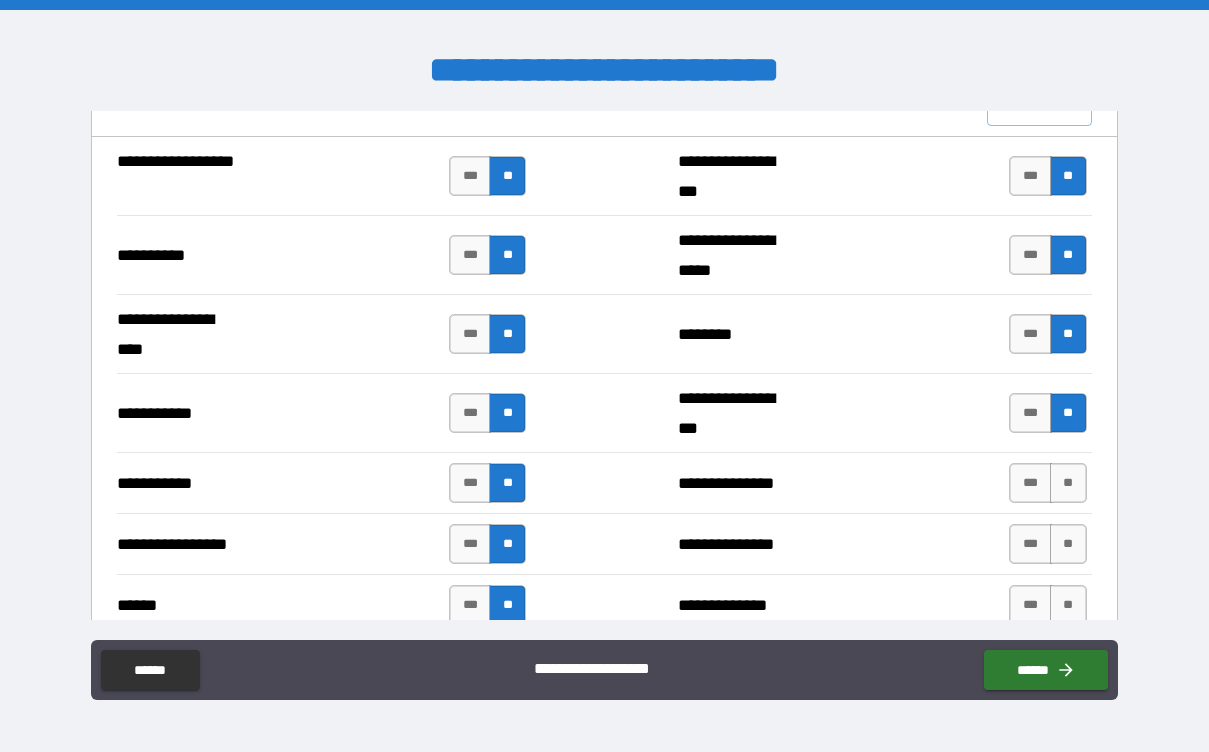 scroll, scrollTop: 2032, scrollLeft: 0, axis: vertical 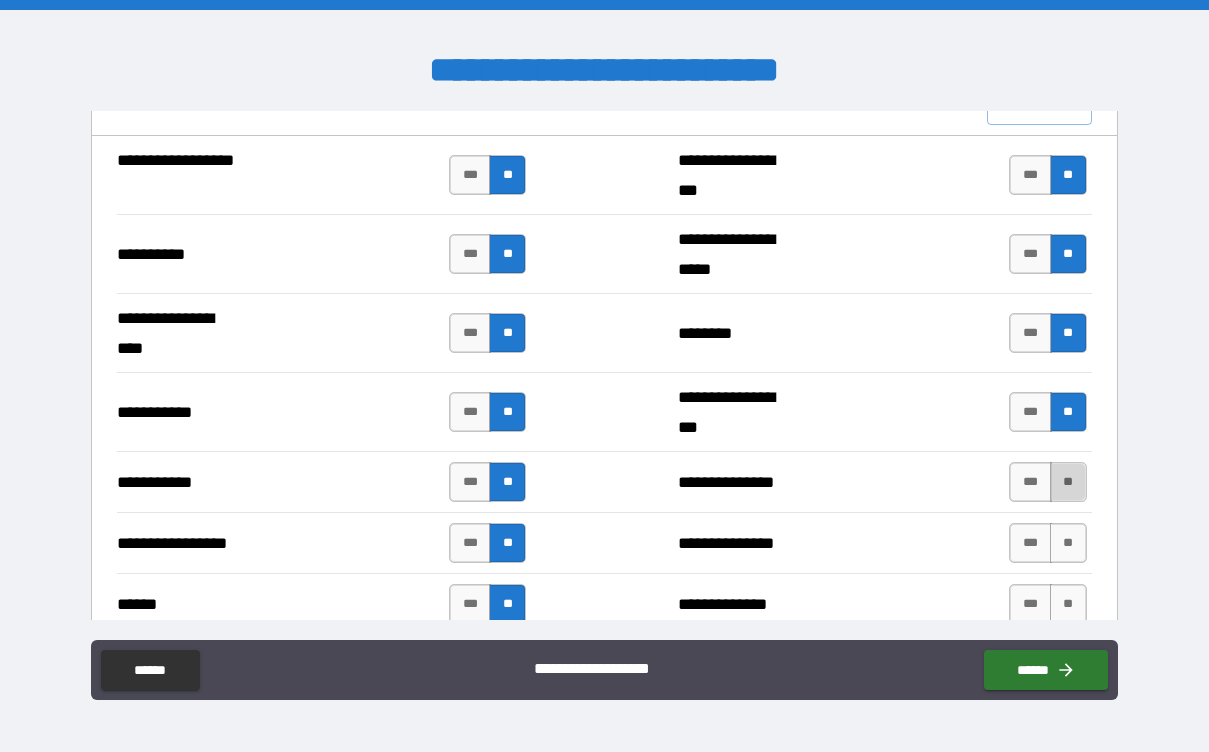 click on "**" at bounding box center [1068, 482] 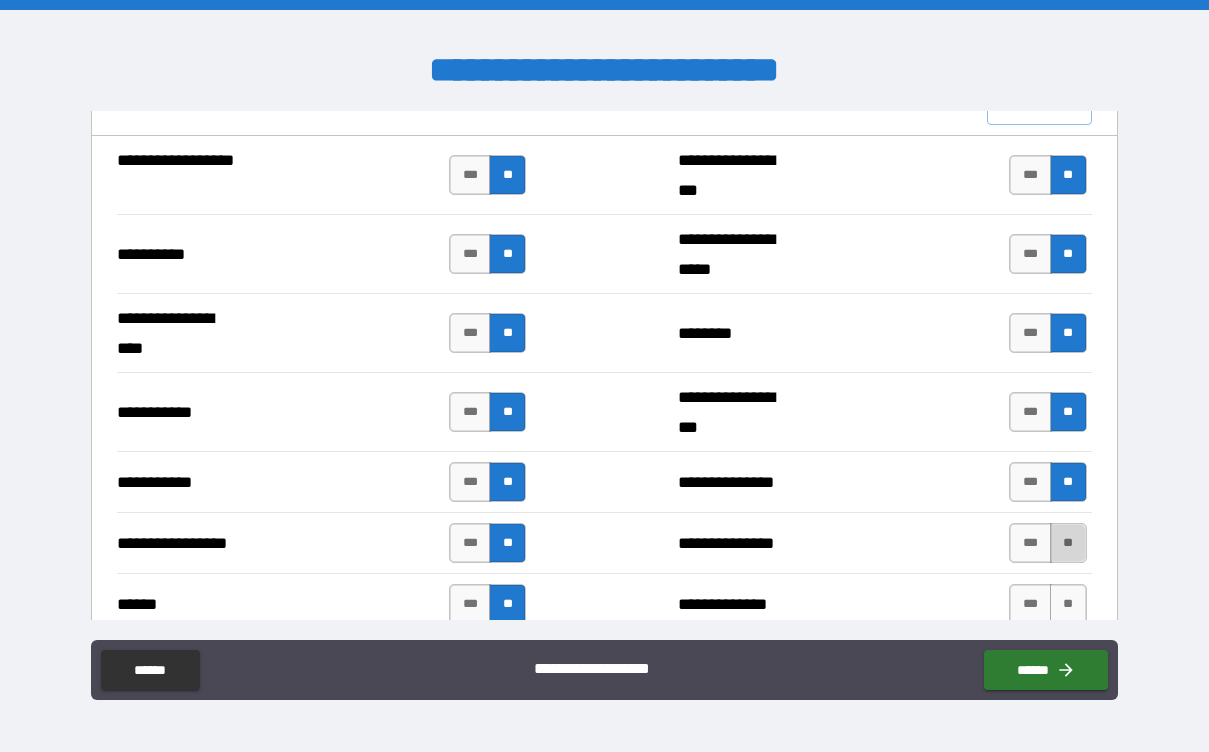 click on "**" at bounding box center (1068, 543) 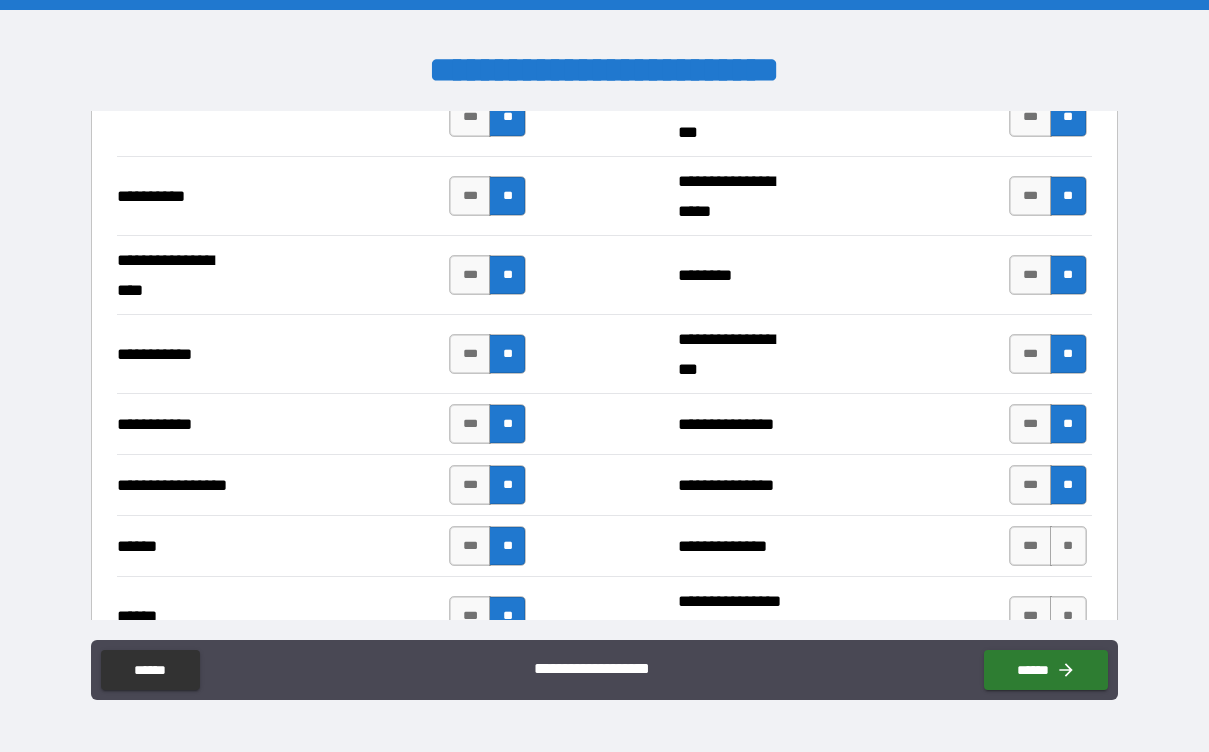 scroll, scrollTop: 2109, scrollLeft: 0, axis: vertical 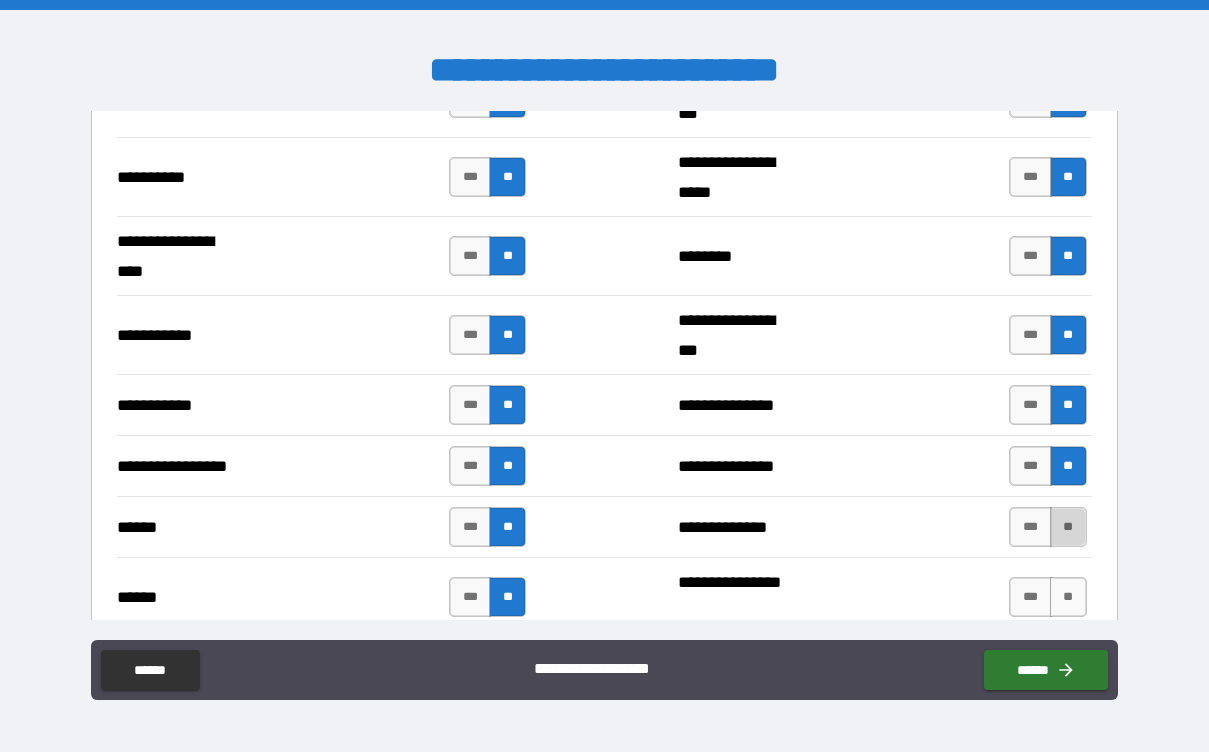 click on "**" at bounding box center (1068, 527) 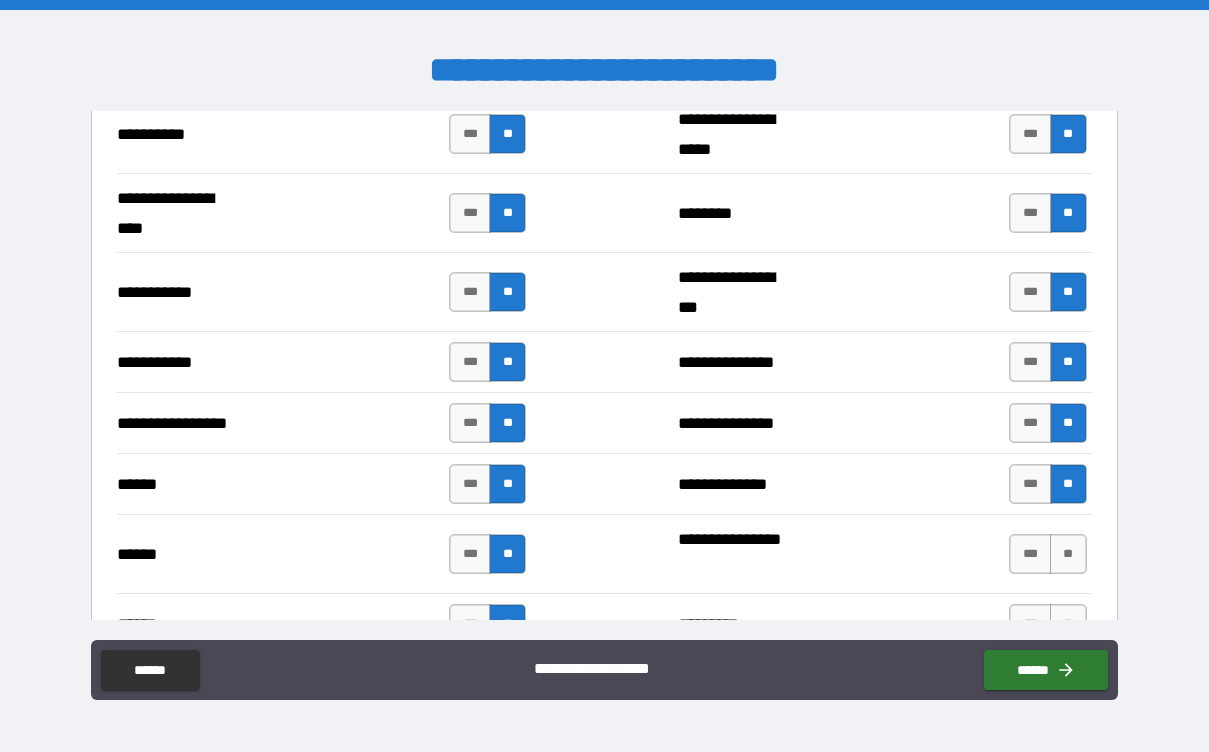 scroll, scrollTop: 2164, scrollLeft: 0, axis: vertical 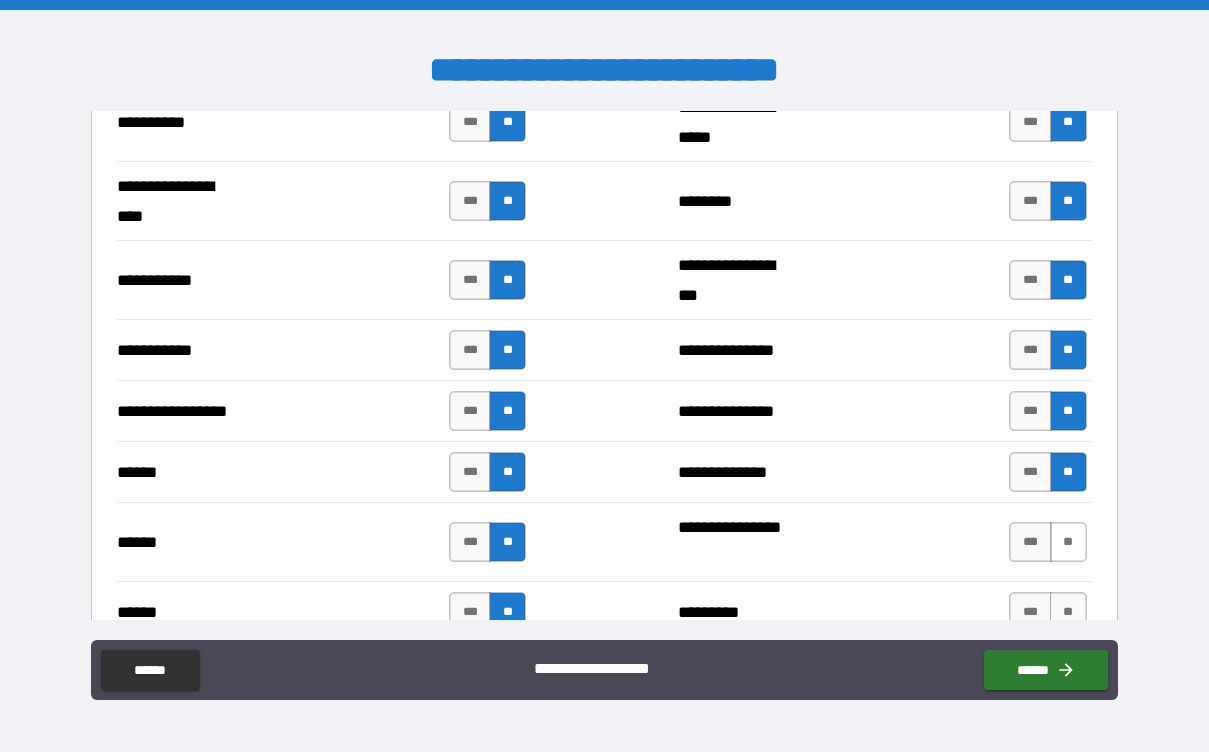 click on "**" at bounding box center [1068, 542] 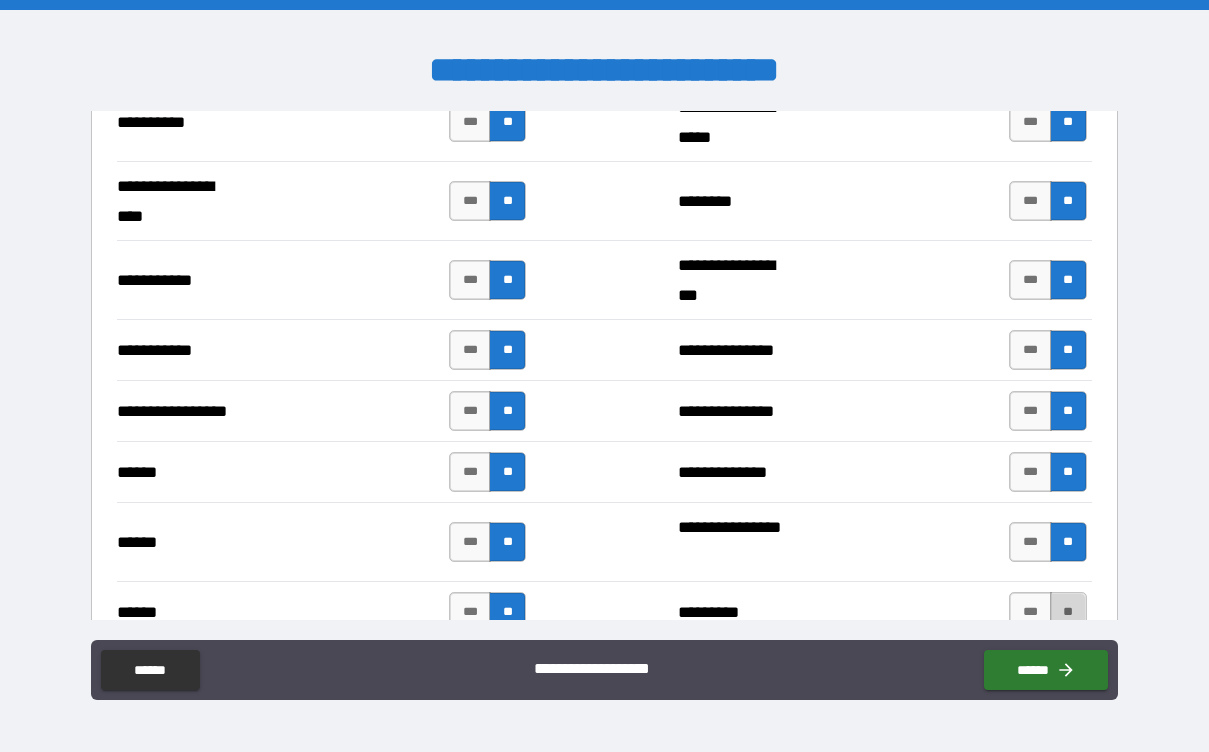 click on "**" at bounding box center [1068, 612] 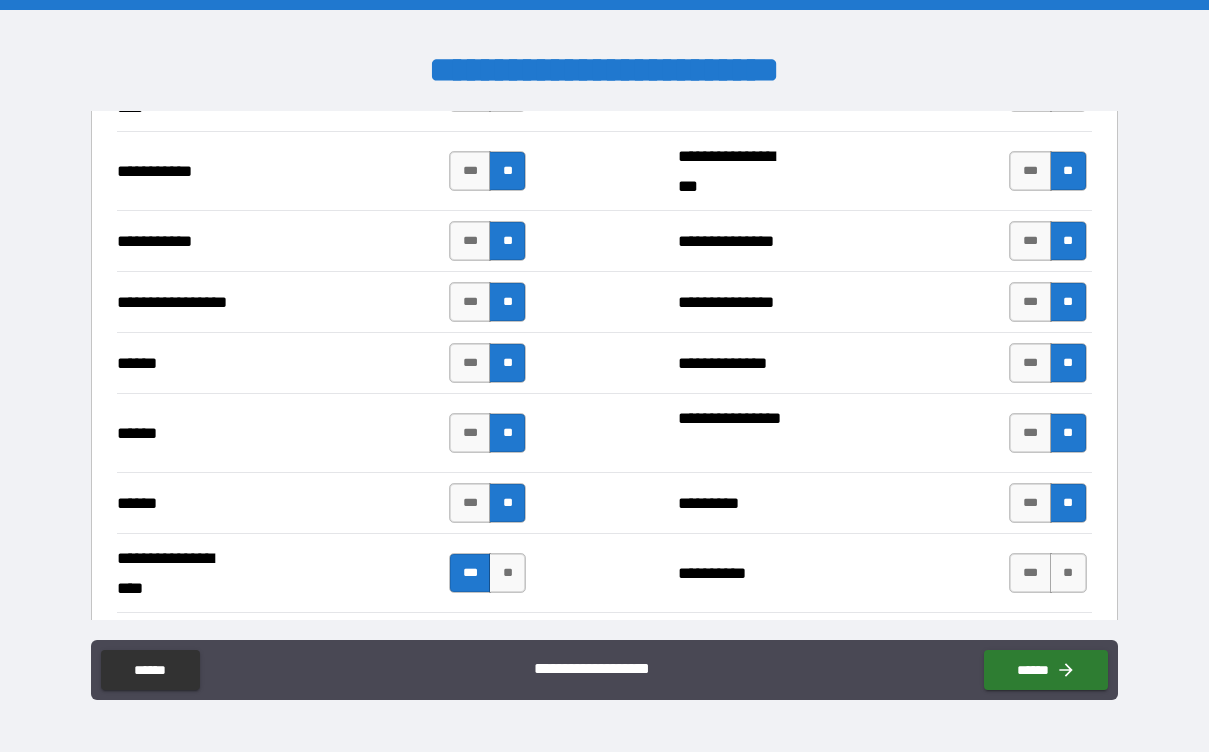 scroll, scrollTop: 2275, scrollLeft: 0, axis: vertical 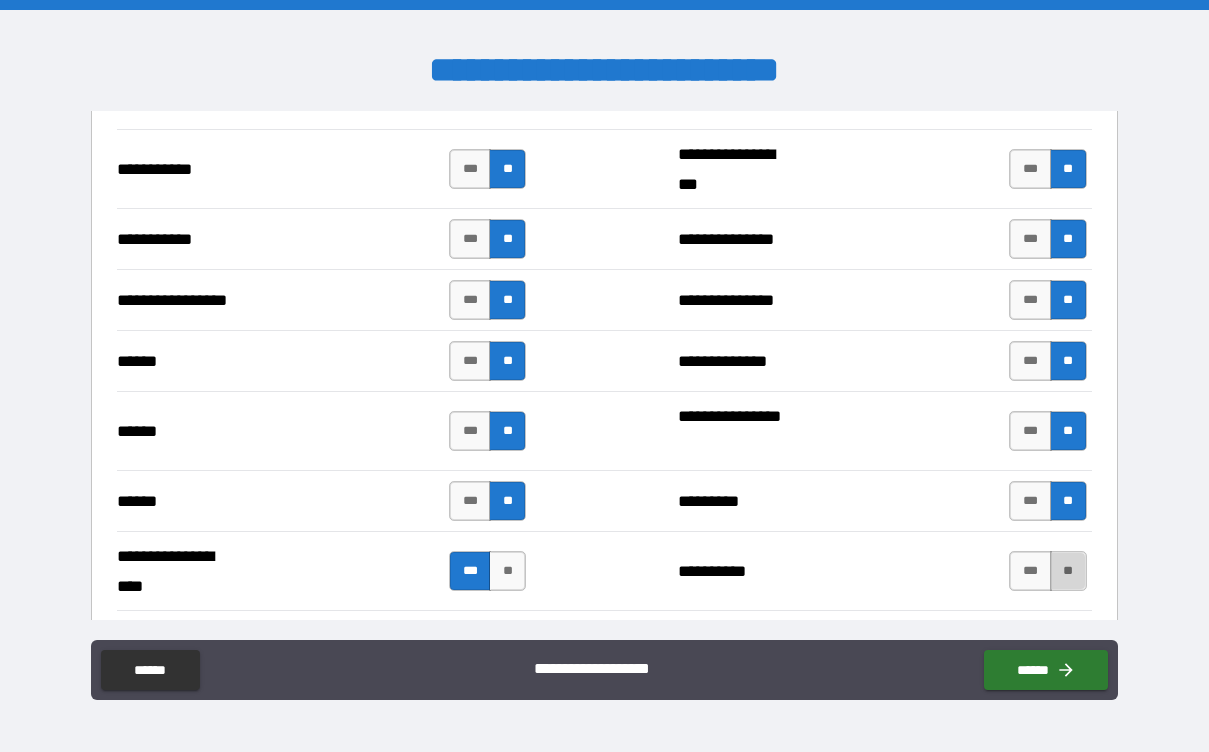 click on "**" at bounding box center [1068, 571] 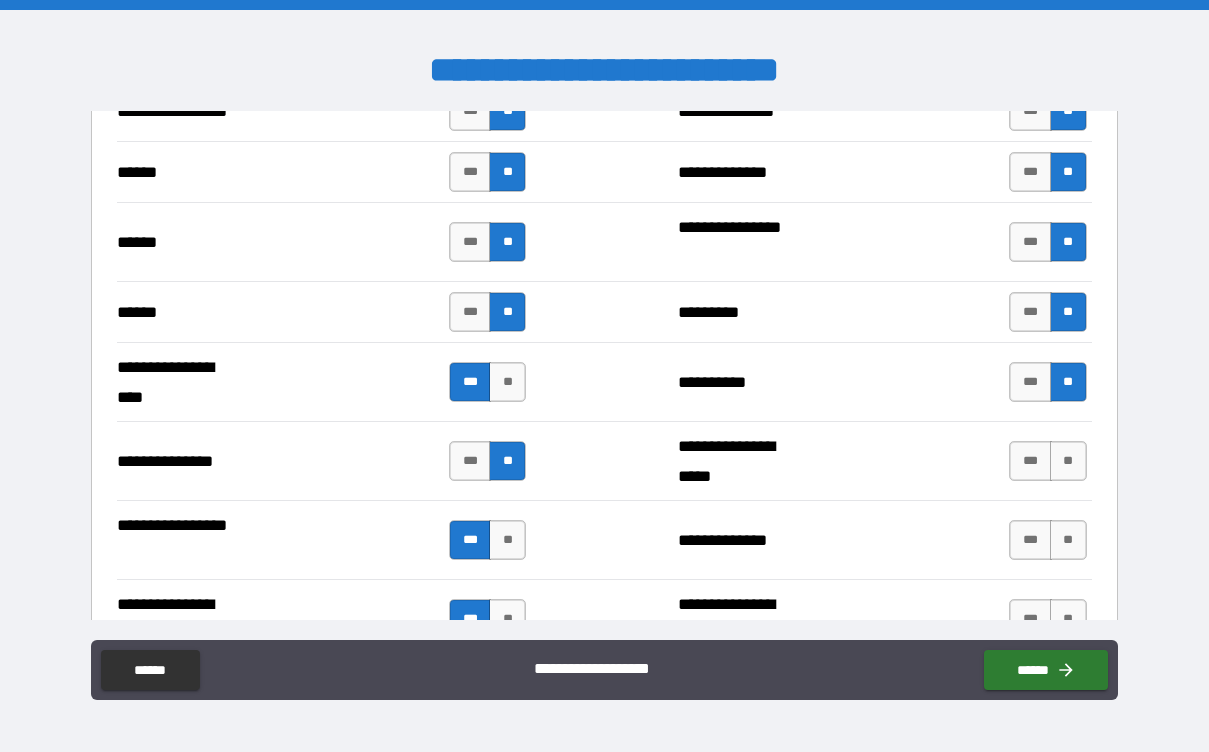 scroll, scrollTop: 2465, scrollLeft: 0, axis: vertical 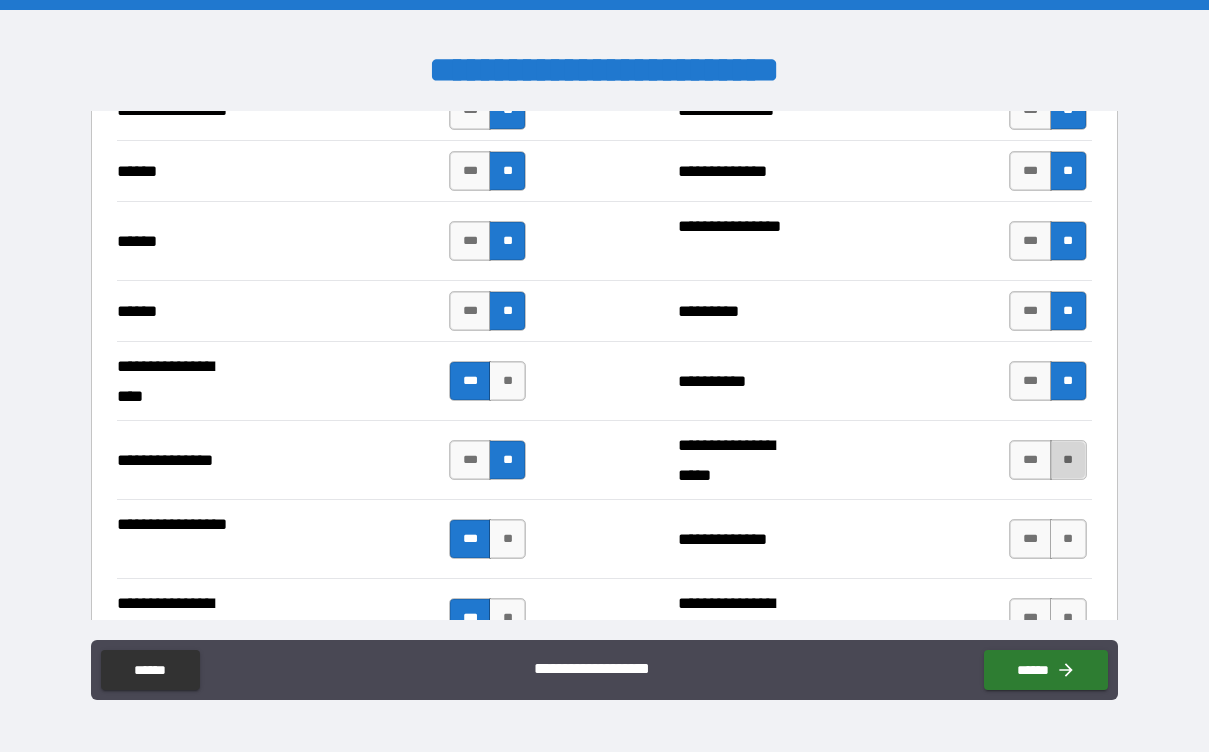 click on "**" at bounding box center [1068, 460] 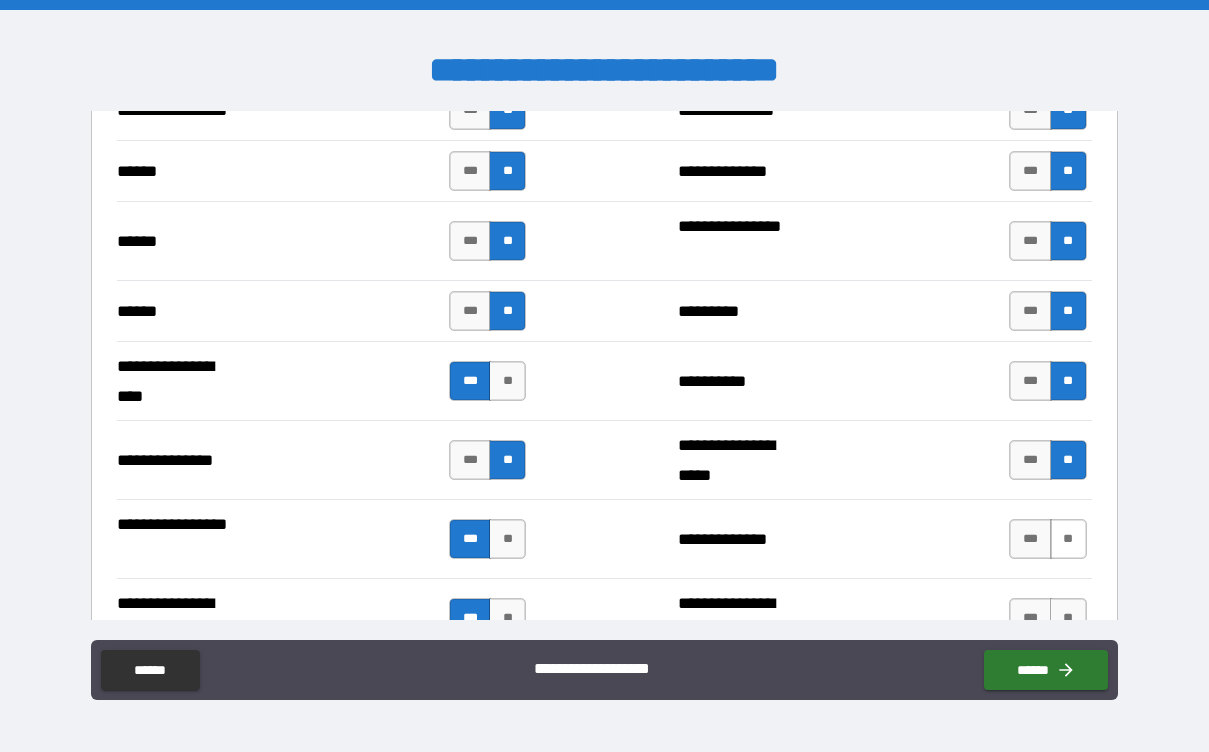 click on "**" at bounding box center [1068, 539] 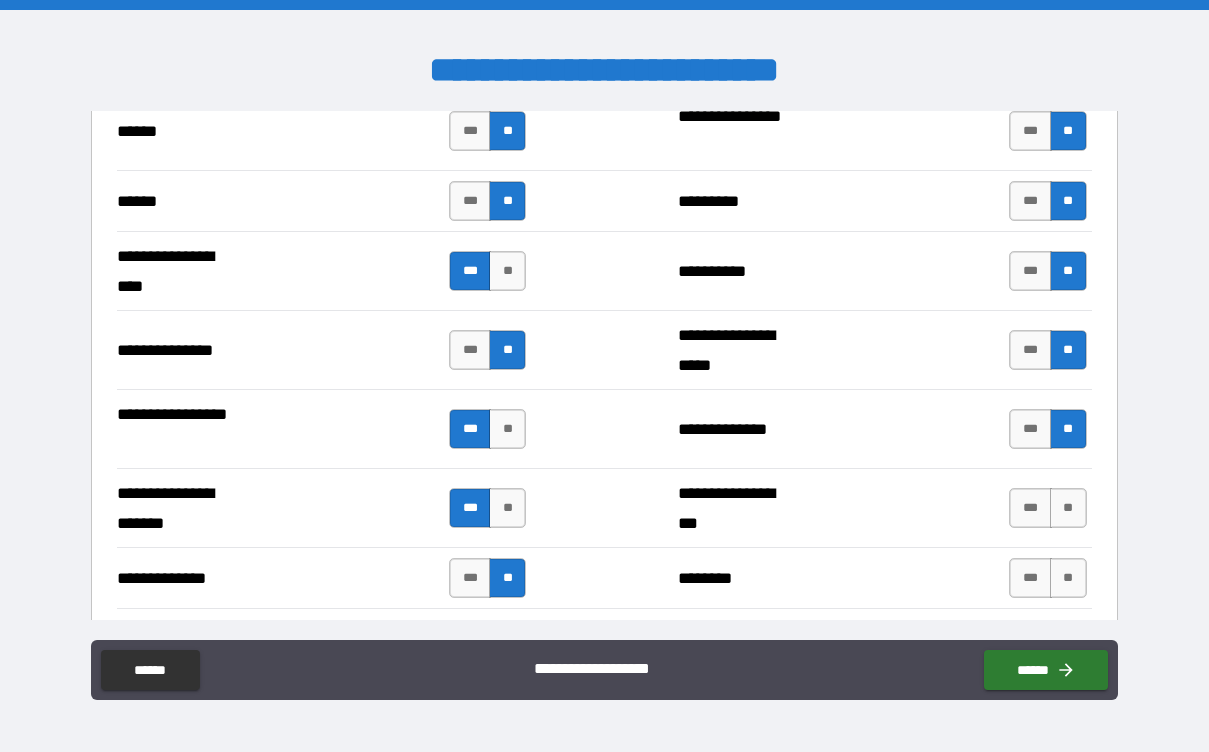 scroll, scrollTop: 2581, scrollLeft: 0, axis: vertical 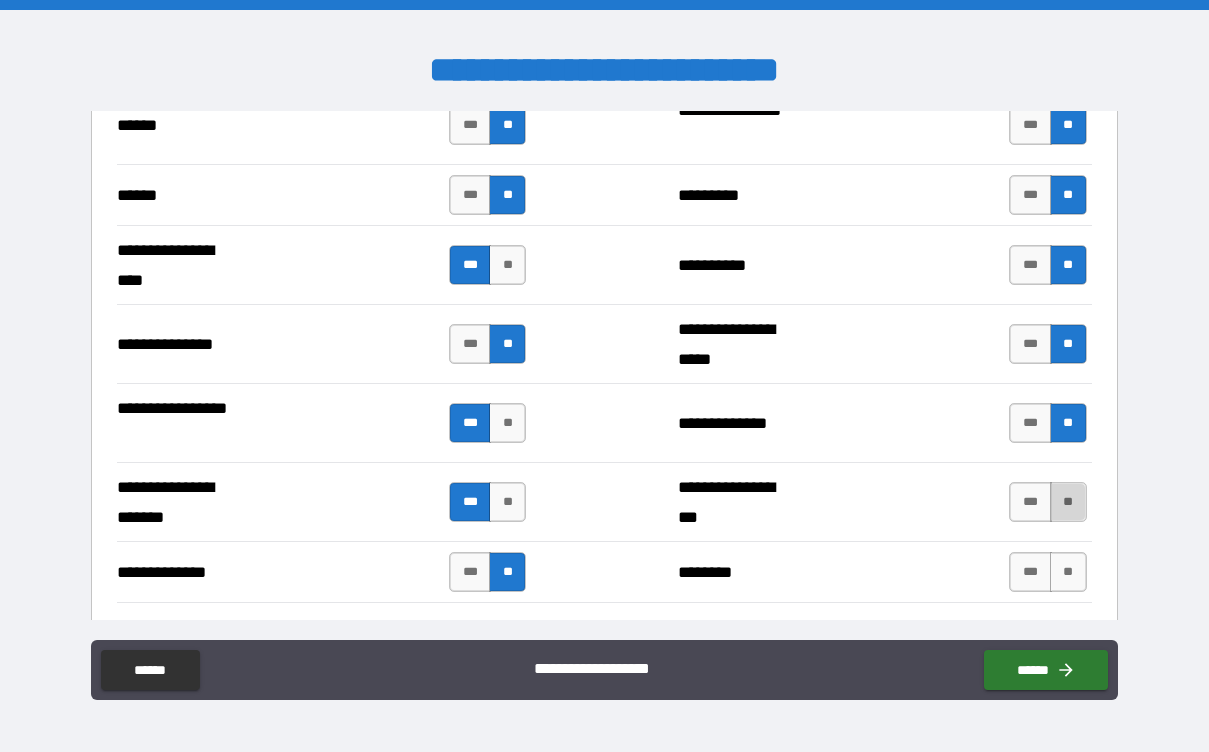 click on "**" at bounding box center [1068, 502] 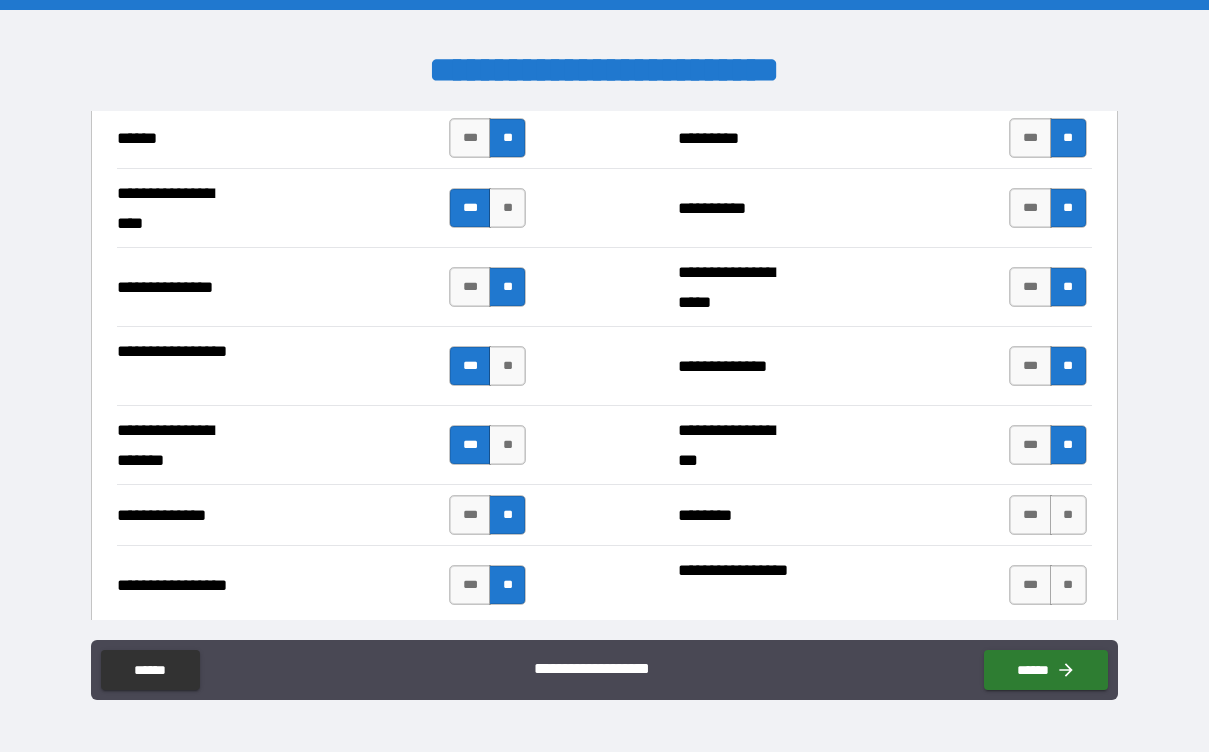 scroll, scrollTop: 2645, scrollLeft: 0, axis: vertical 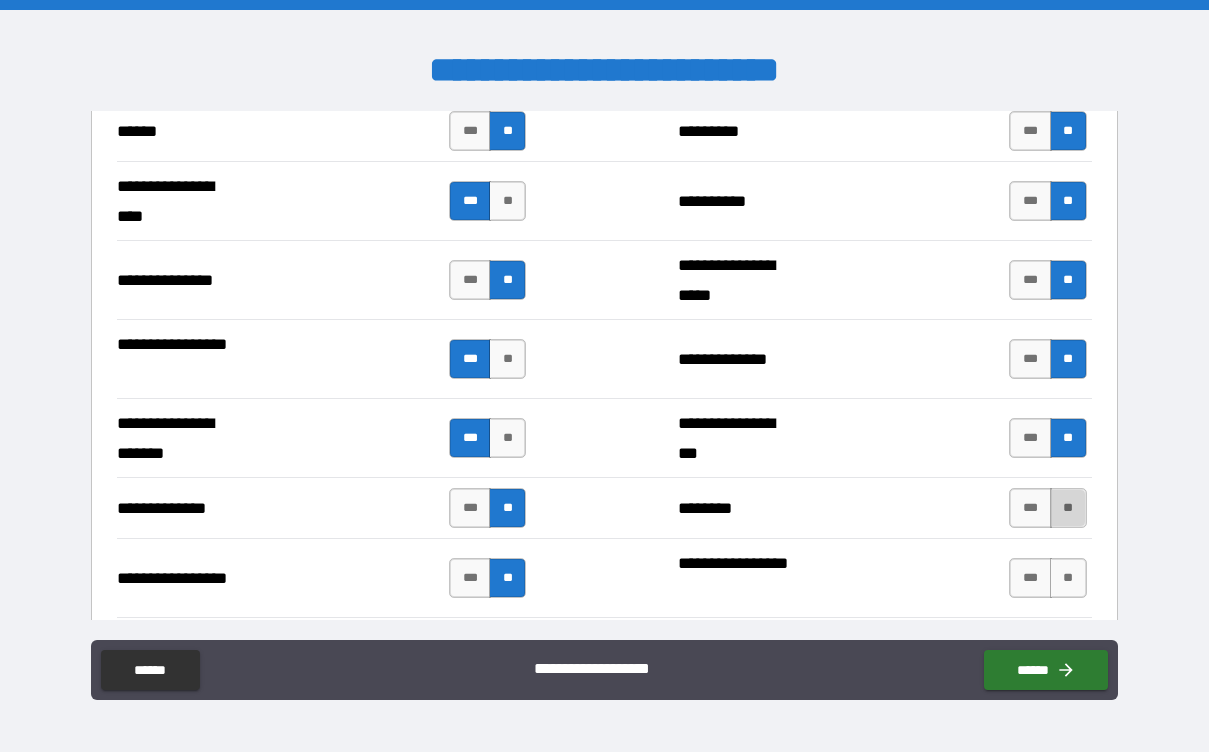 click on "**" at bounding box center [1068, 508] 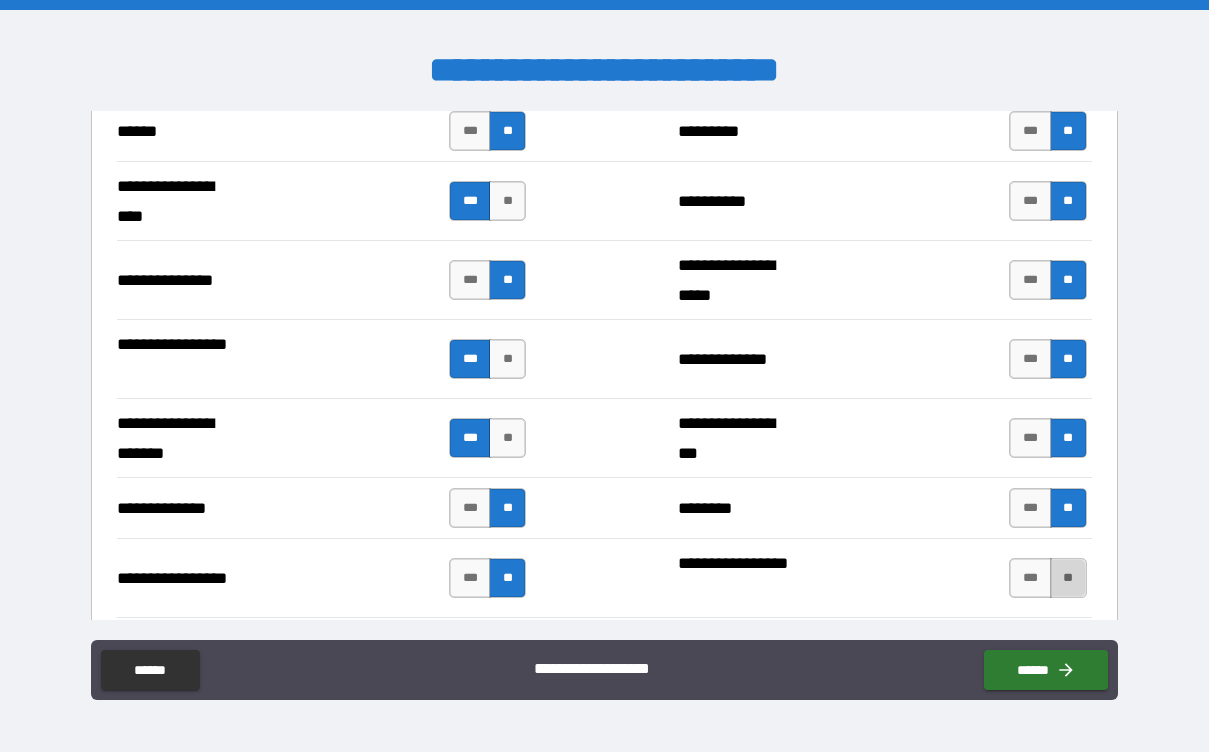 click on "**" at bounding box center (1068, 578) 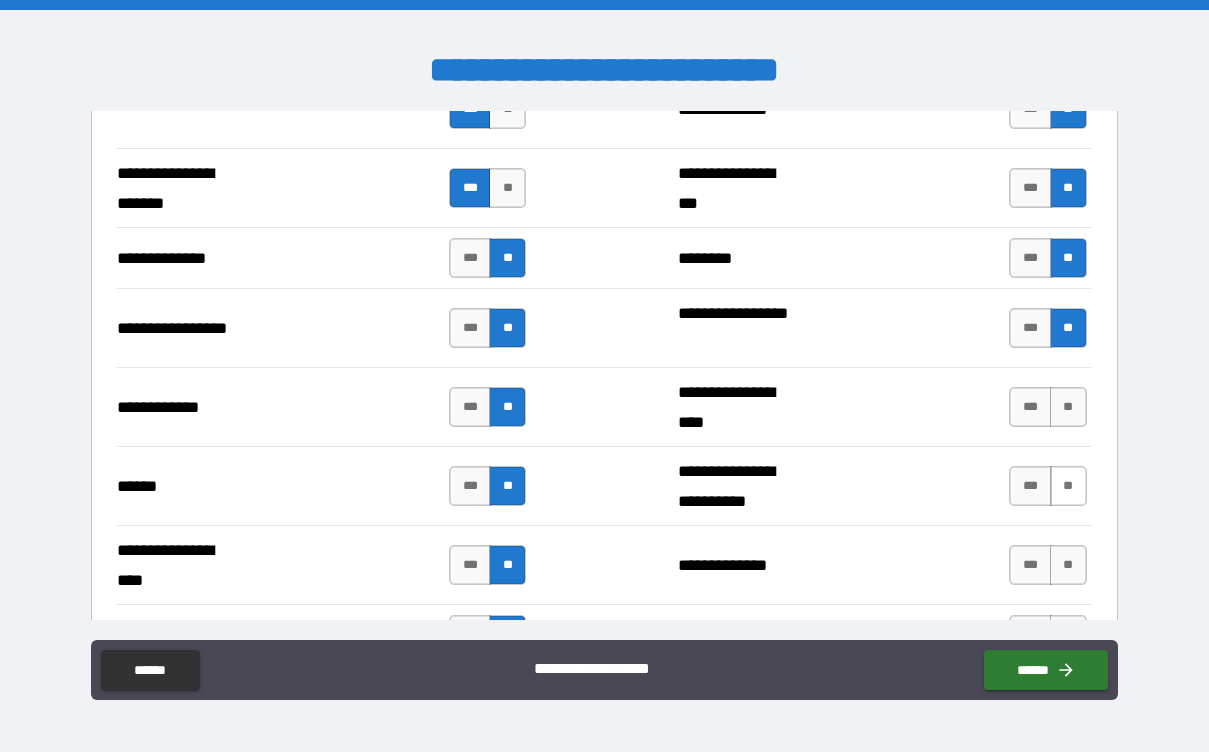 scroll, scrollTop: 2898, scrollLeft: 0, axis: vertical 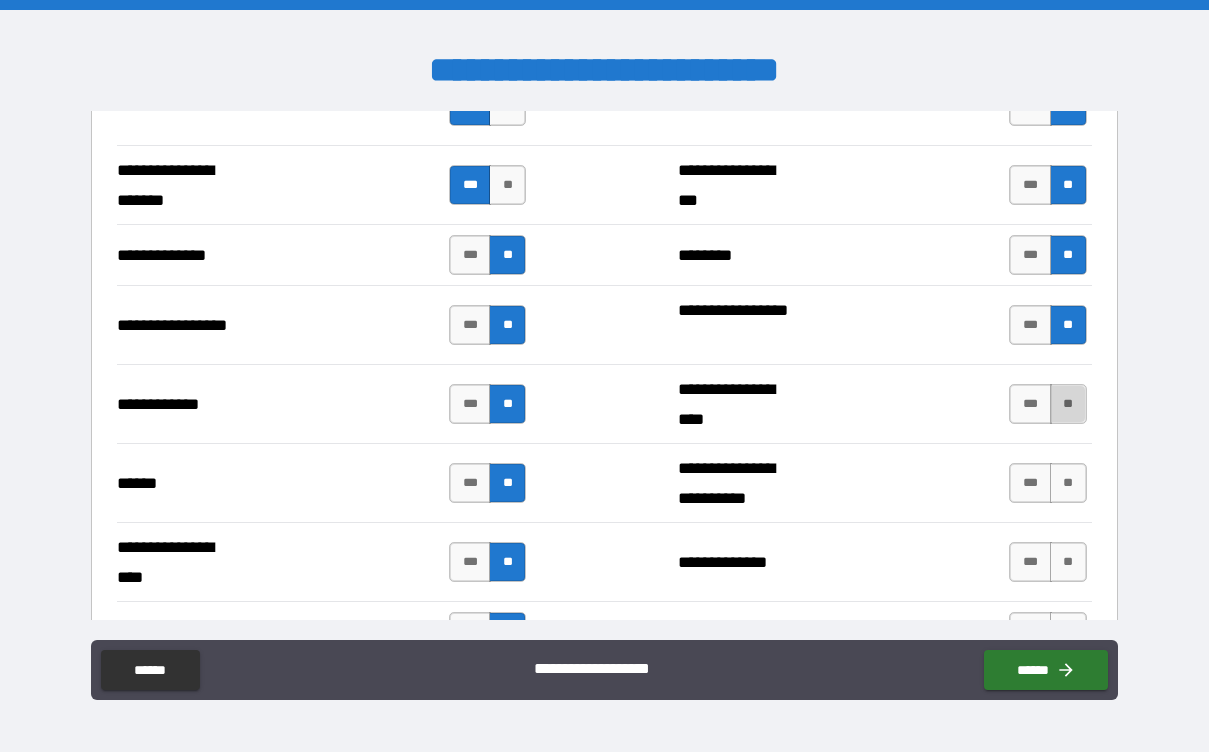 click on "**" at bounding box center (1068, 404) 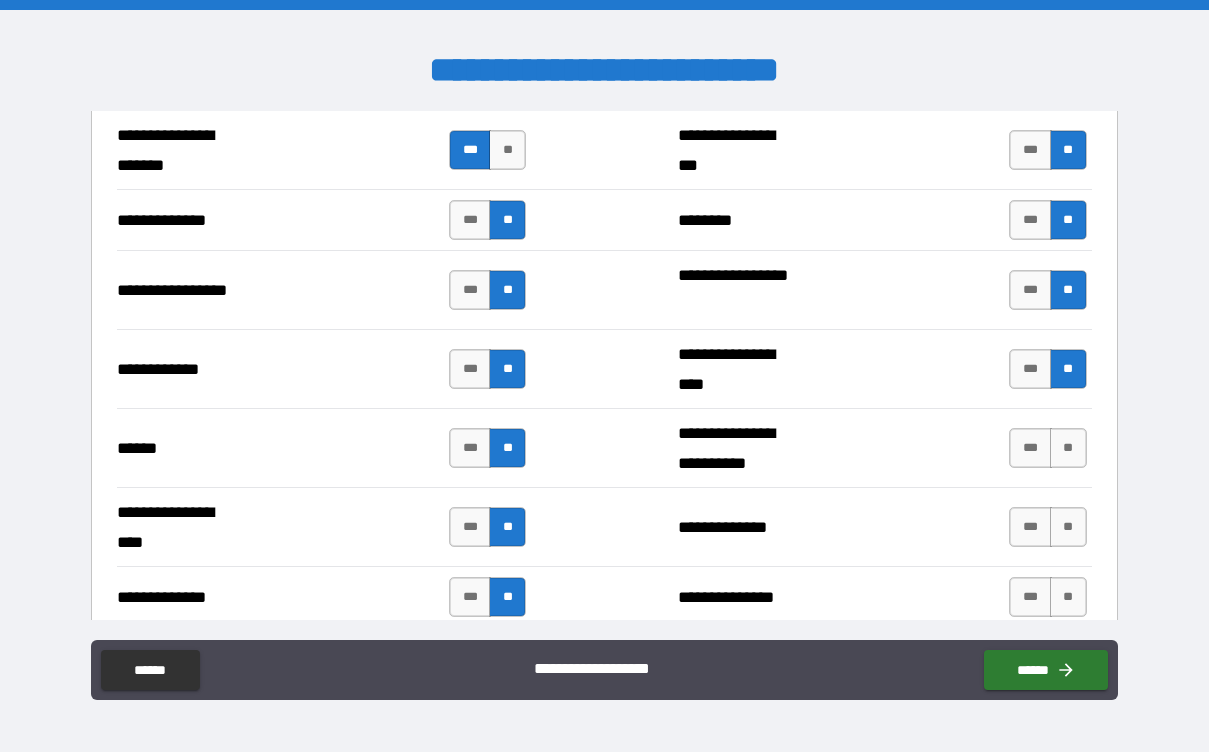 scroll, scrollTop: 2938, scrollLeft: 0, axis: vertical 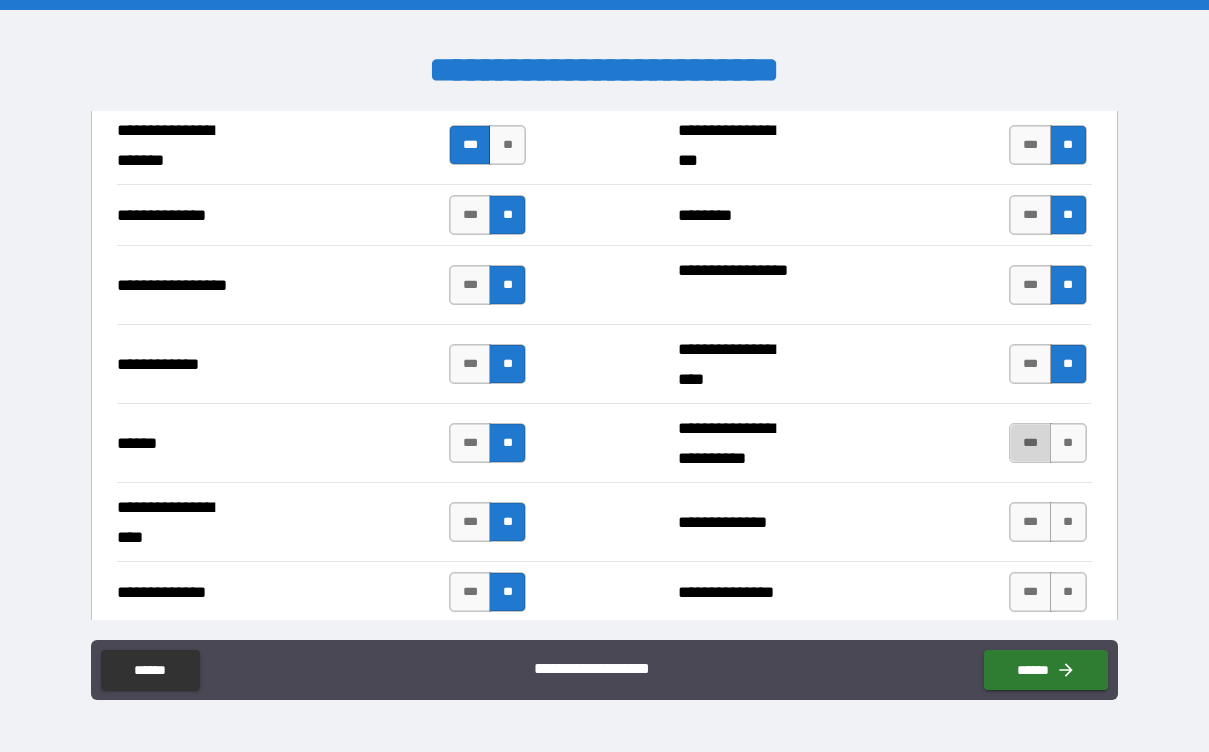 click on "***" at bounding box center (1030, 443) 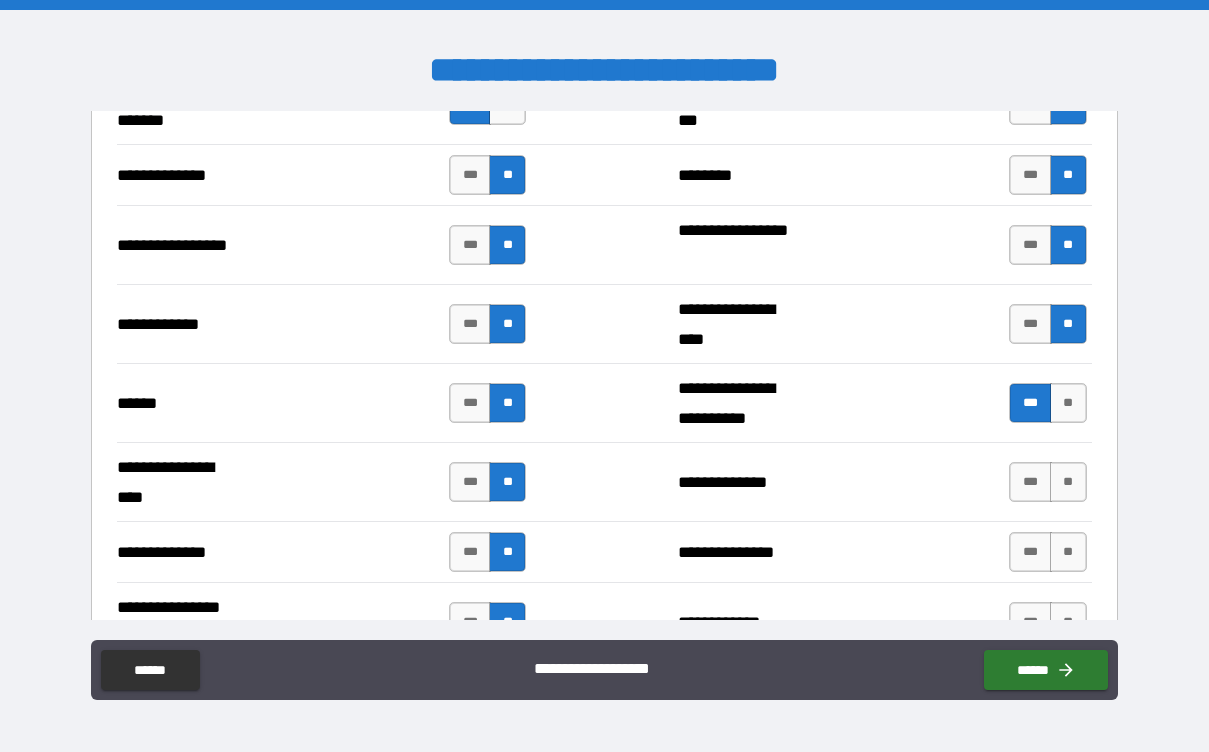 scroll, scrollTop: 2986, scrollLeft: 0, axis: vertical 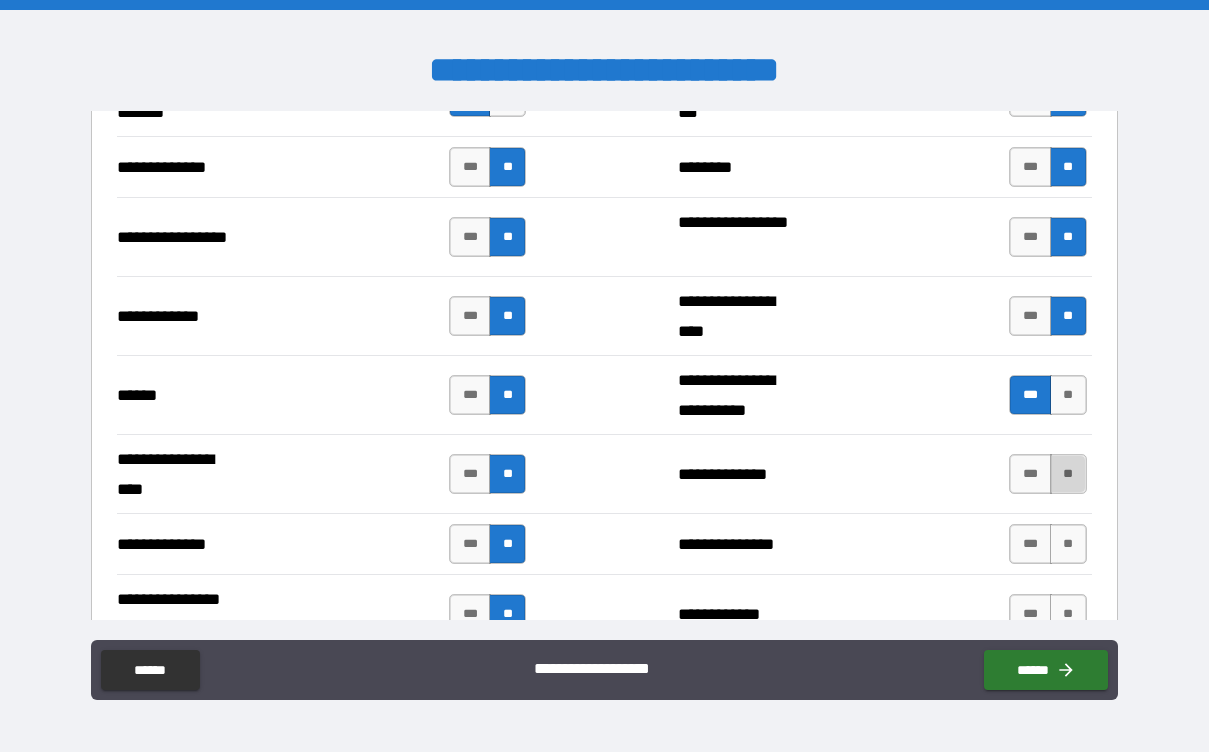 click on "**" at bounding box center [1068, 474] 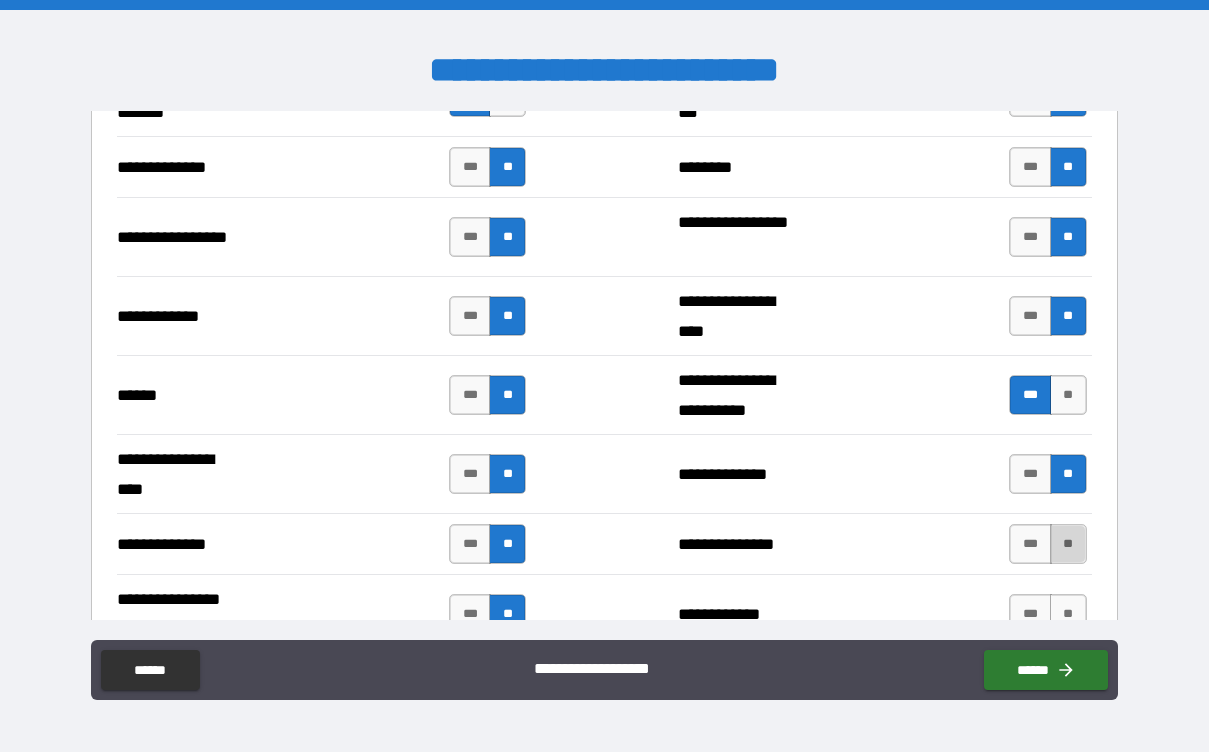 click on "**" at bounding box center (1068, 544) 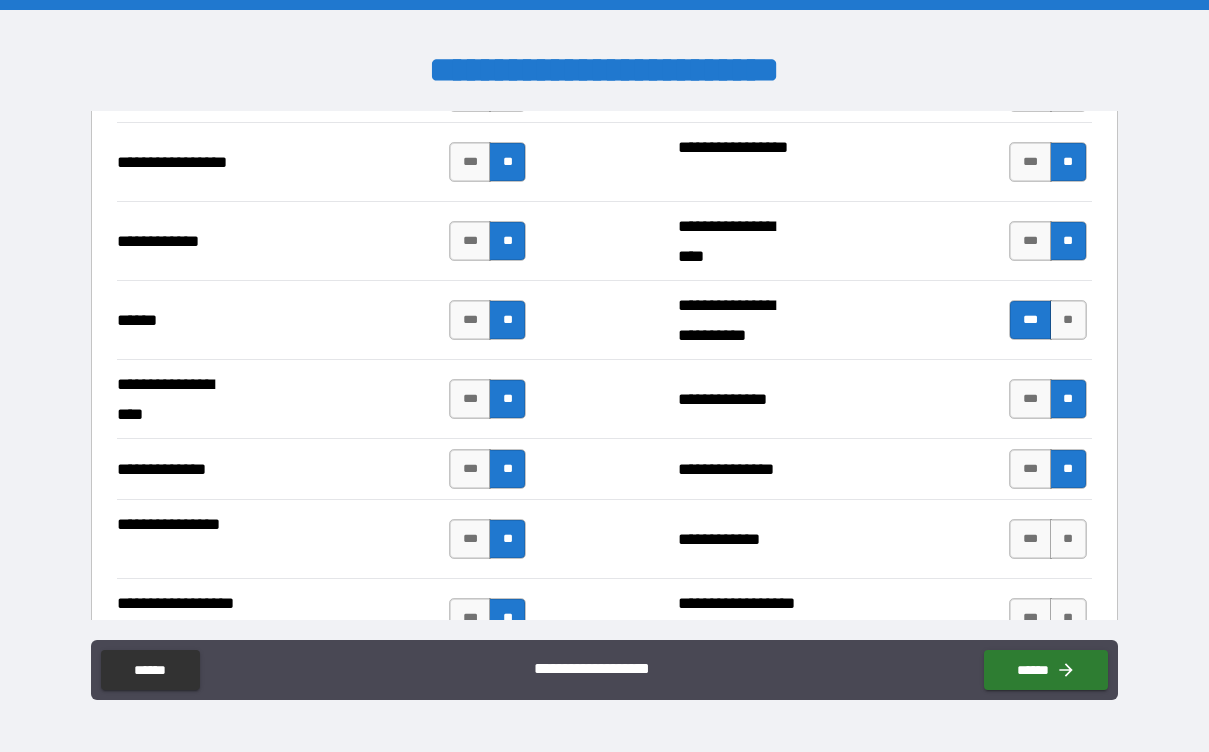 scroll, scrollTop: 3085, scrollLeft: 0, axis: vertical 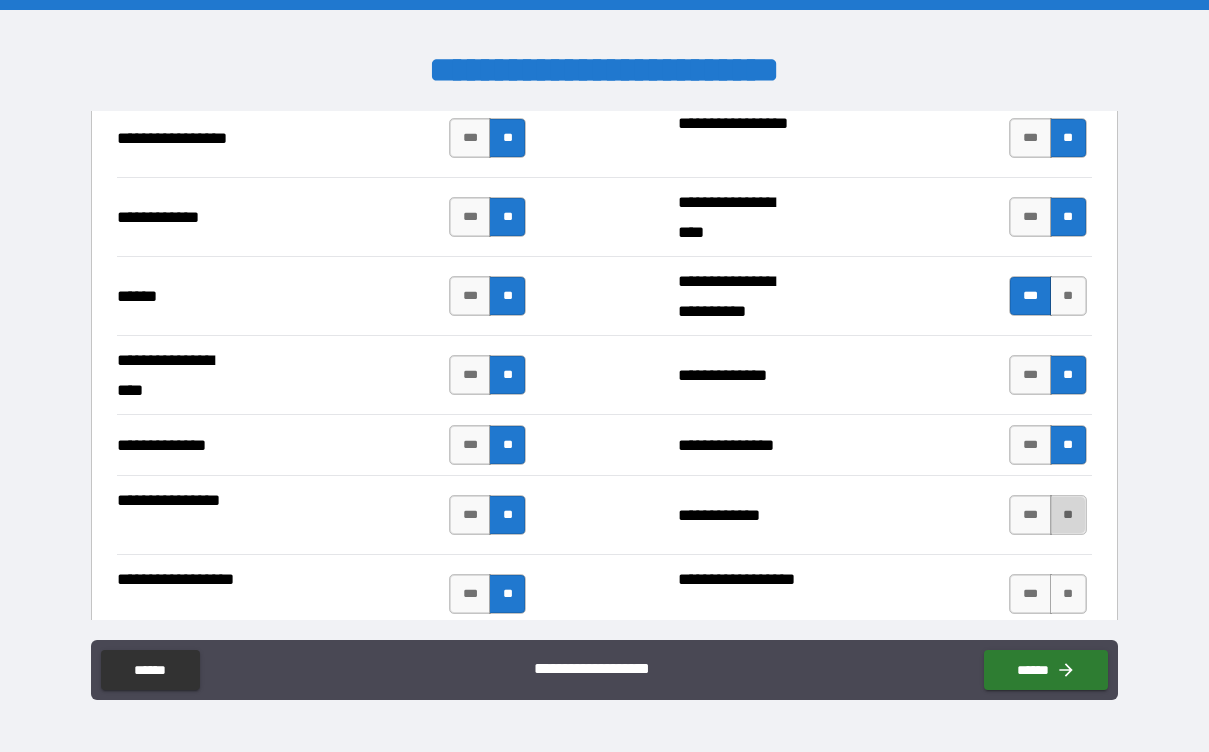 click on "**" at bounding box center [1068, 515] 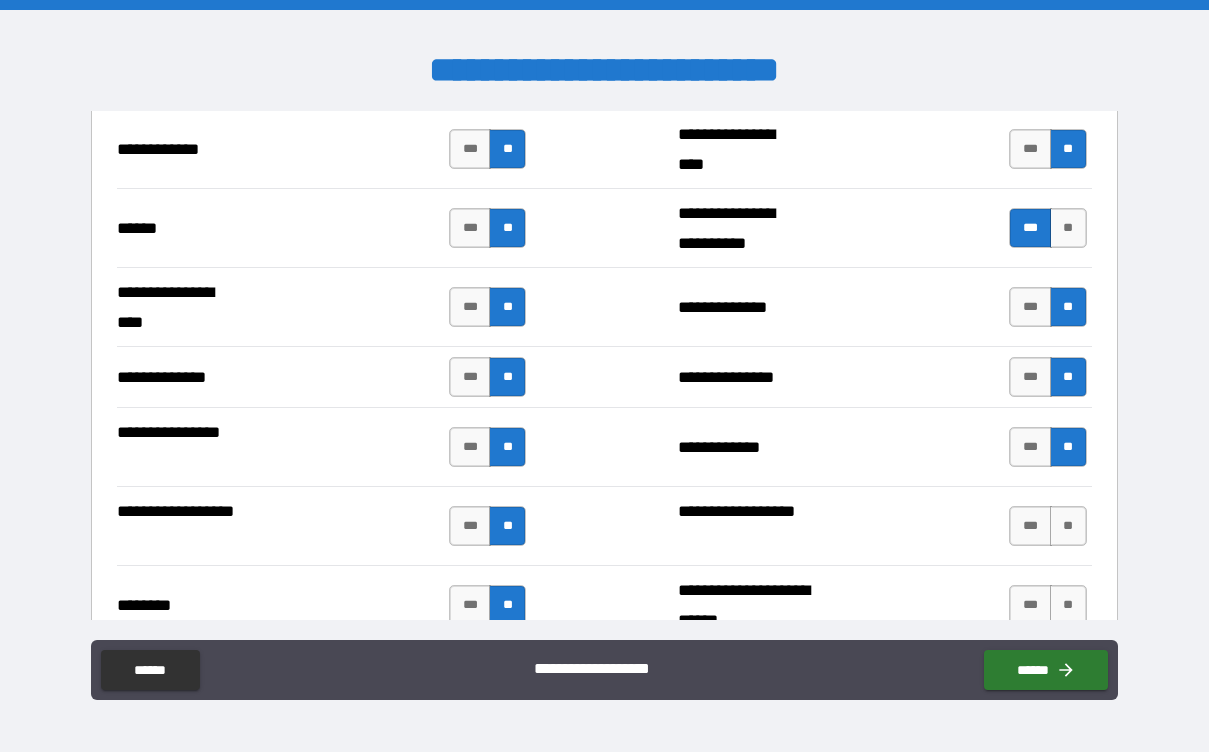 scroll, scrollTop: 3199, scrollLeft: 0, axis: vertical 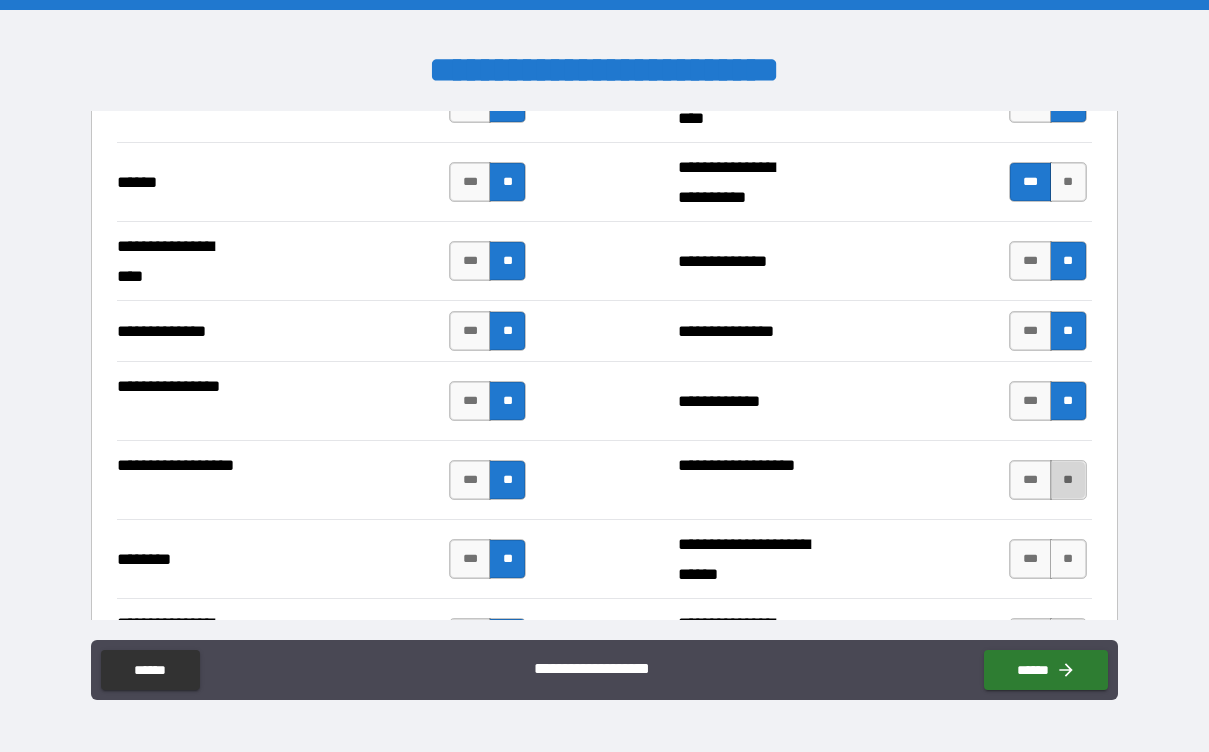 click on "**" at bounding box center (1068, 480) 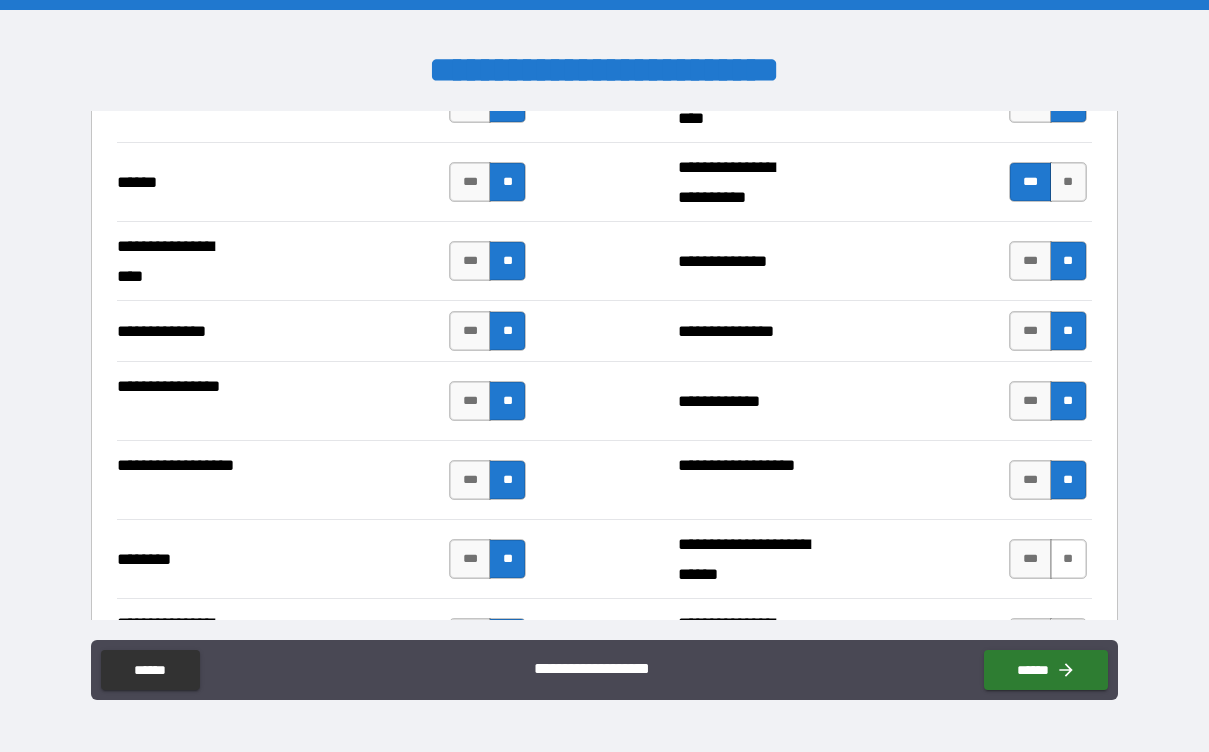 click on "**" at bounding box center [1068, 559] 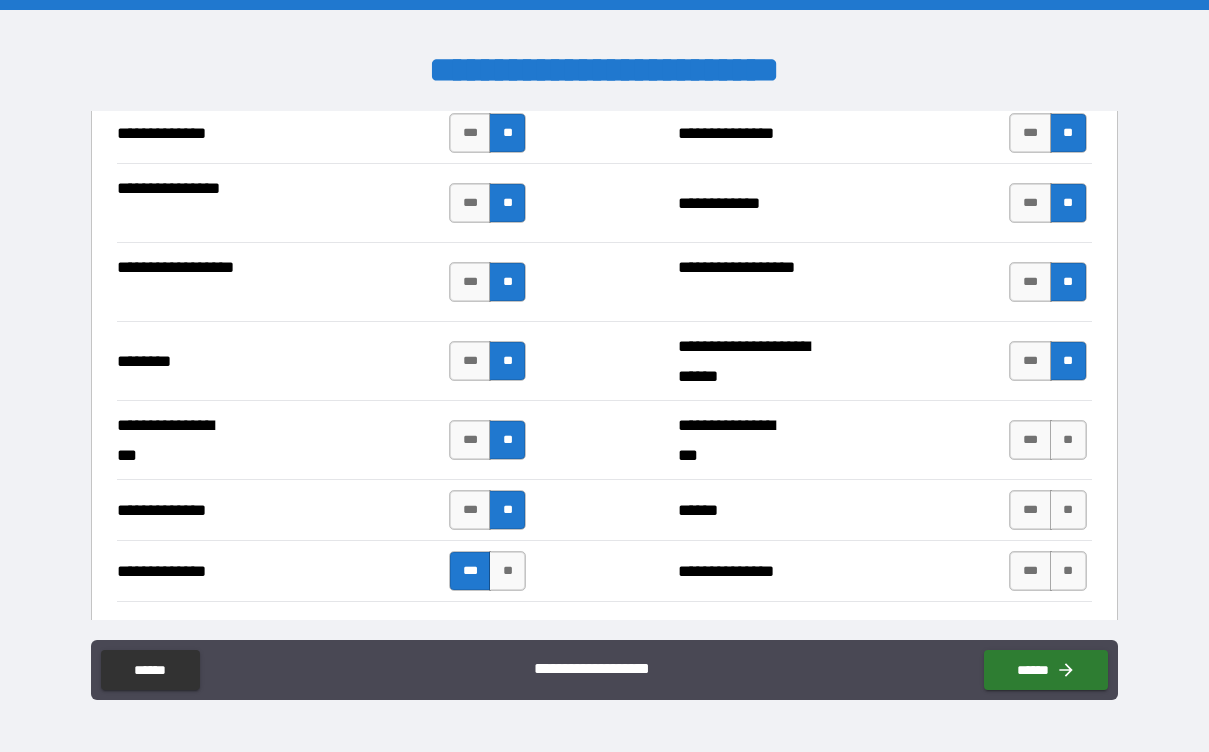 scroll, scrollTop: 3413, scrollLeft: 0, axis: vertical 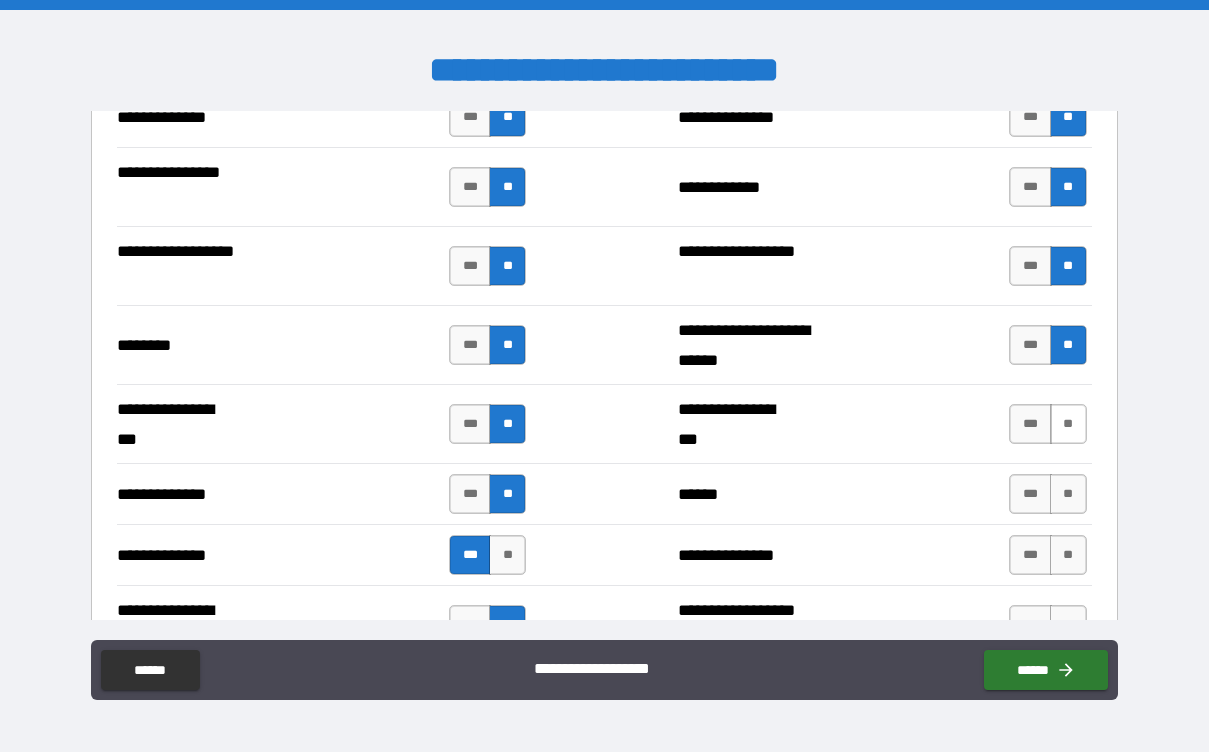 click on "**" at bounding box center [1068, 424] 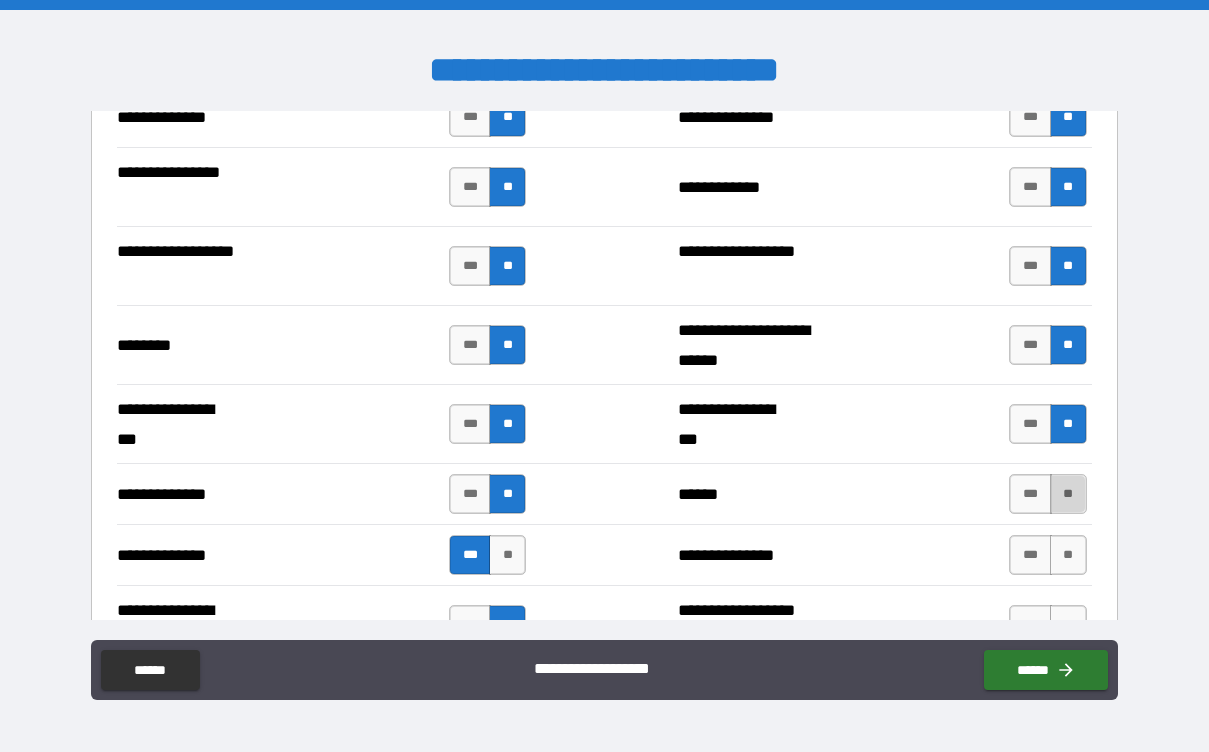 click on "**" at bounding box center (1068, 494) 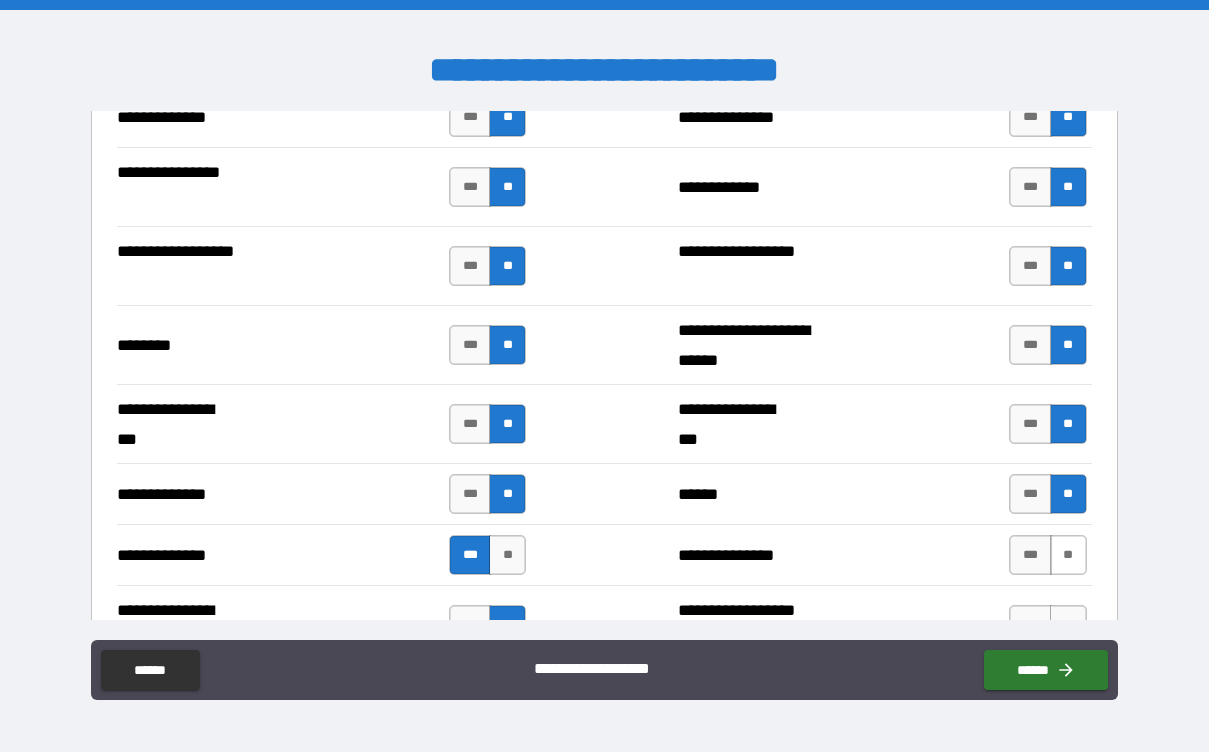 click on "**" at bounding box center [1068, 555] 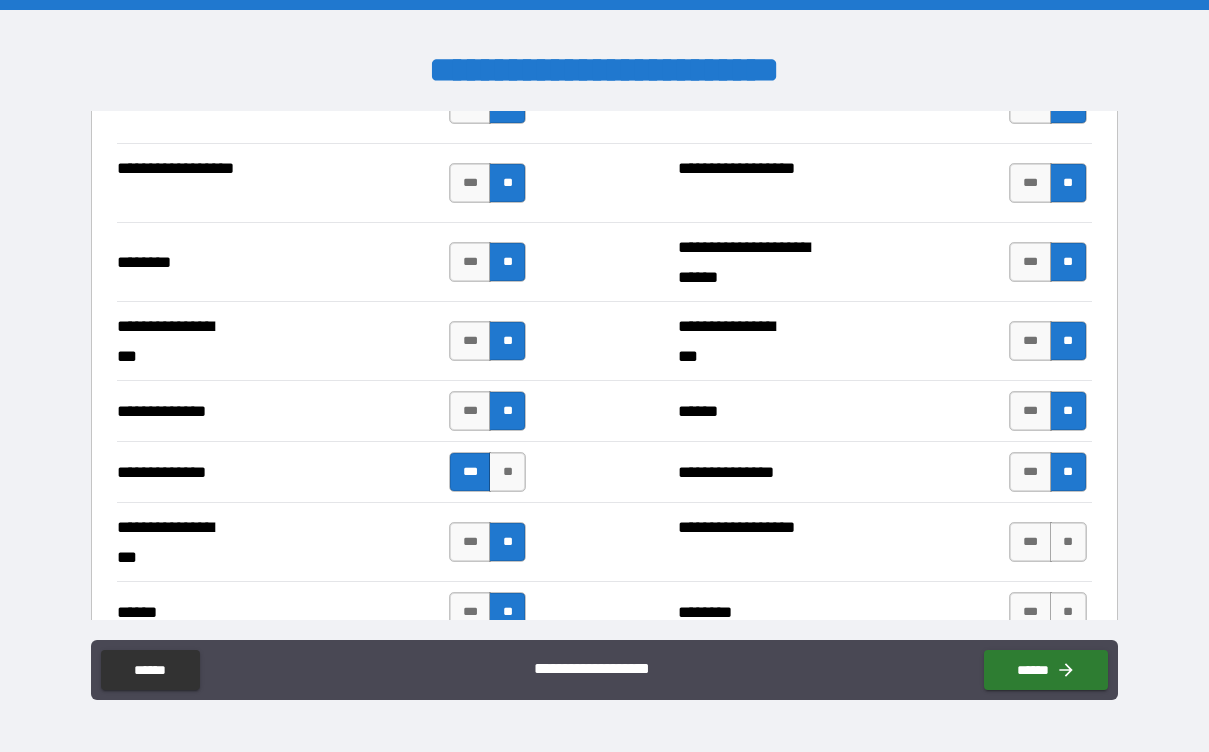 scroll, scrollTop: 3516, scrollLeft: 0, axis: vertical 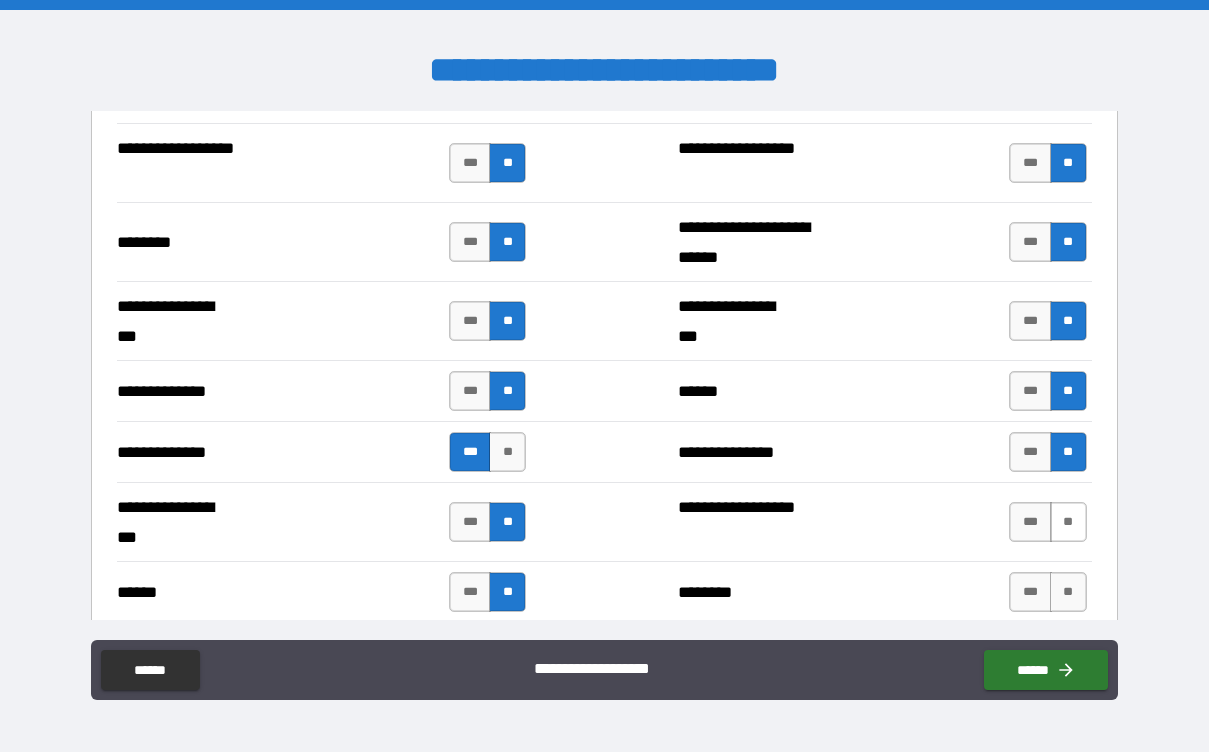 click on "**" at bounding box center [1068, 522] 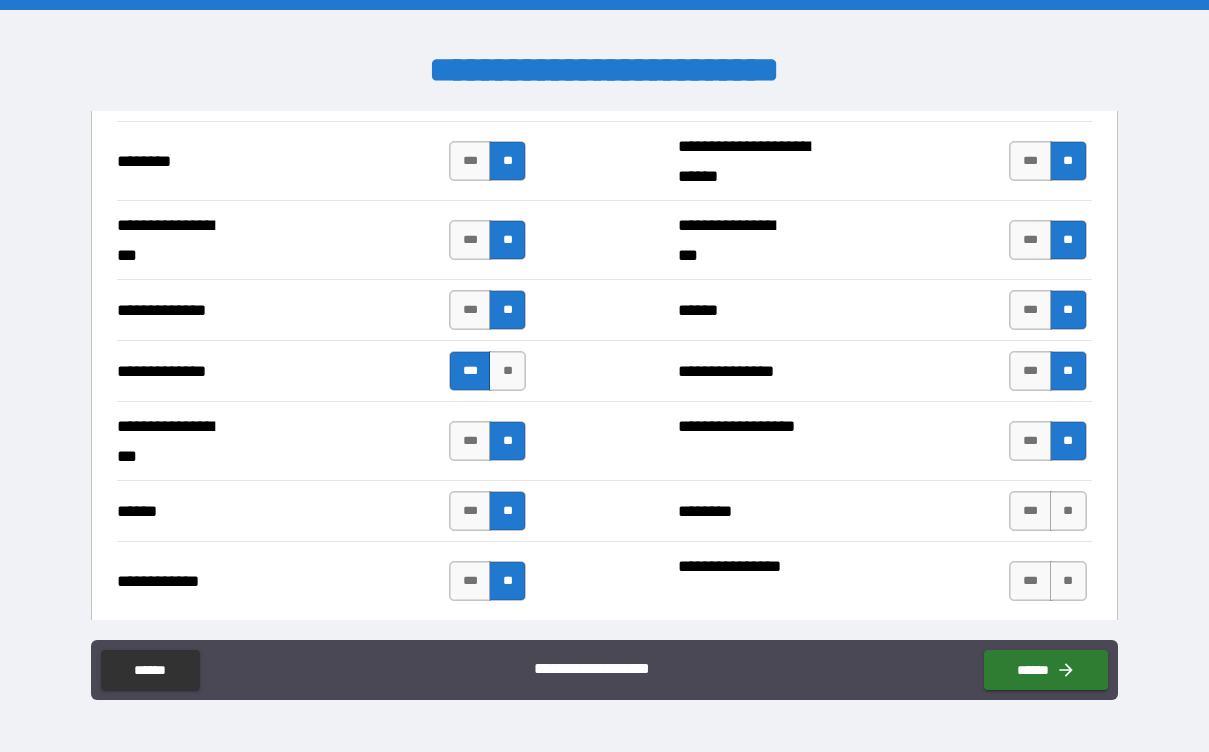 scroll, scrollTop: 3603, scrollLeft: 0, axis: vertical 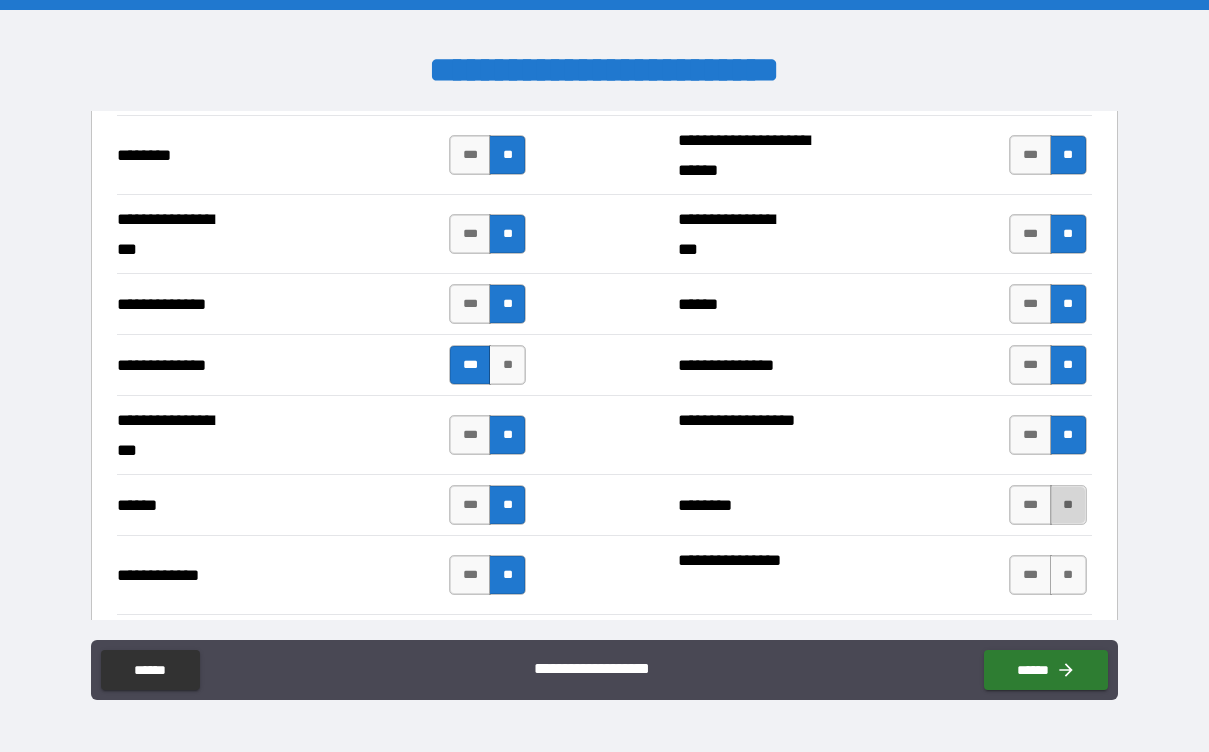 click on "**" at bounding box center (1068, 505) 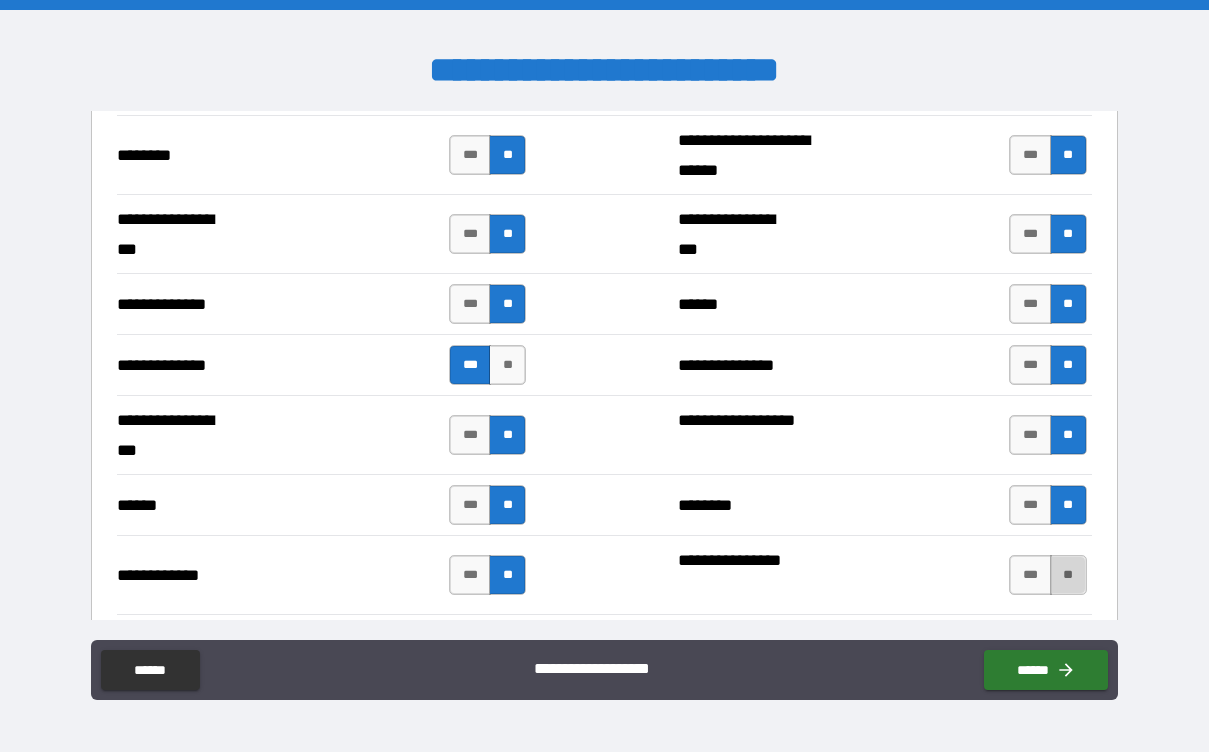 click on "**" at bounding box center [1068, 575] 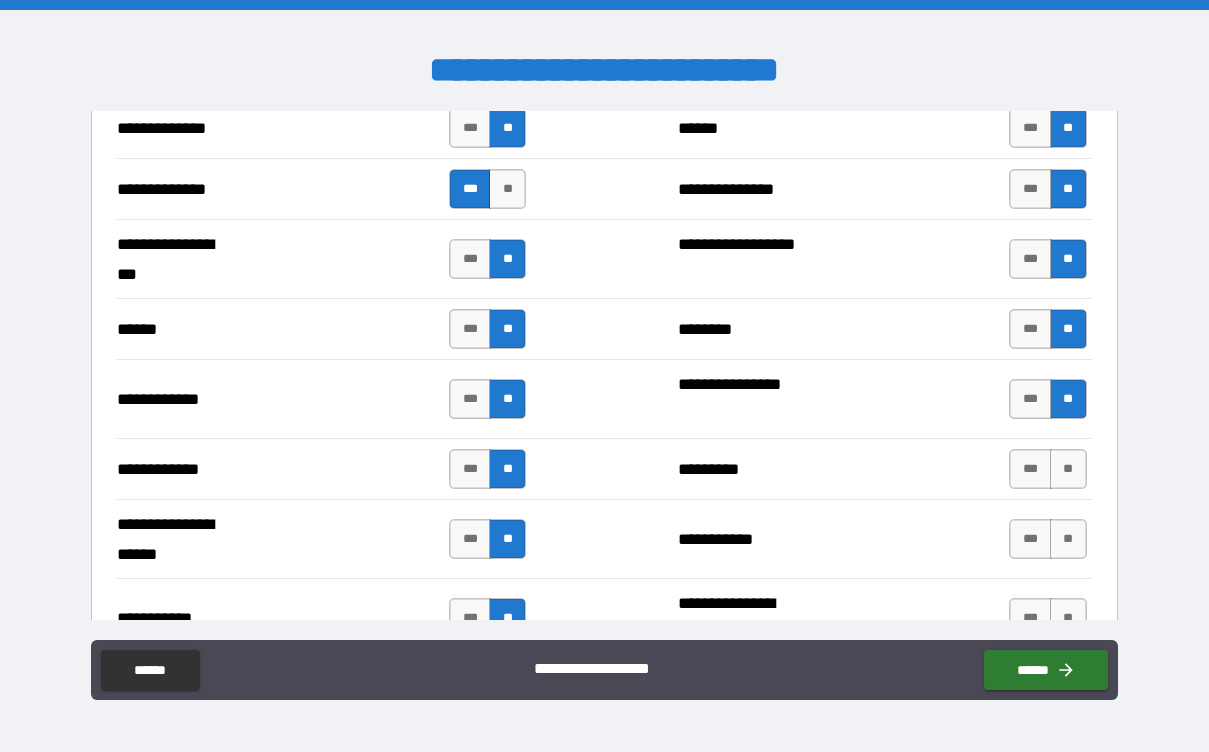 scroll, scrollTop: 3781, scrollLeft: 0, axis: vertical 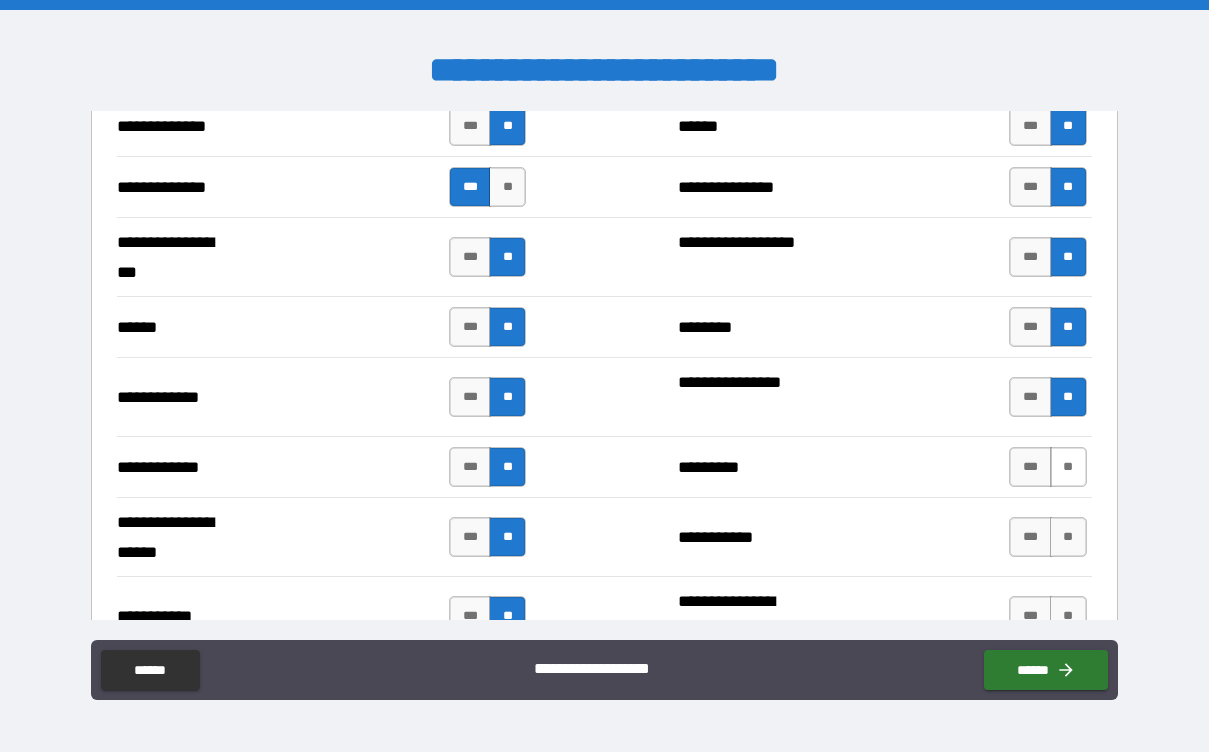 click on "**" at bounding box center (1068, 467) 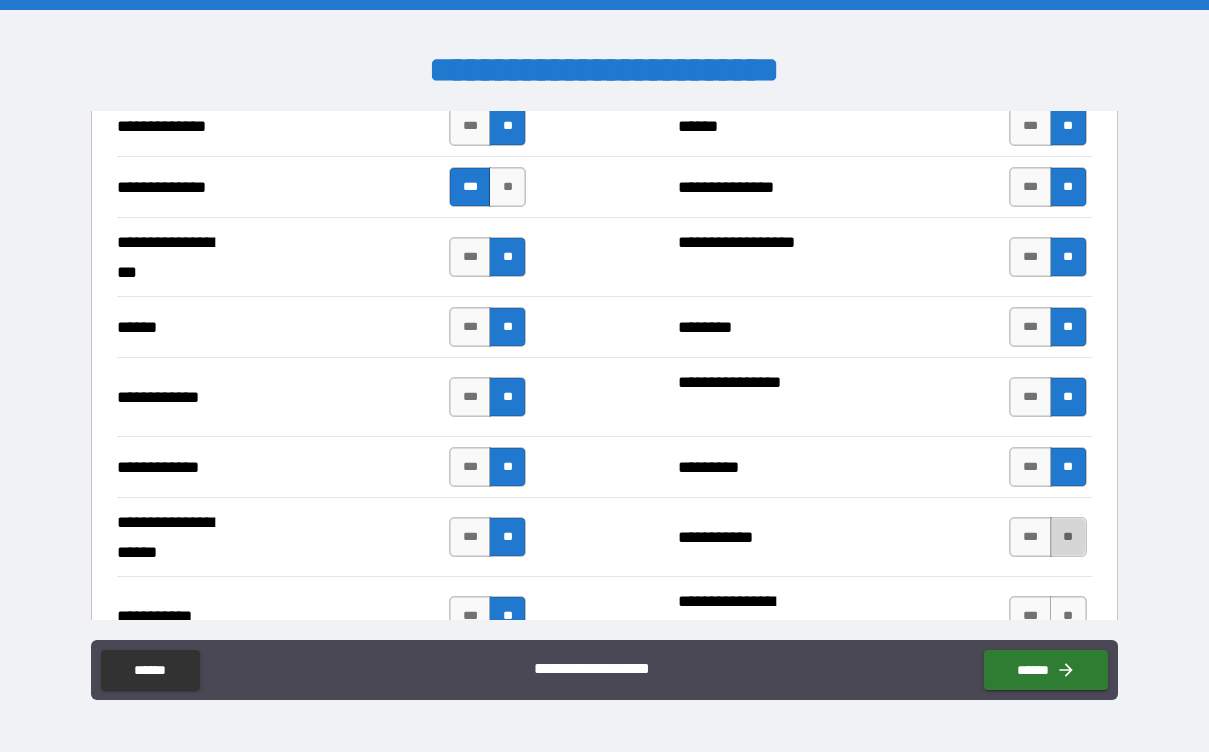 click on "**" at bounding box center (1068, 537) 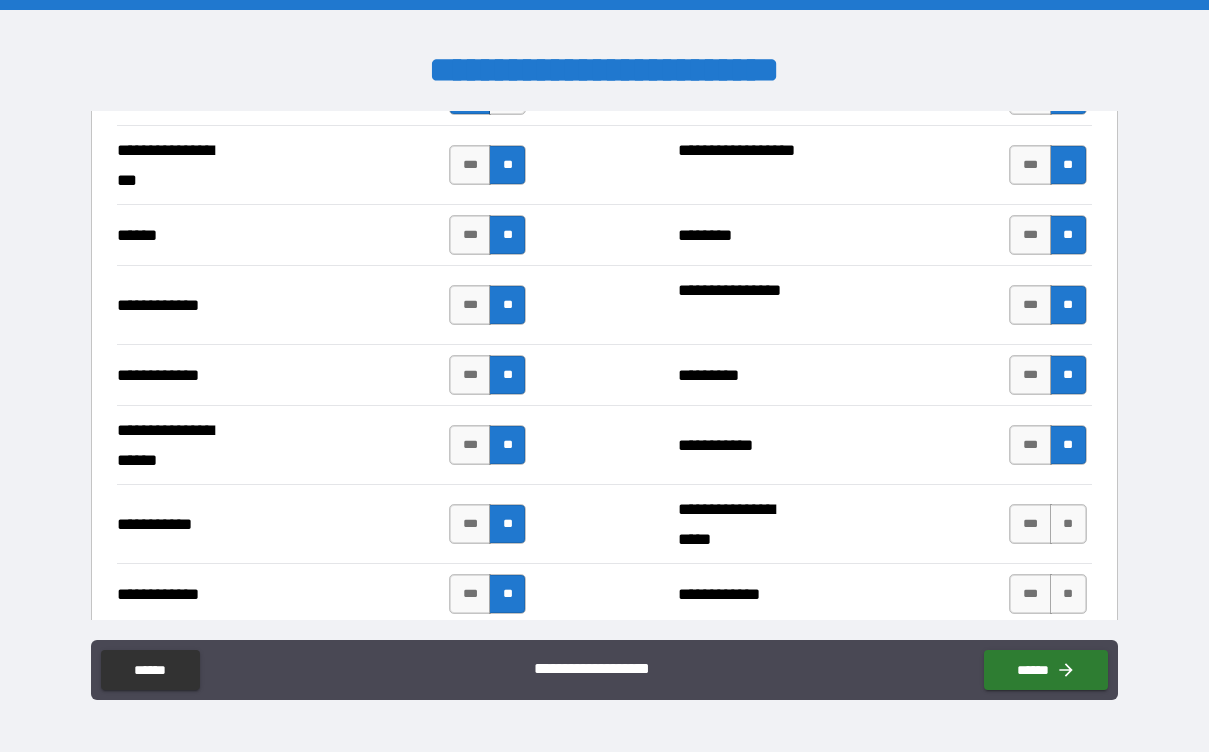 scroll, scrollTop: 3874, scrollLeft: 0, axis: vertical 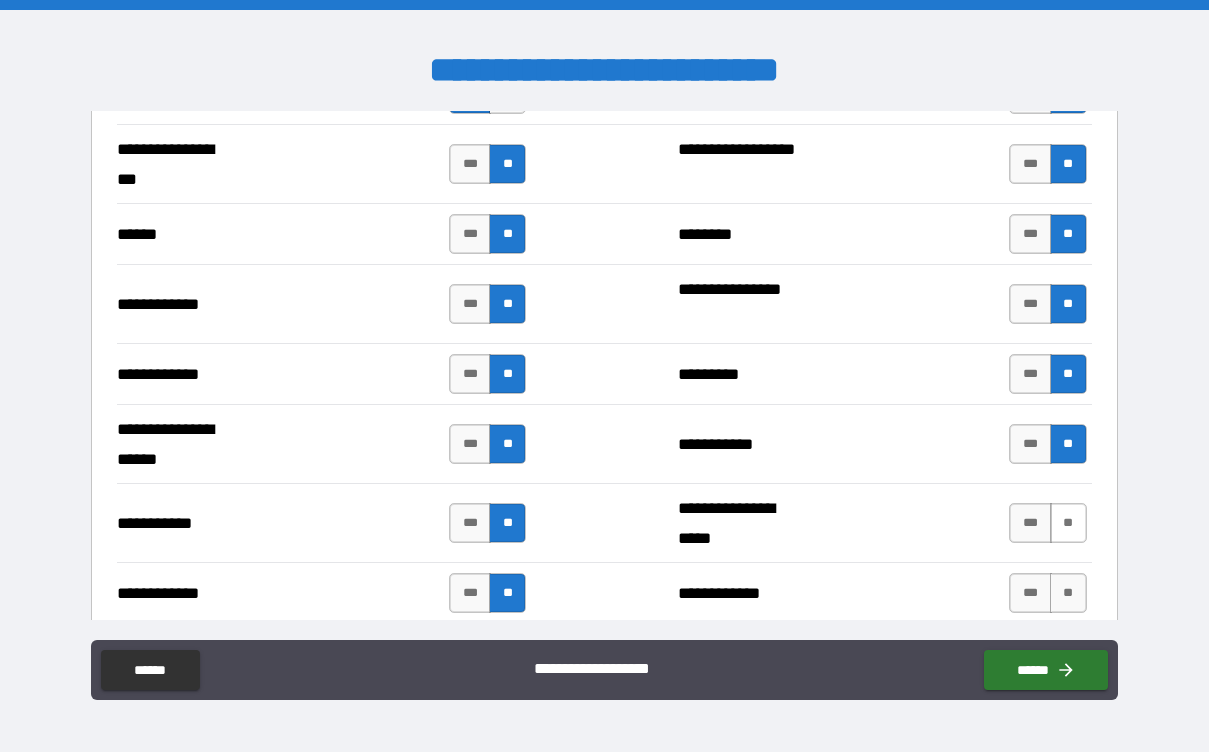 click on "**" at bounding box center (1068, 523) 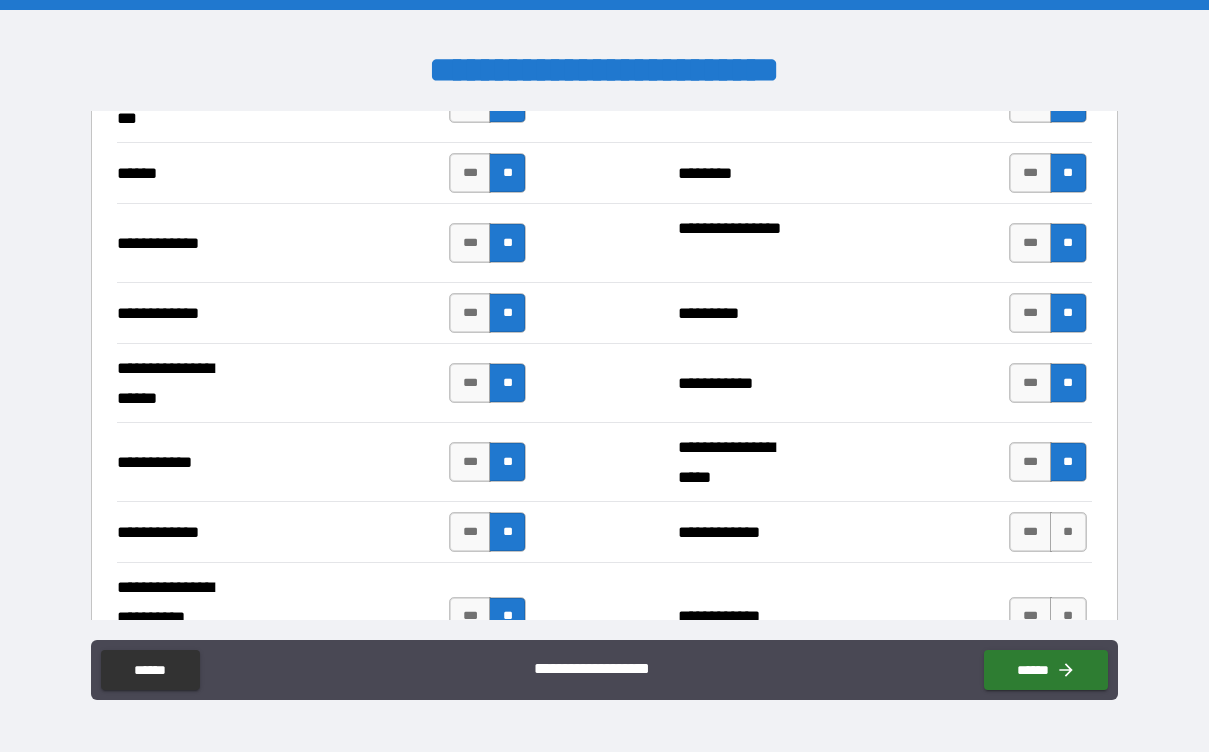 scroll, scrollTop: 3950, scrollLeft: 0, axis: vertical 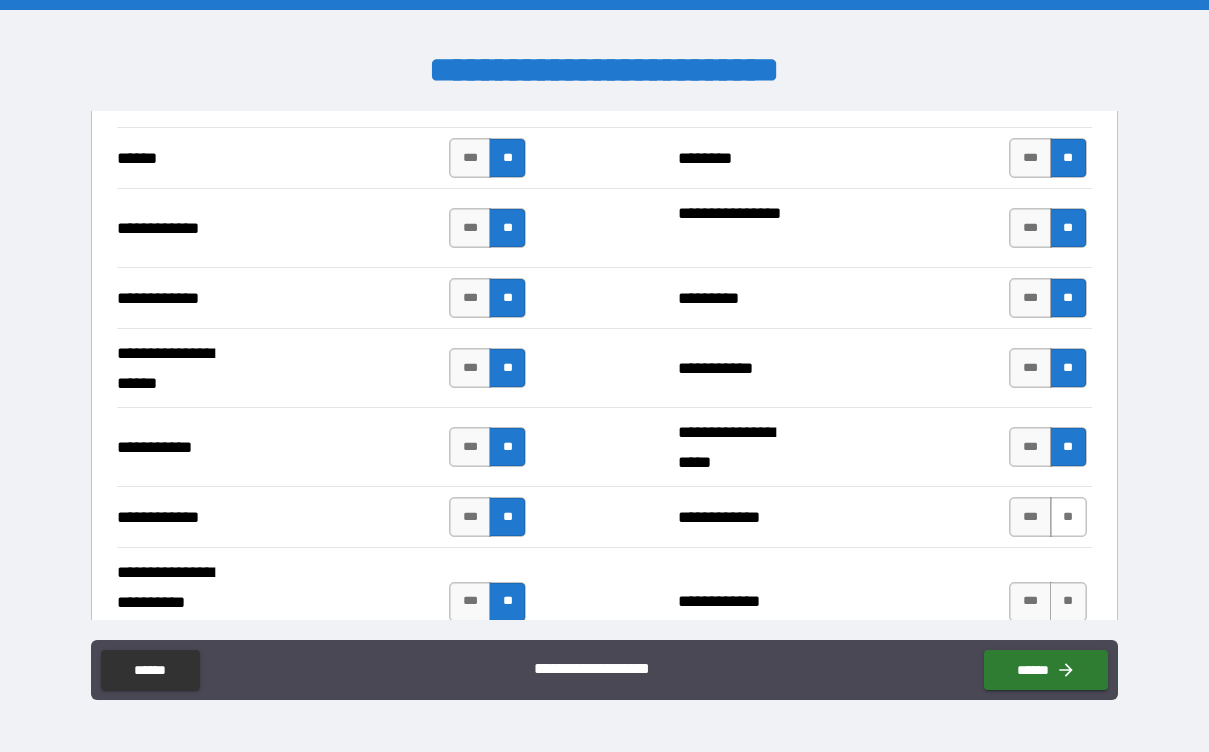 click on "**" at bounding box center (1068, 517) 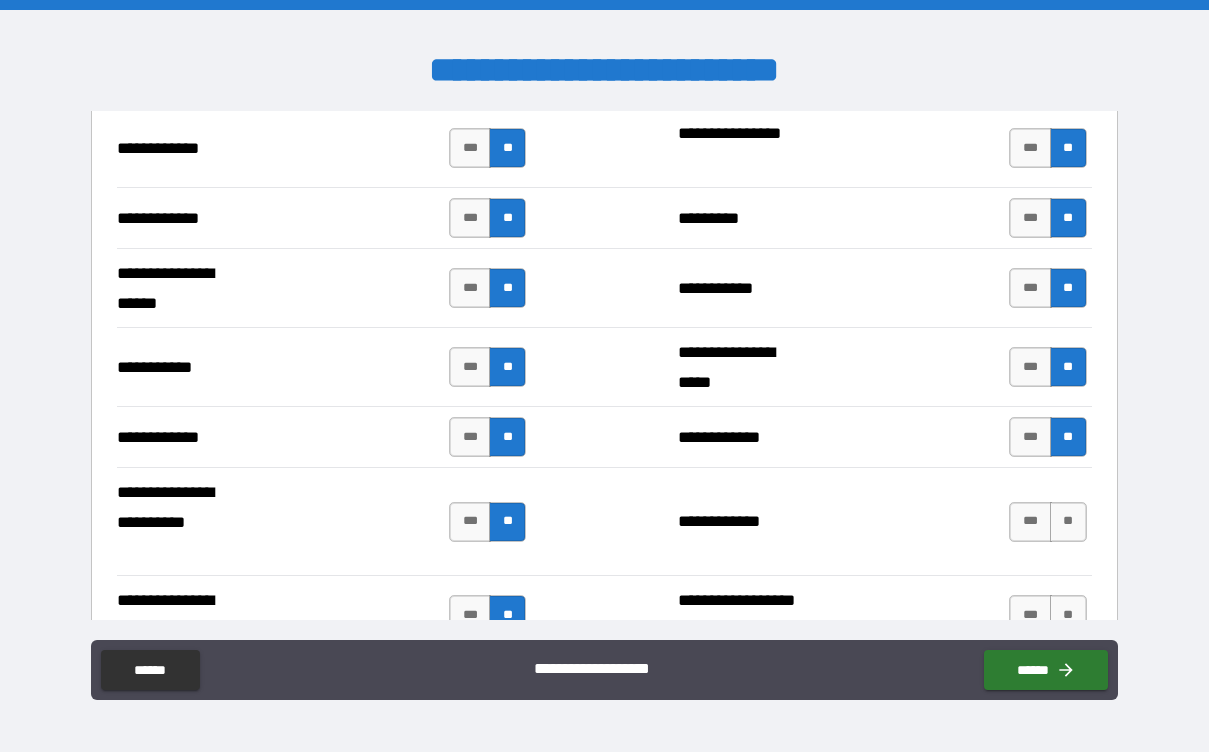 scroll, scrollTop: 4047, scrollLeft: 0, axis: vertical 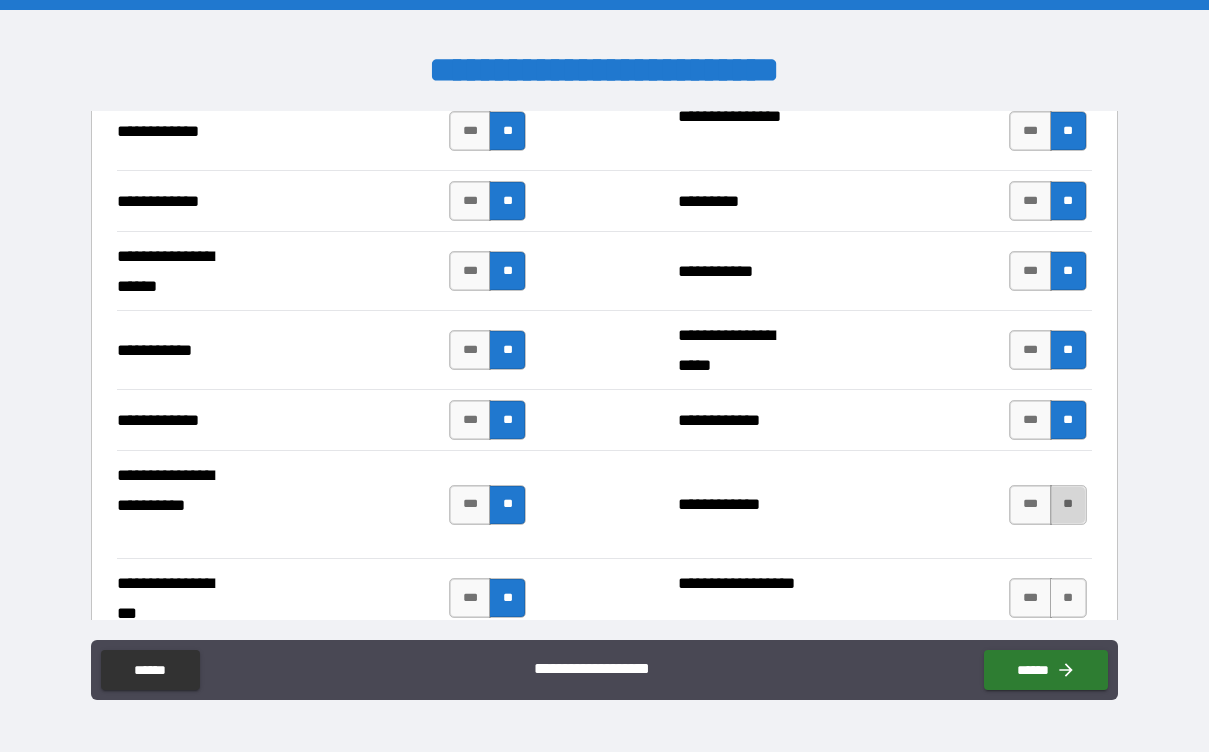 click on "**" at bounding box center (1068, 505) 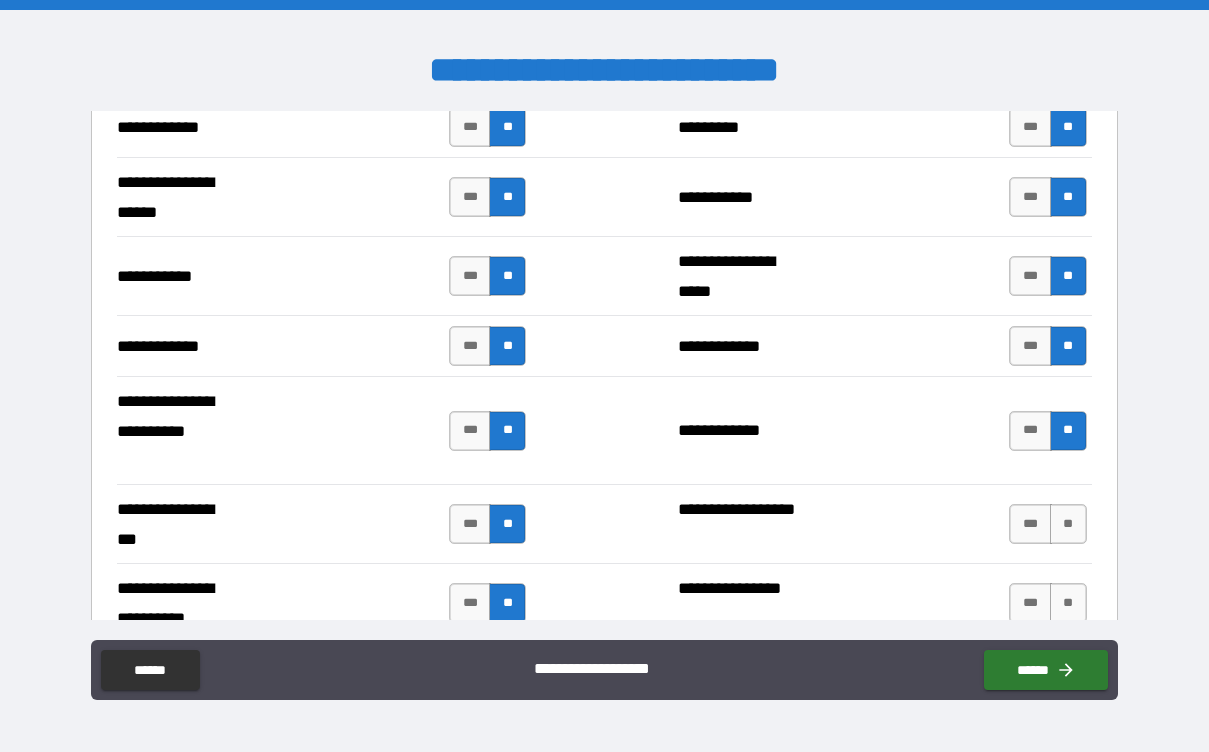 scroll, scrollTop: 4140, scrollLeft: 0, axis: vertical 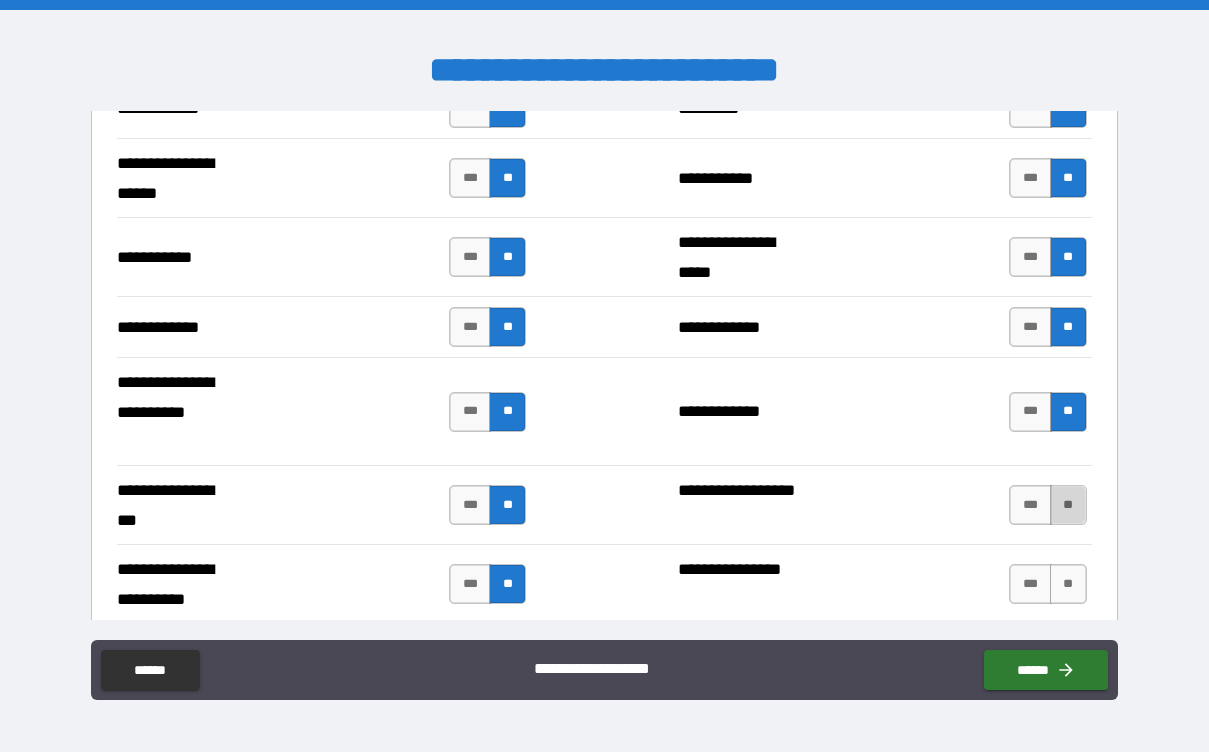 click on "**" at bounding box center [1068, 505] 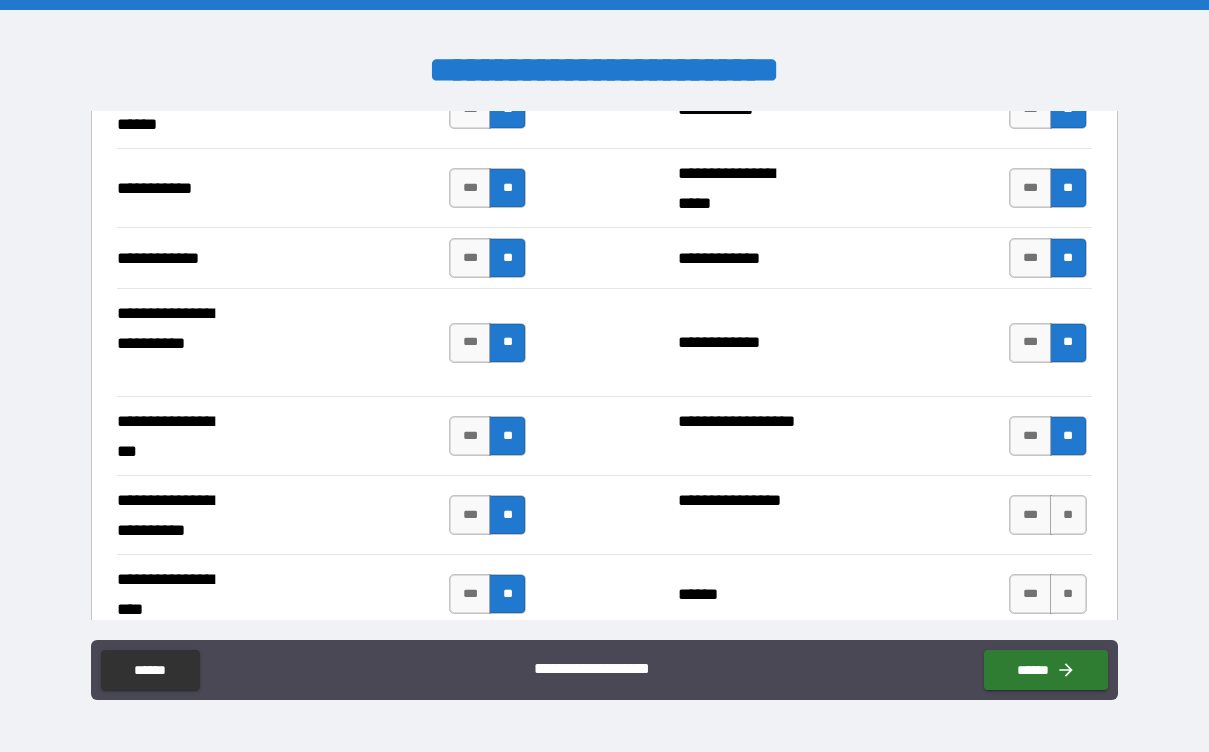 scroll, scrollTop: 4213, scrollLeft: 0, axis: vertical 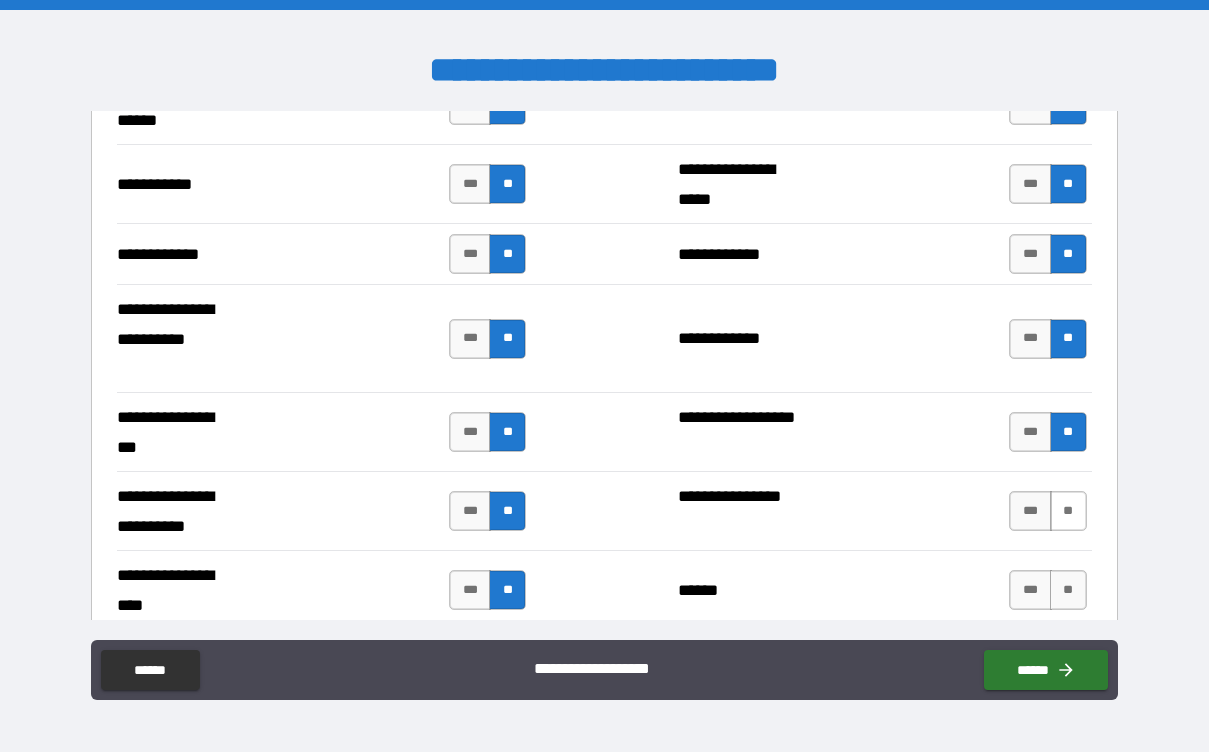 click on "**" at bounding box center [1068, 511] 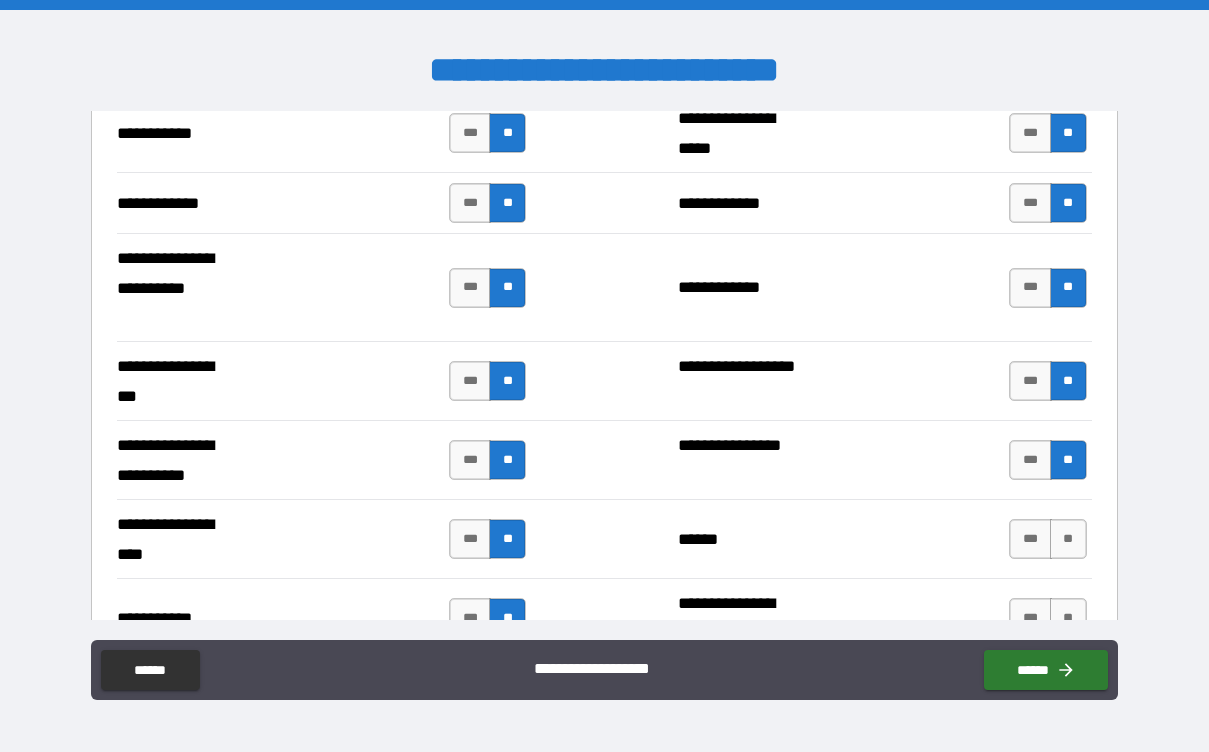 scroll, scrollTop: 4278, scrollLeft: 0, axis: vertical 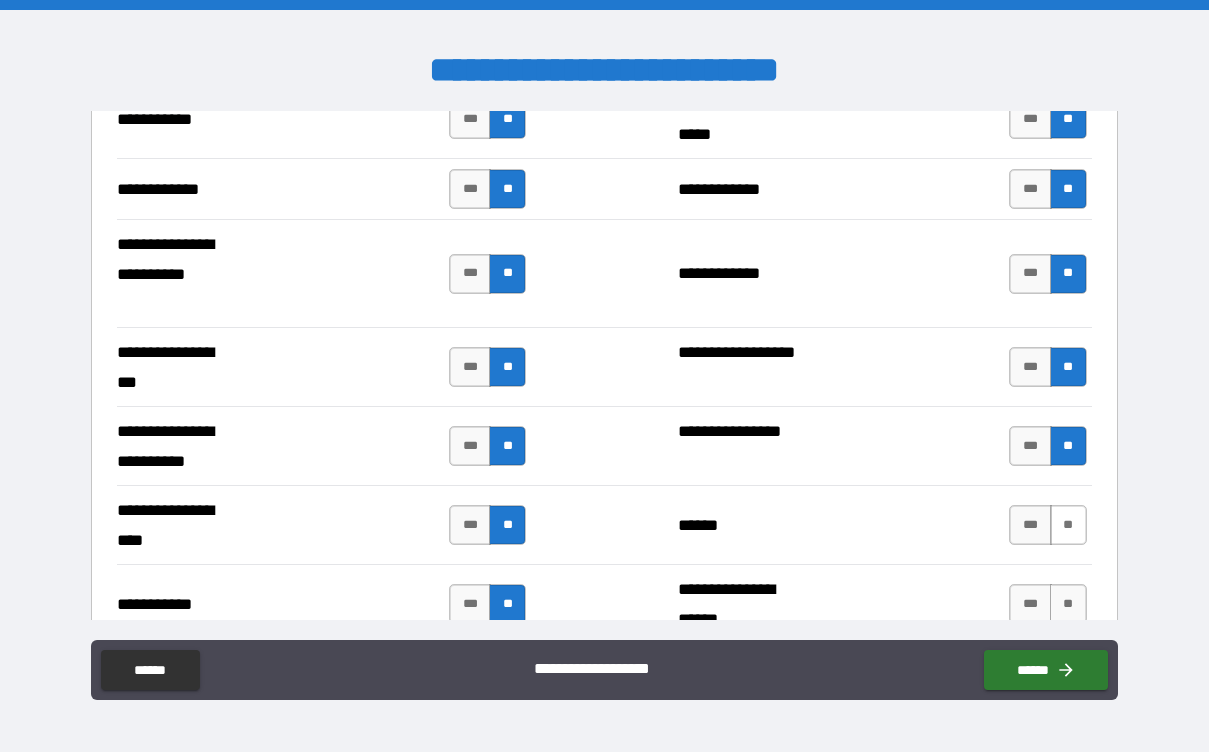 click on "**" at bounding box center [1068, 525] 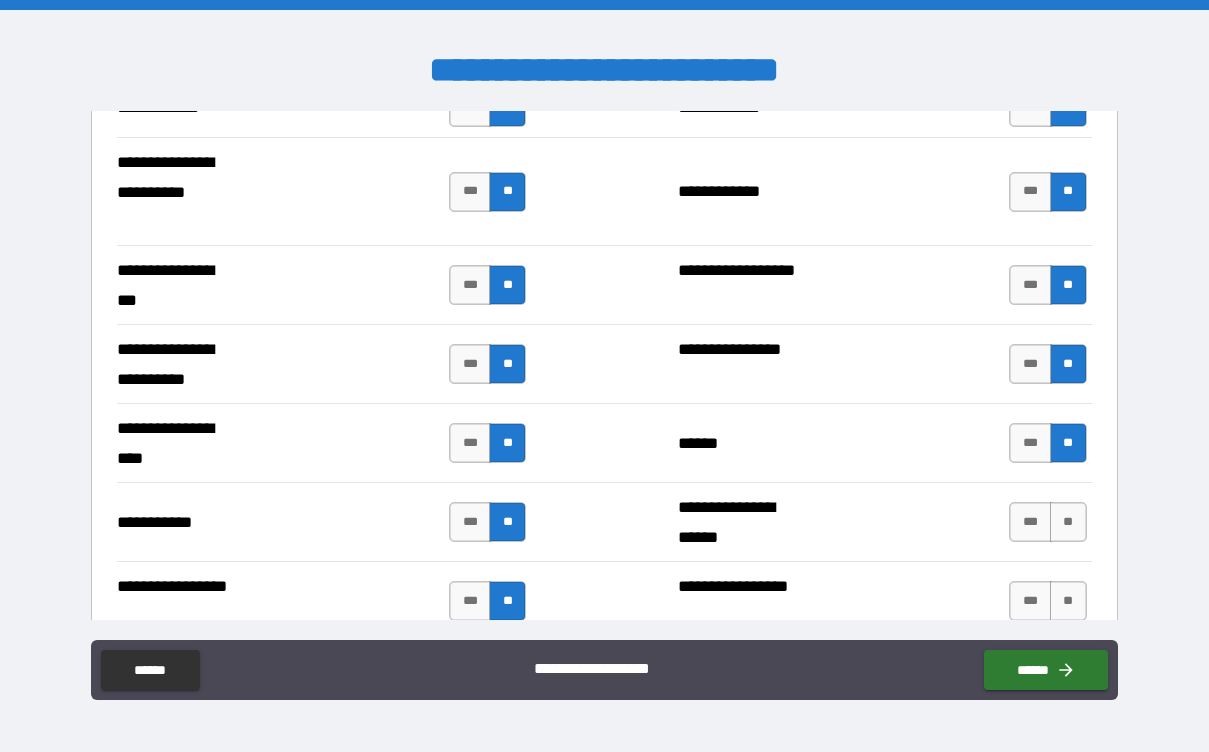 scroll, scrollTop: 4367, scrollLeft: 0, axis: vertical 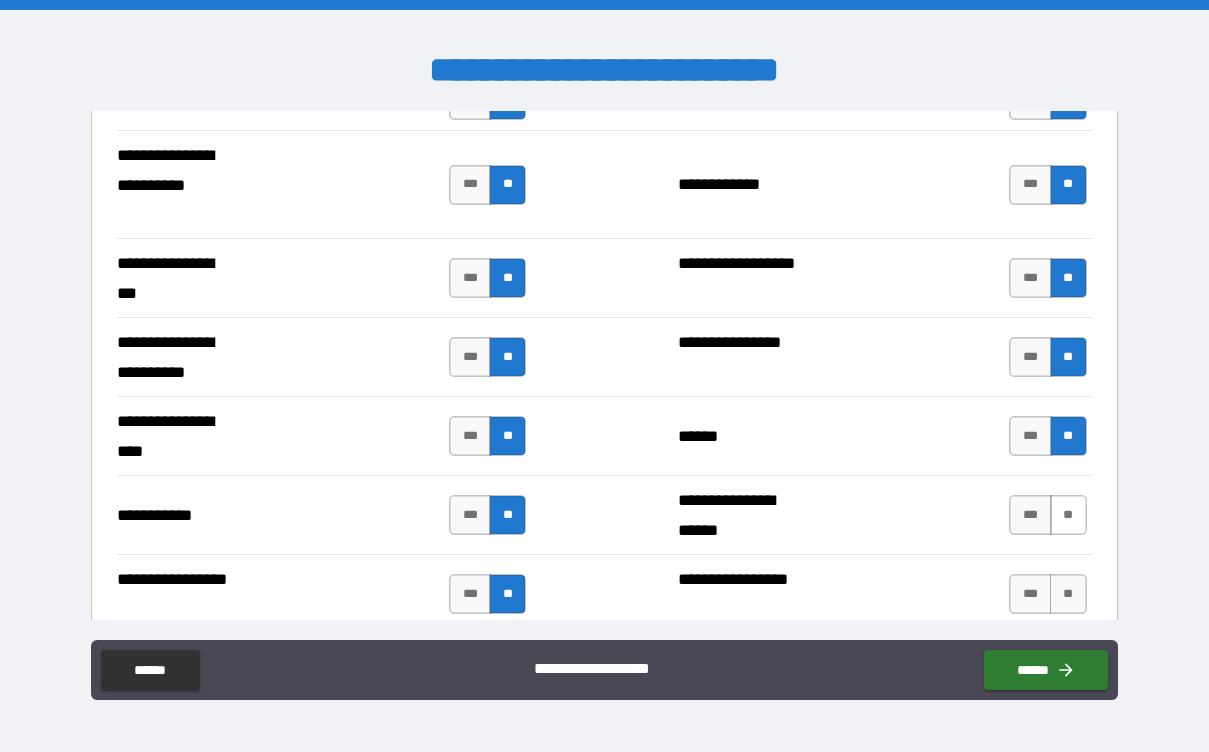 click on "**" at bounding box center [1068, 515] 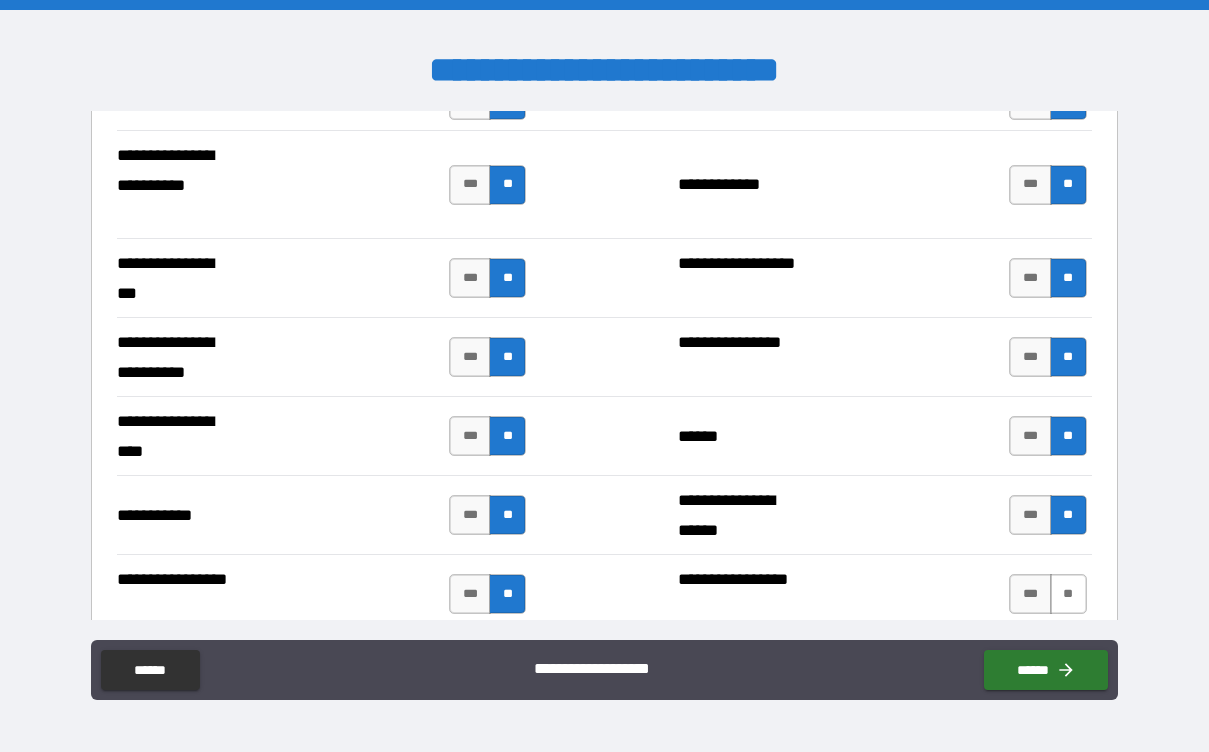 click on "**" at bounding box center (1068, 594) 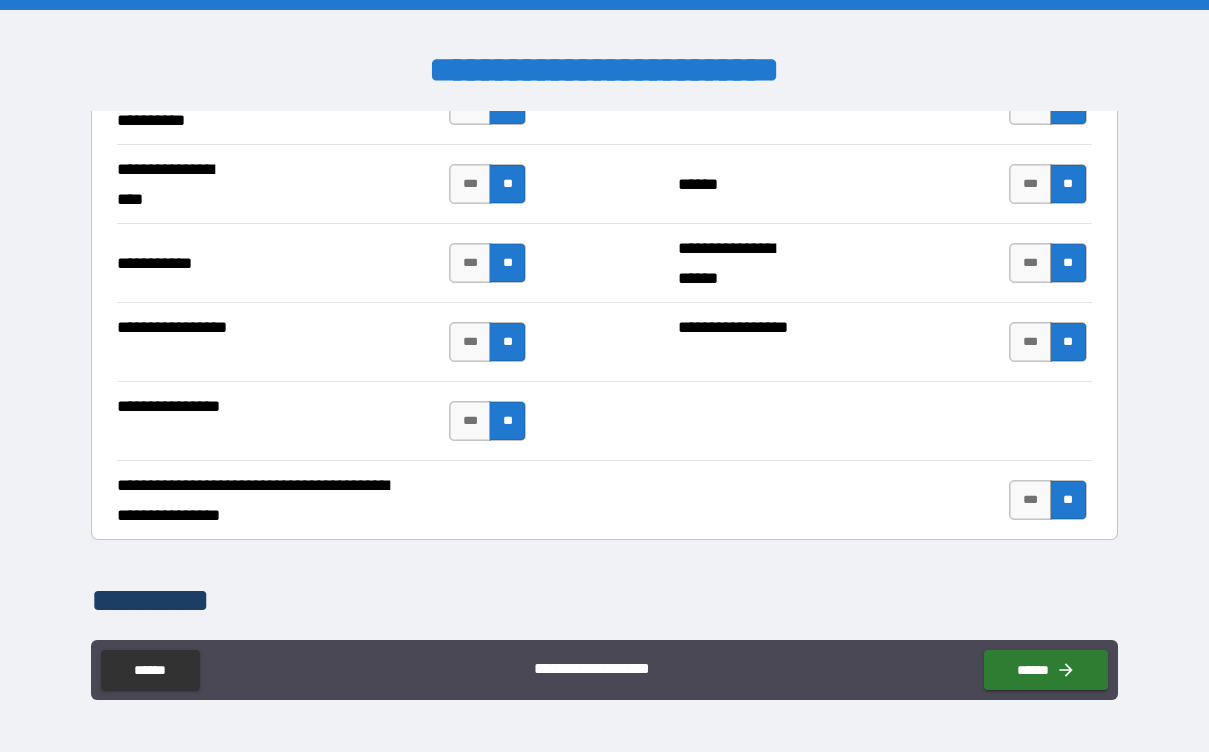 scroll, scrollTop: 4622, scrollLeft: 0, axis: vertical 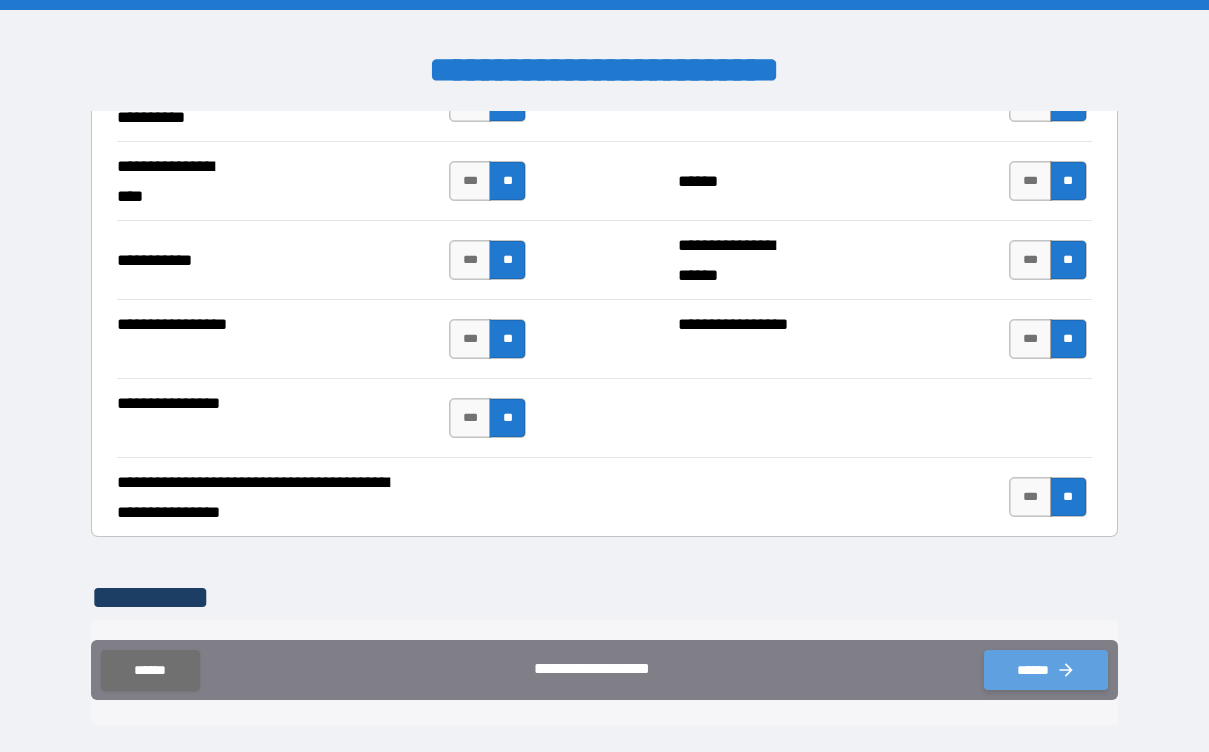 click on "******" at bounding box center [1046, 670] 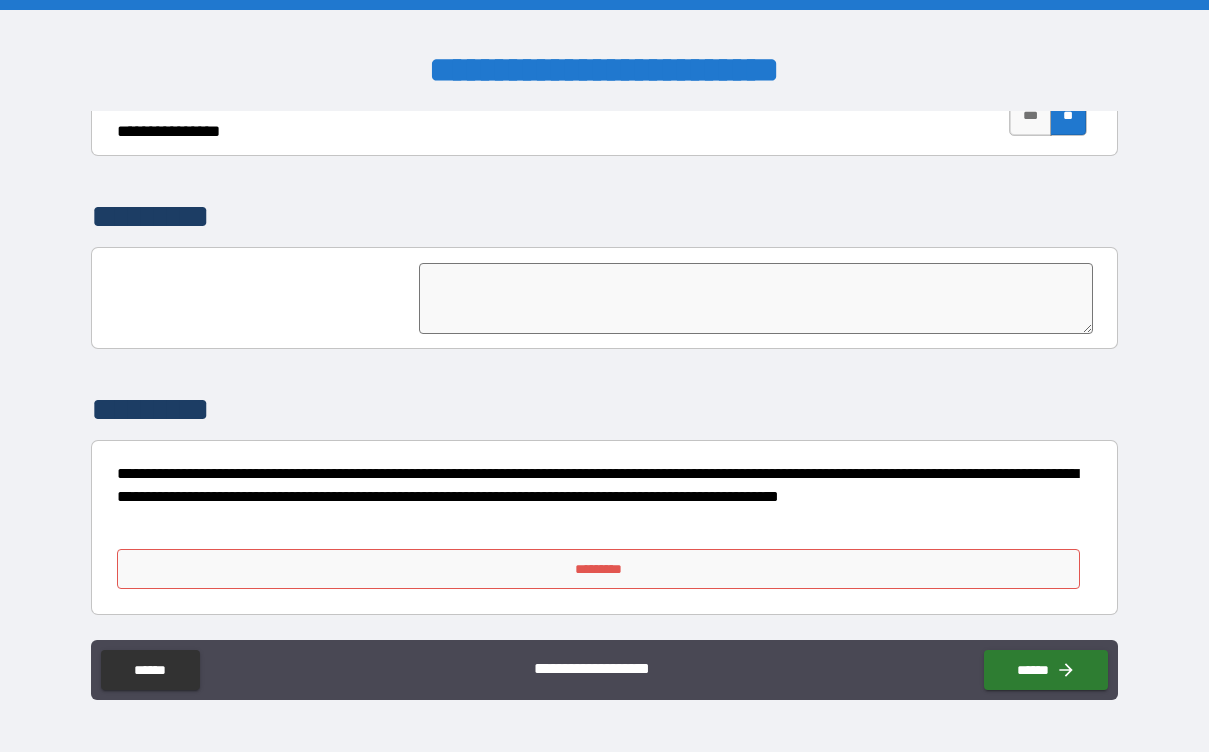 scroll, scrollTop: 5003, scrollLeft: 0, axis: vertical 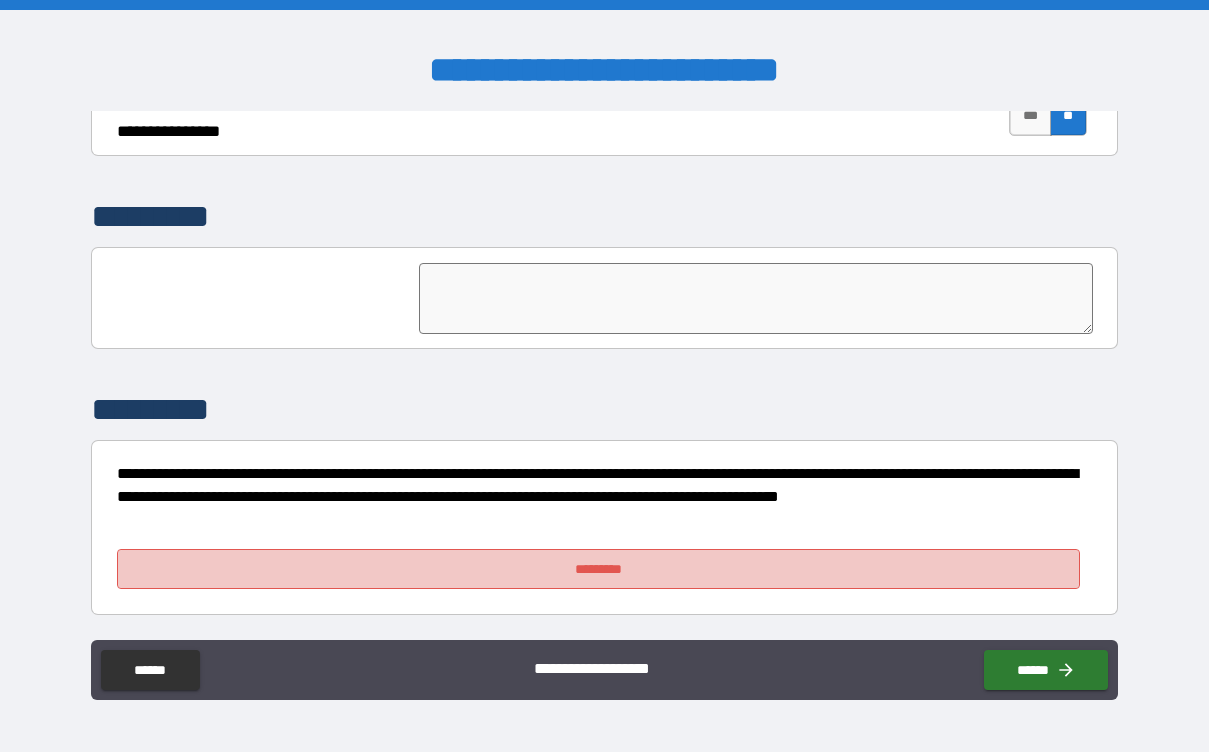 click on "*********" at bounding box center [598, 569] 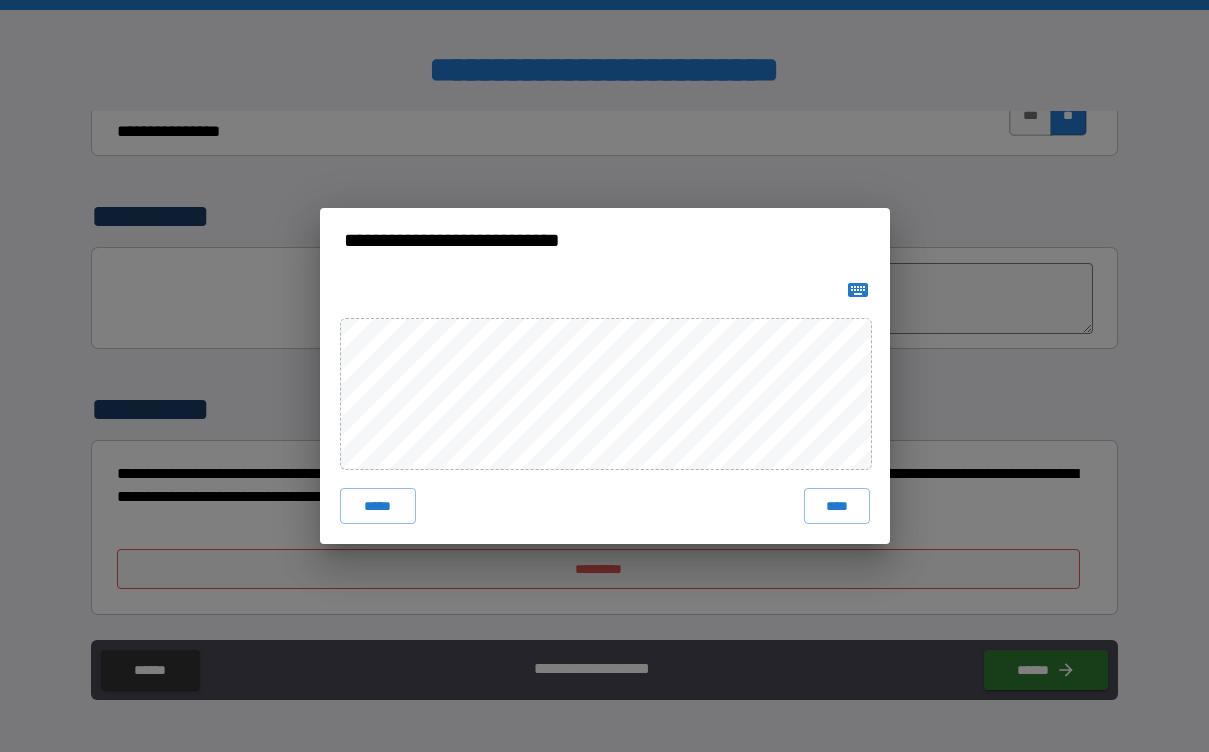 click at bounding box center [605, 290] 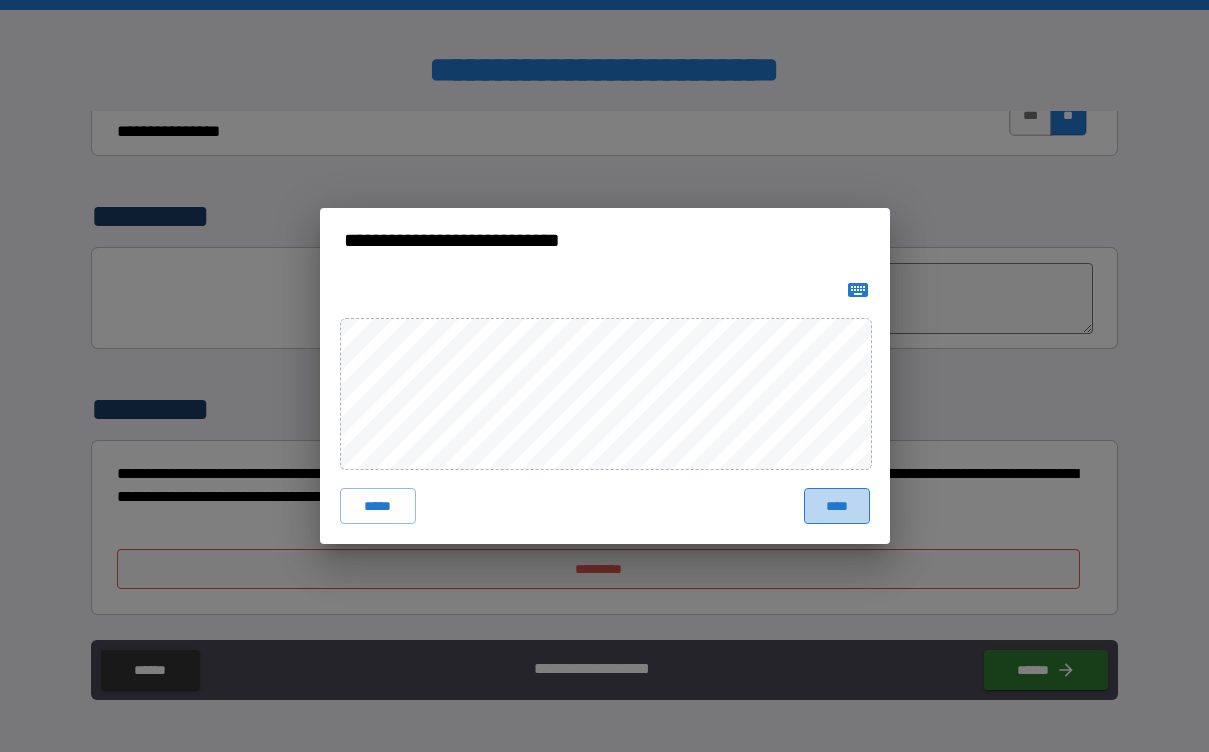 click on "****" at bounding box center [837, 506] 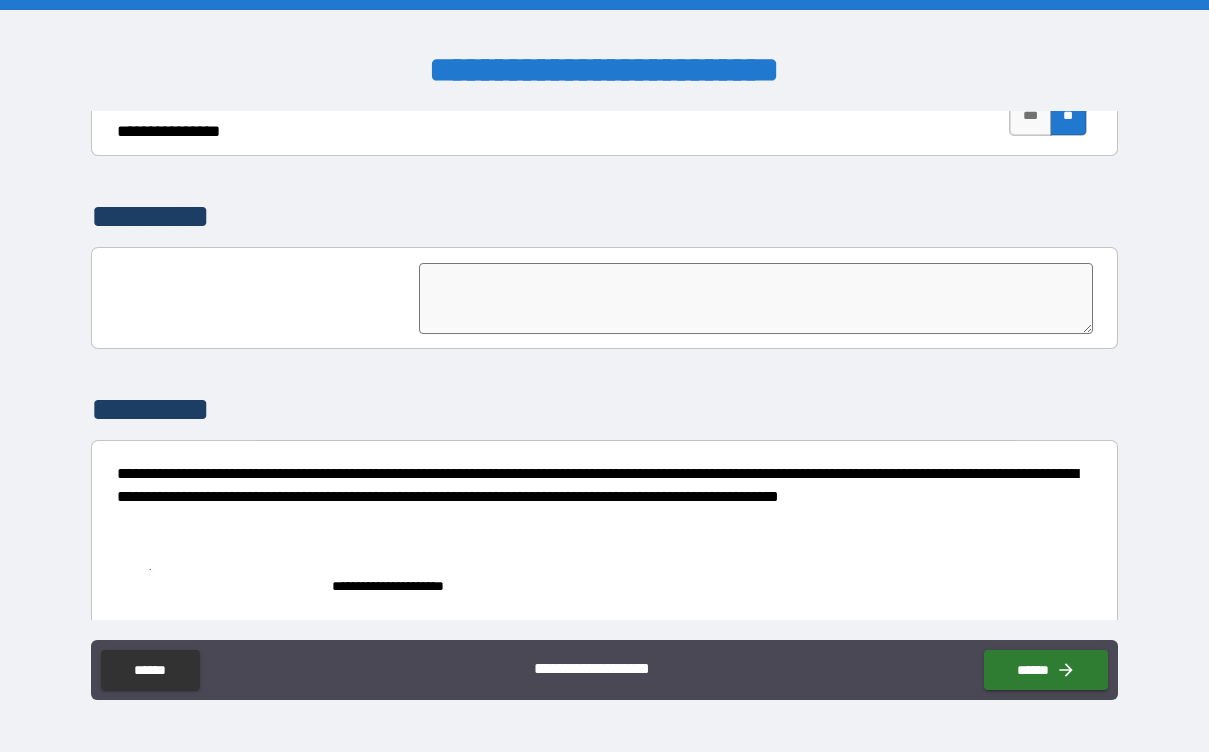 click at bounding box center (755, 298) 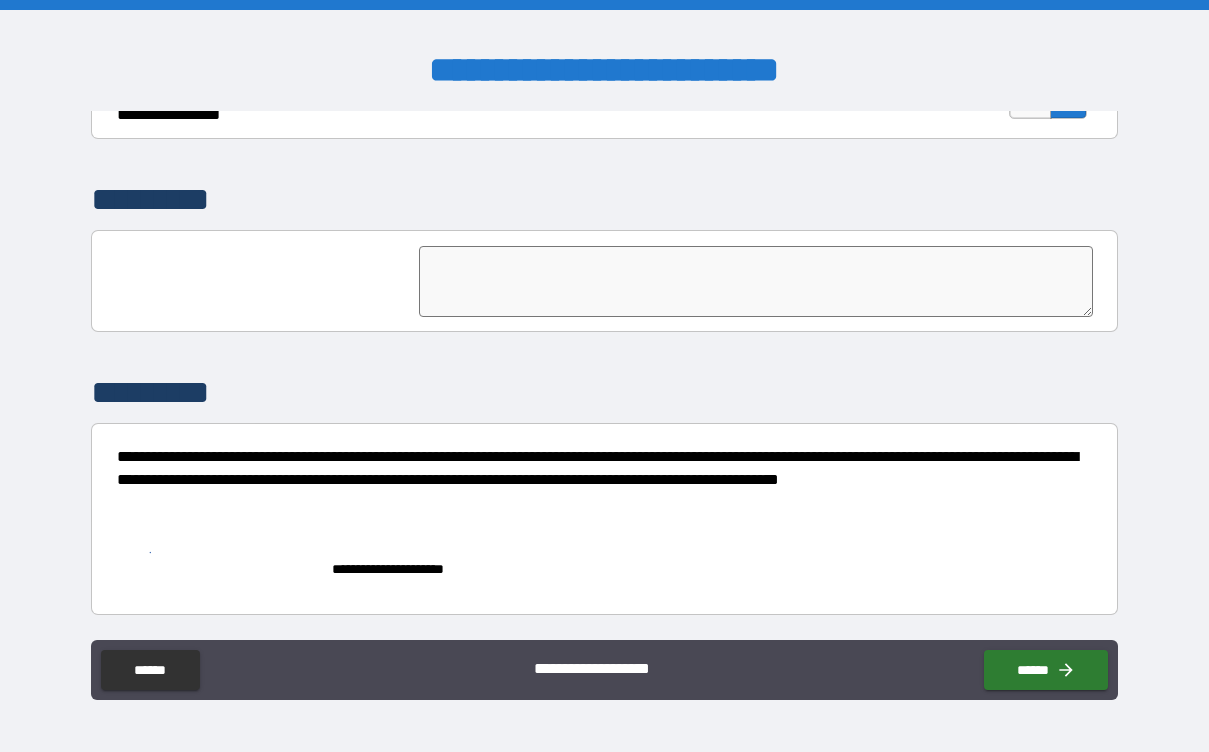 scroll, scrollTop: 5020, scrollLeft: 0, axis: vertical 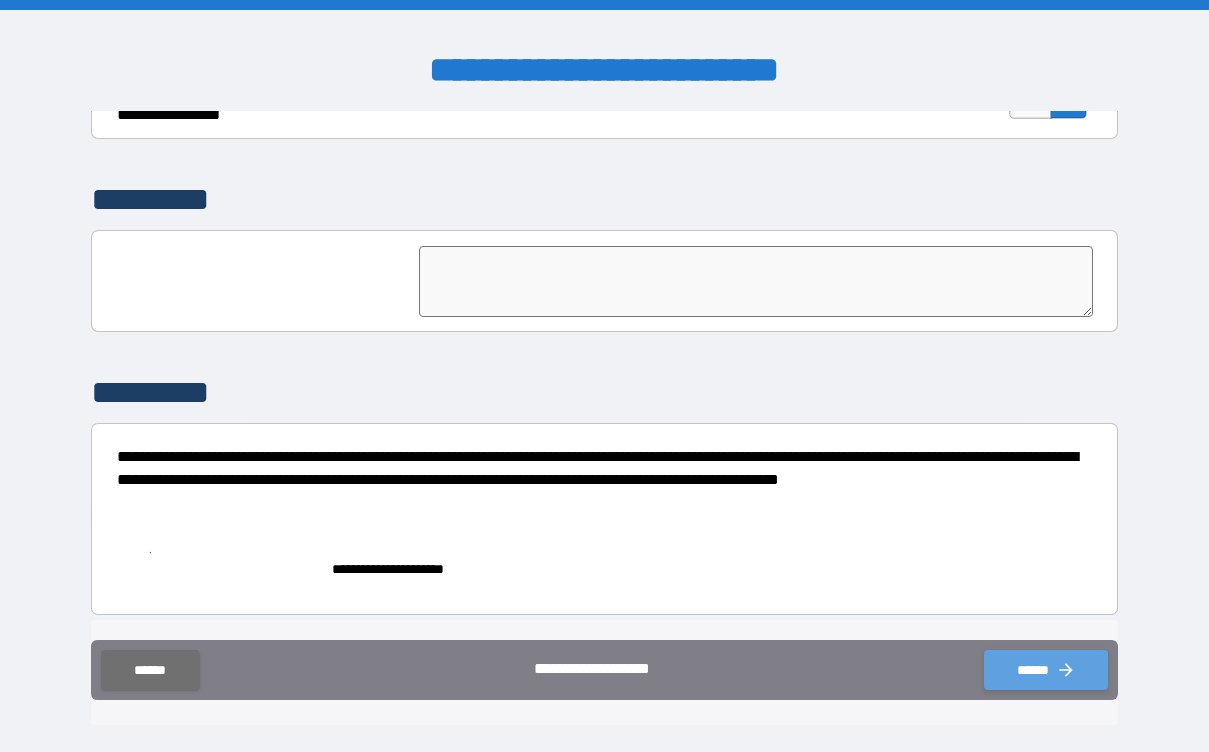 click on "******" at bounding box center (1046, 670) 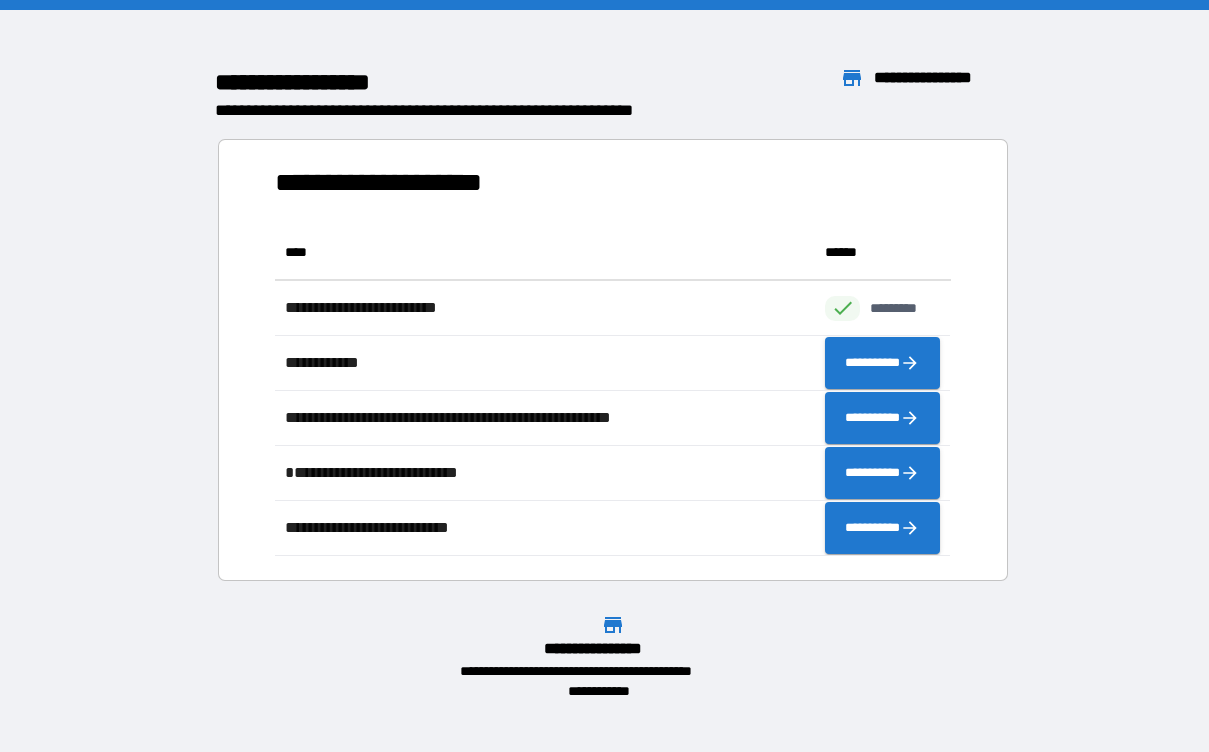 scroll, scrollTop: 1, scrollLeft: 1, axis: both 